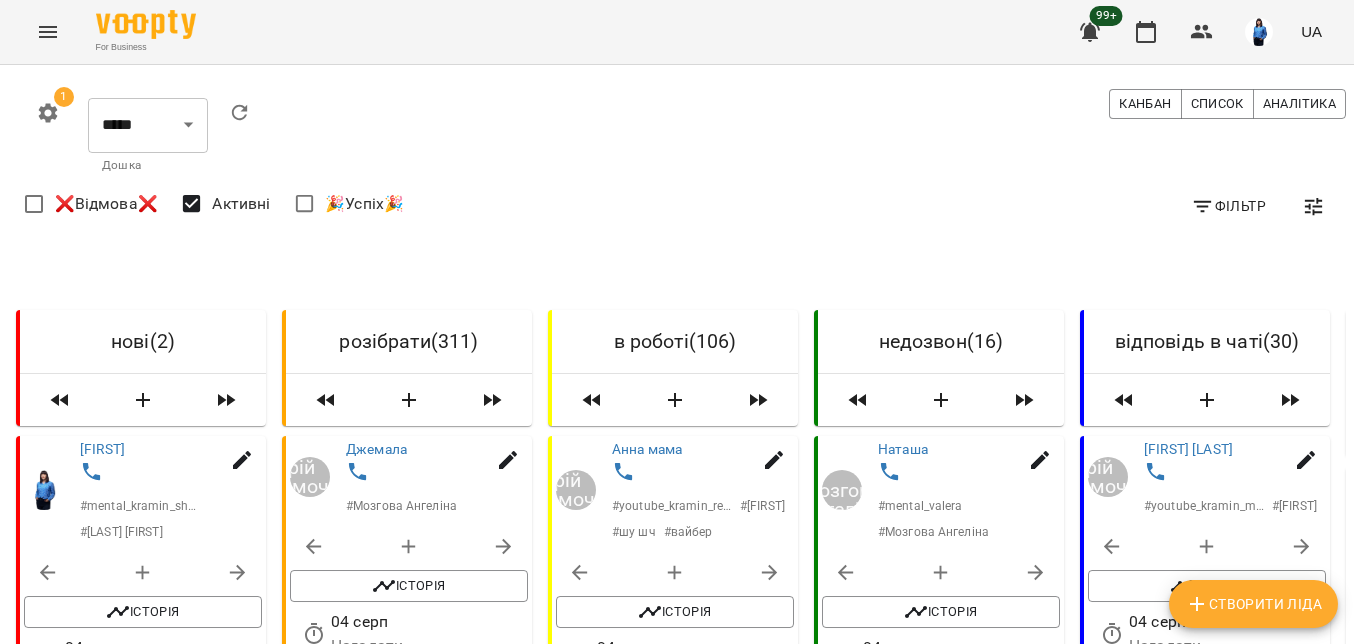 scroll, scrollTop: 0, scrollLeft: 0, axis: both 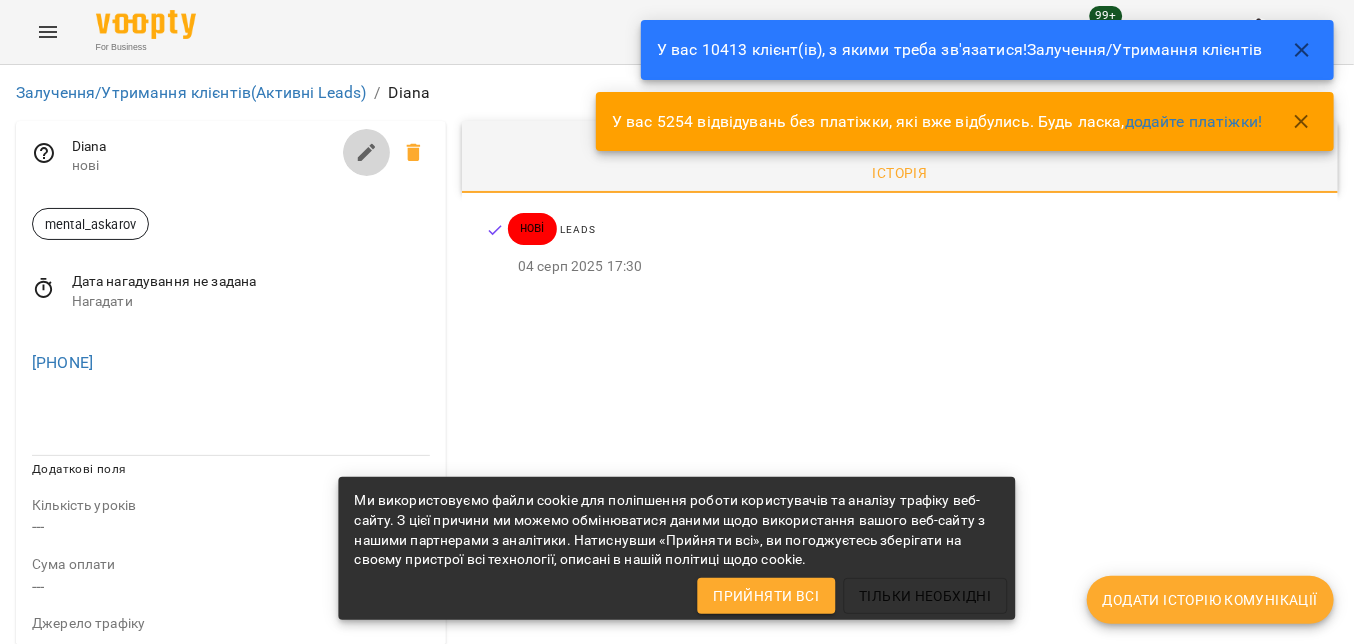 click 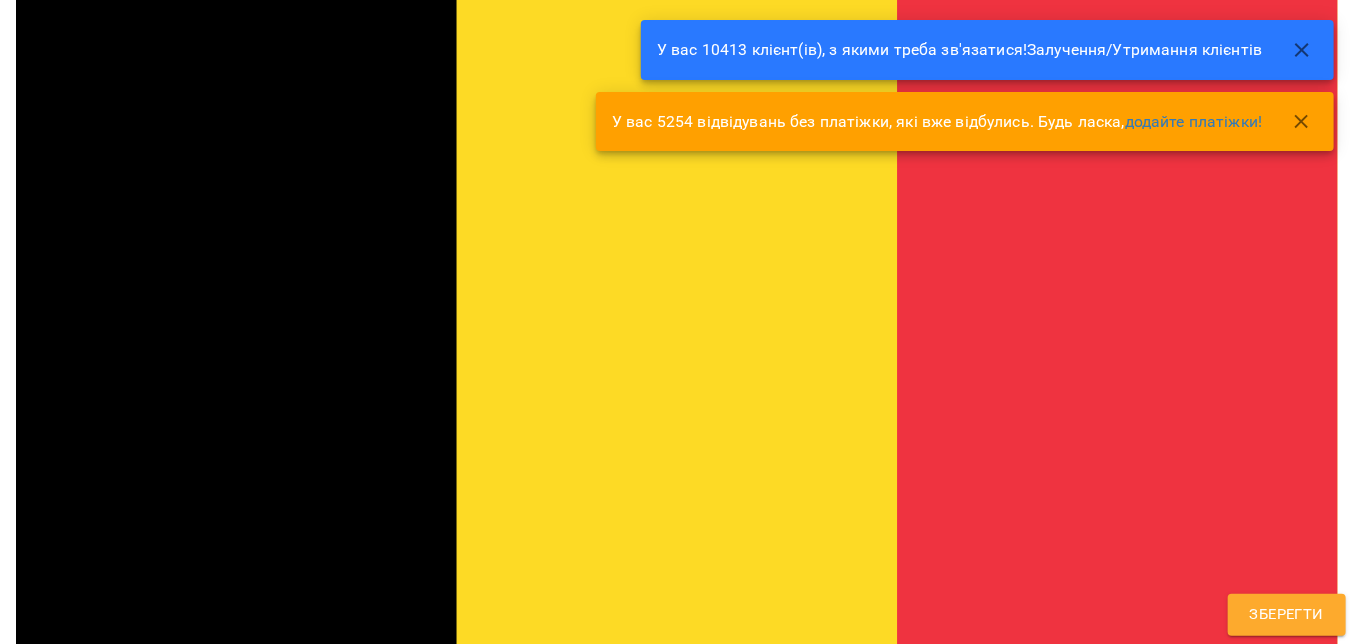 click on "mental_askarov" at bounding box center (640, 1106) 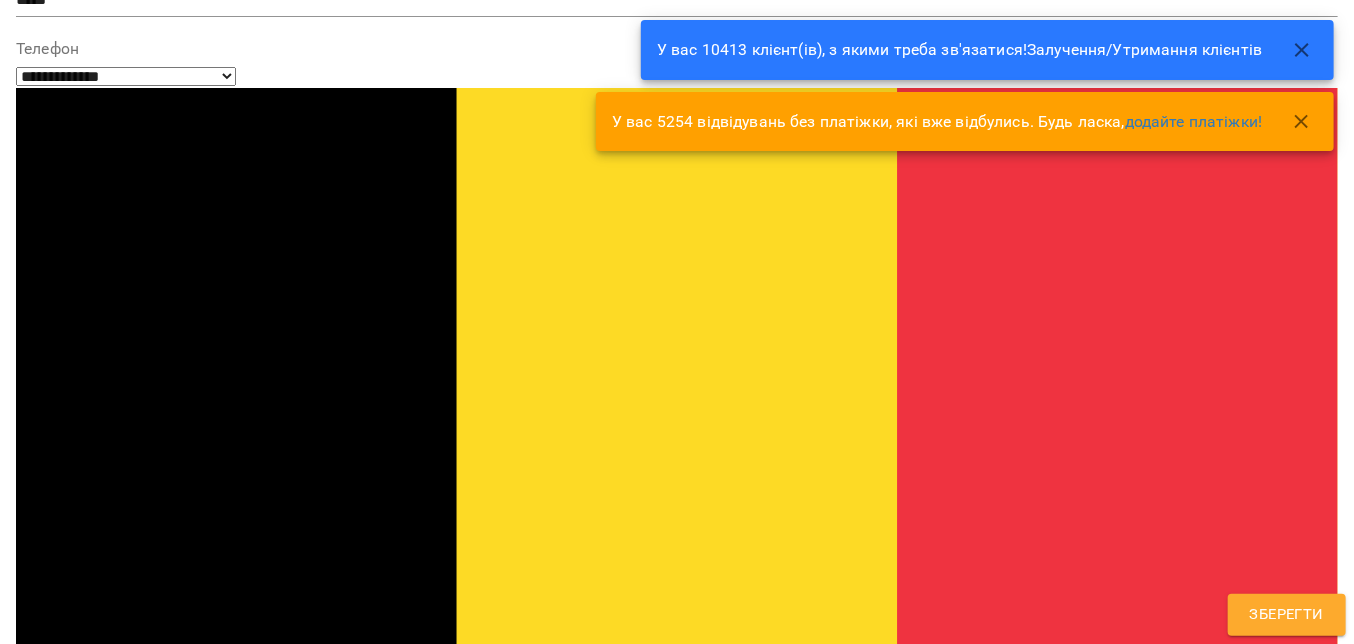 scroll, scrollTop: 184, scrollLeft: 0, axis: vertical 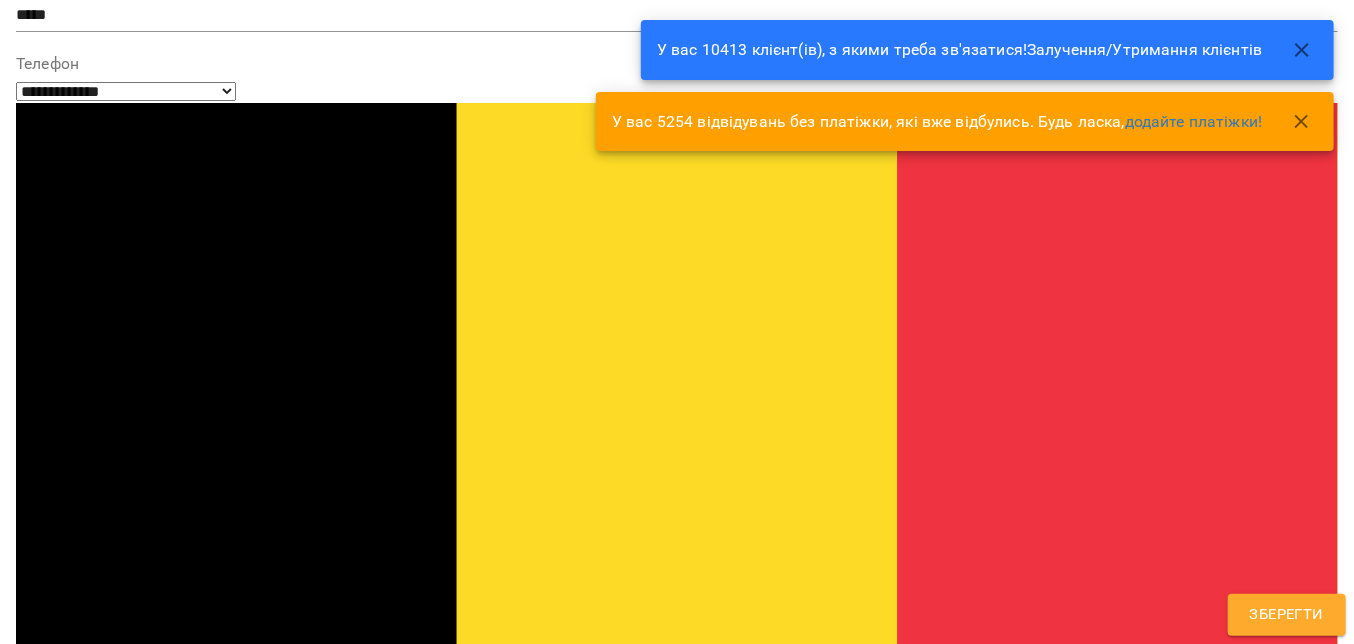 type on "*****" 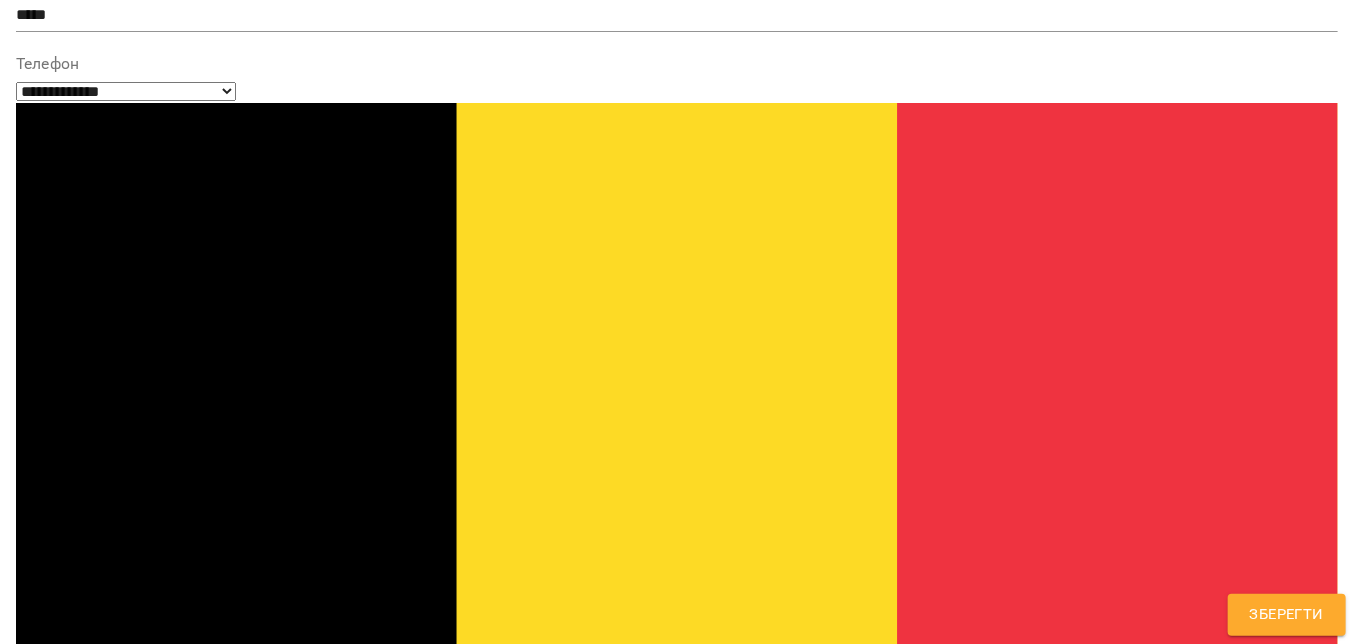 click on "Gelios School ОП" at bounding box center [109, 1349] 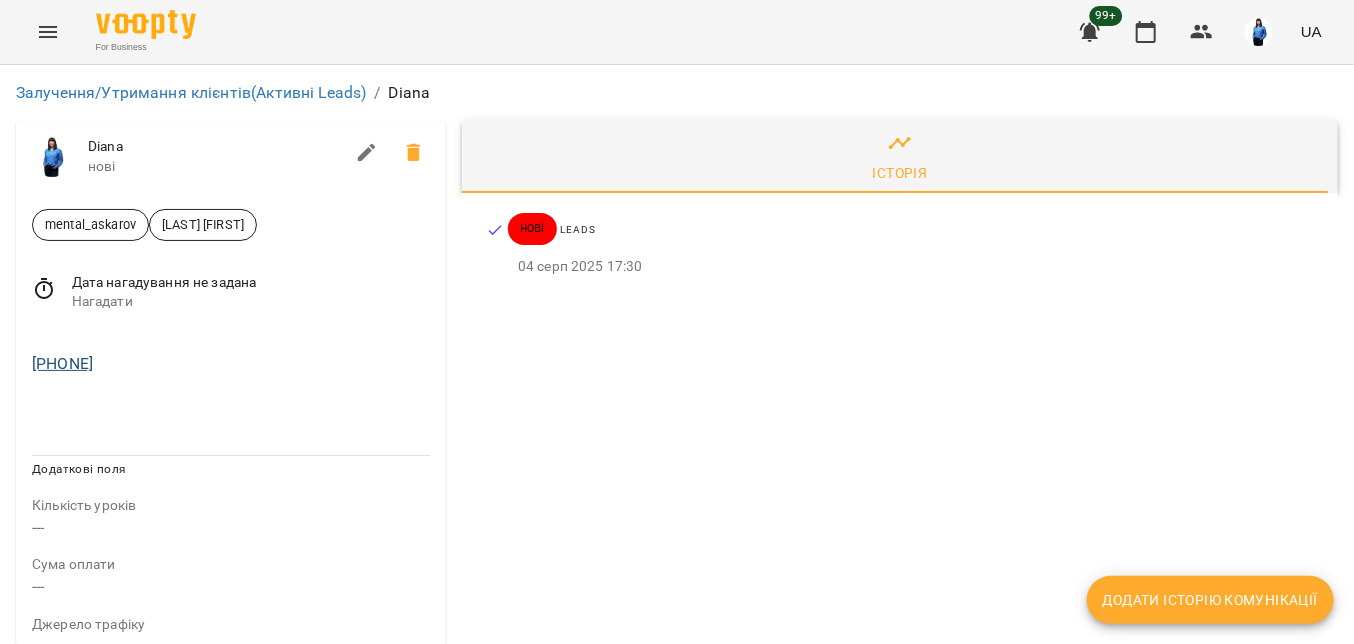 drag, startPoint x: 151, startPoint y: 366, endPoint x: 39, endPoint y: 362, distance: 112.0714 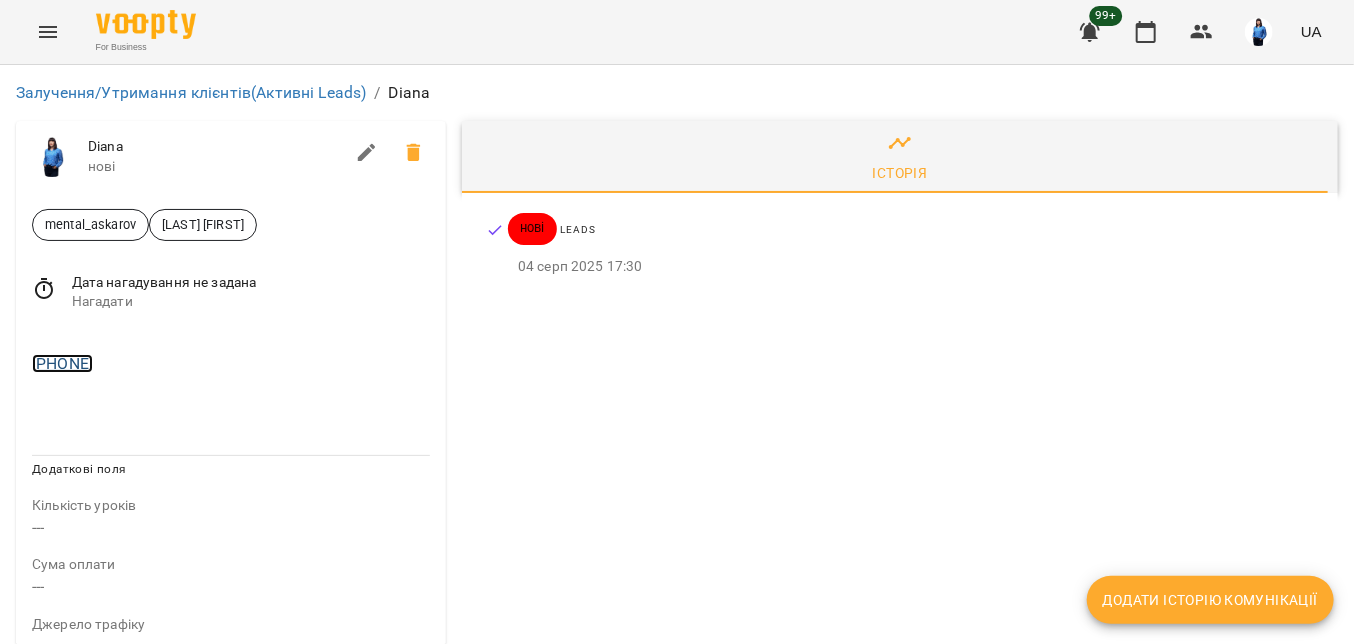 copy on "+3279715880" 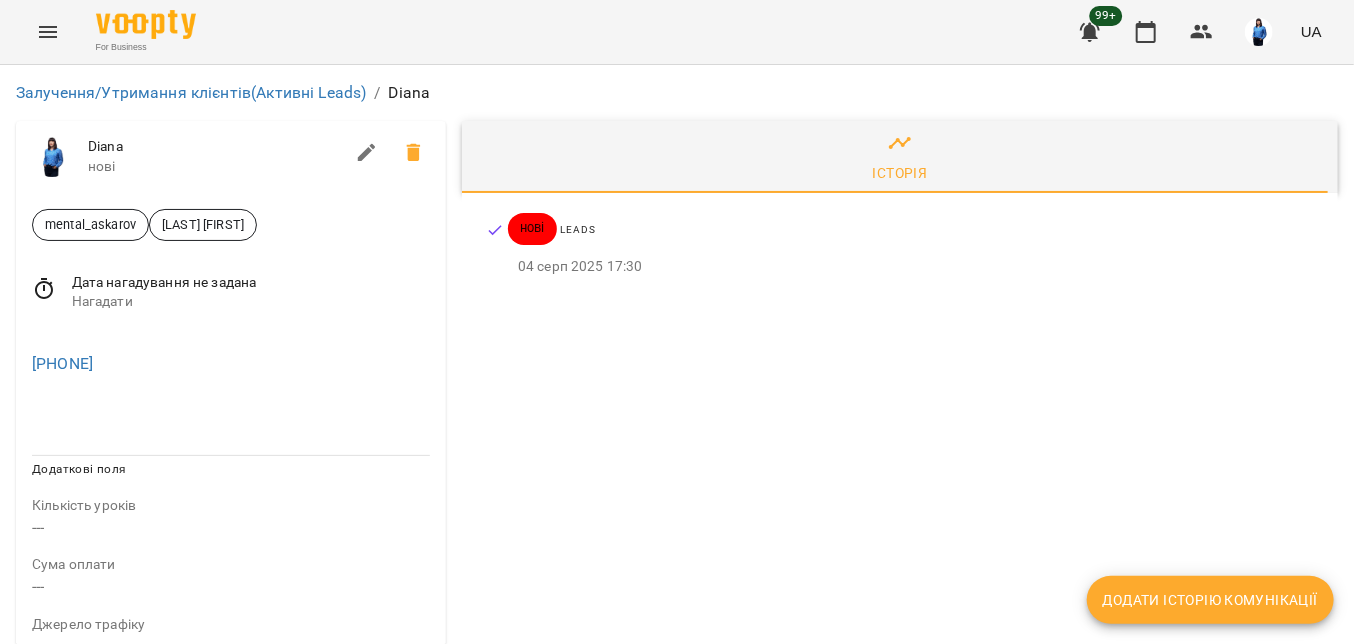 drag, startPoint x: 289, startPoint y: 402, endPoint x: 176, endPoint y: 405, distance: 113.03982 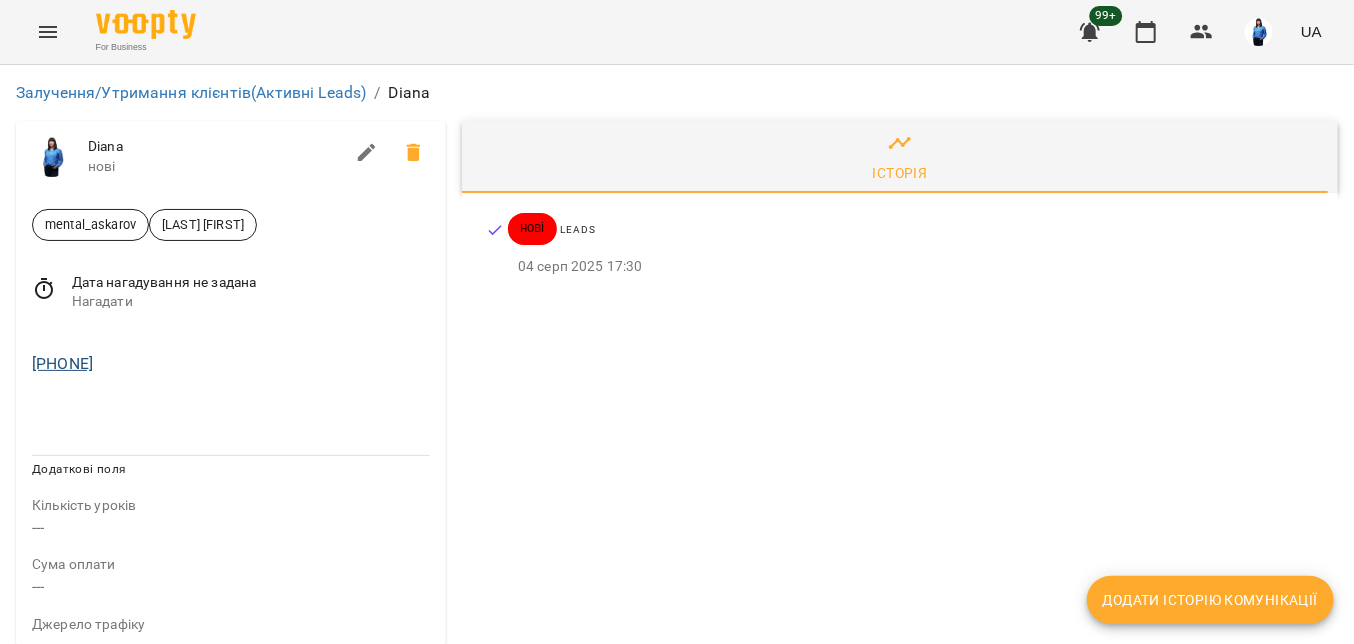 drag, startPoint x: 185, startPoint y: 382, endPoint x: 44, endPoint y: 369, distance: 141.59802 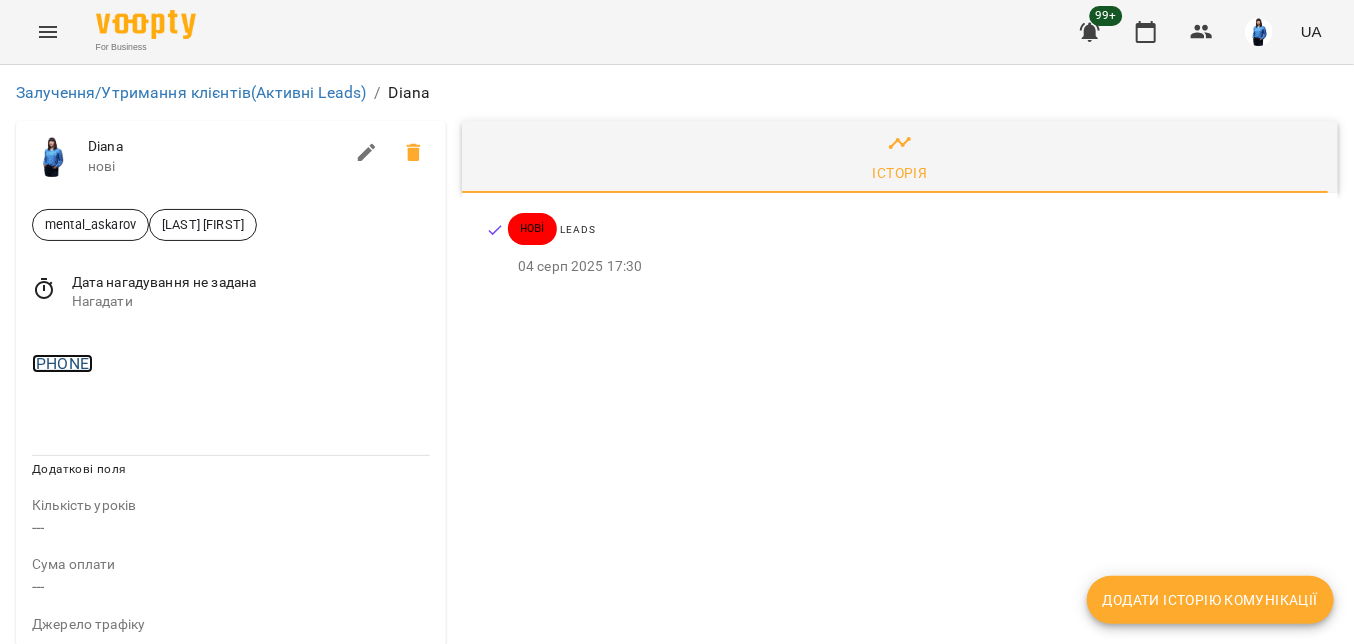 copy on "3279715880" 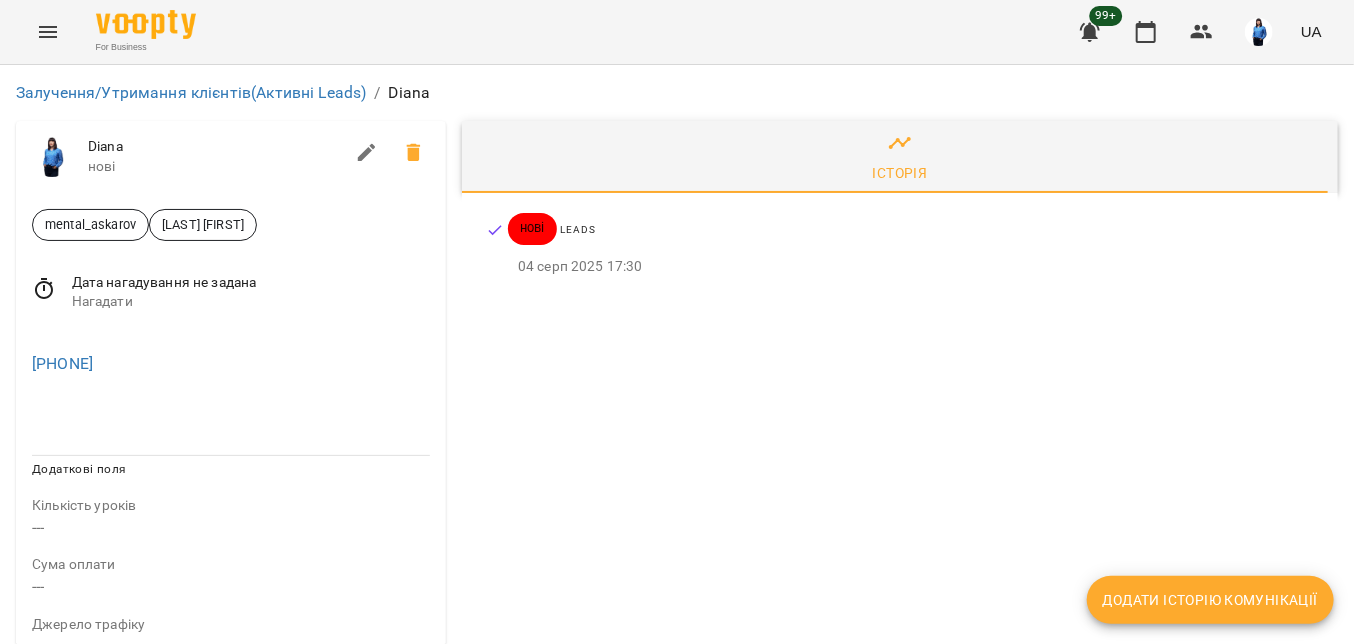 click on "Дата нагадування не задана Нагадати" at bounding box center (231, 292) 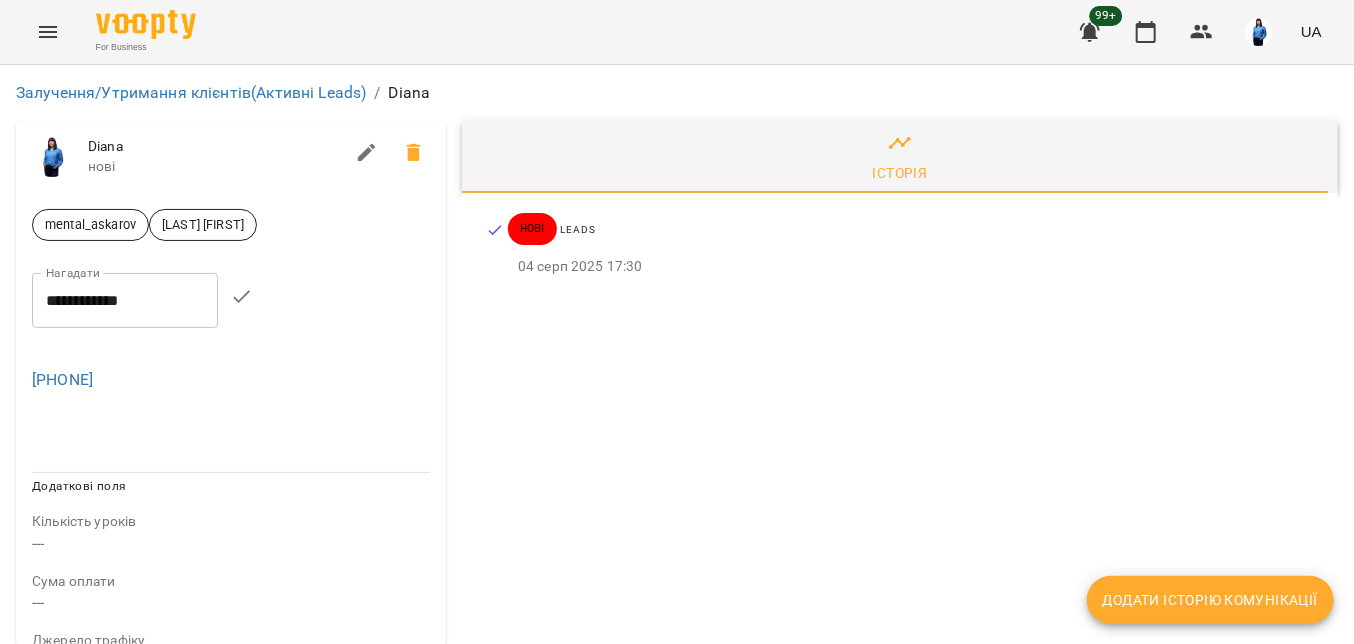 click on "Додати історію комунікації" at bounding box center [1210, 600] 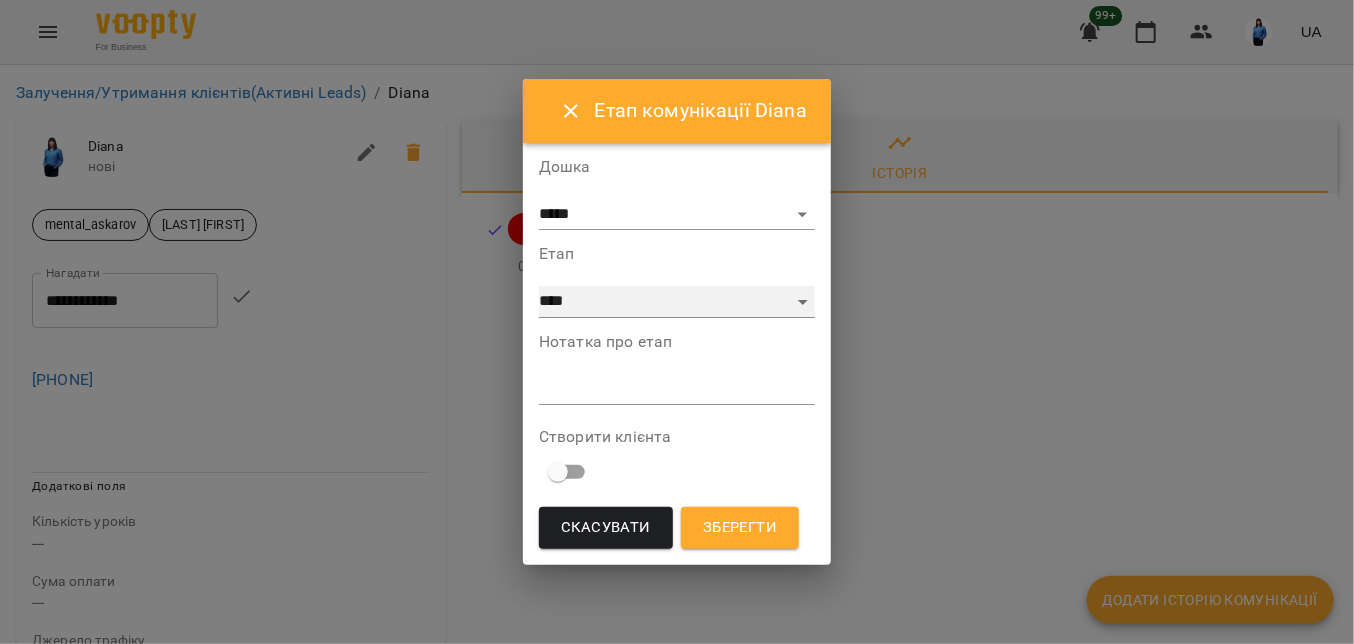 click on "**********" at bounding box center (677, 302) 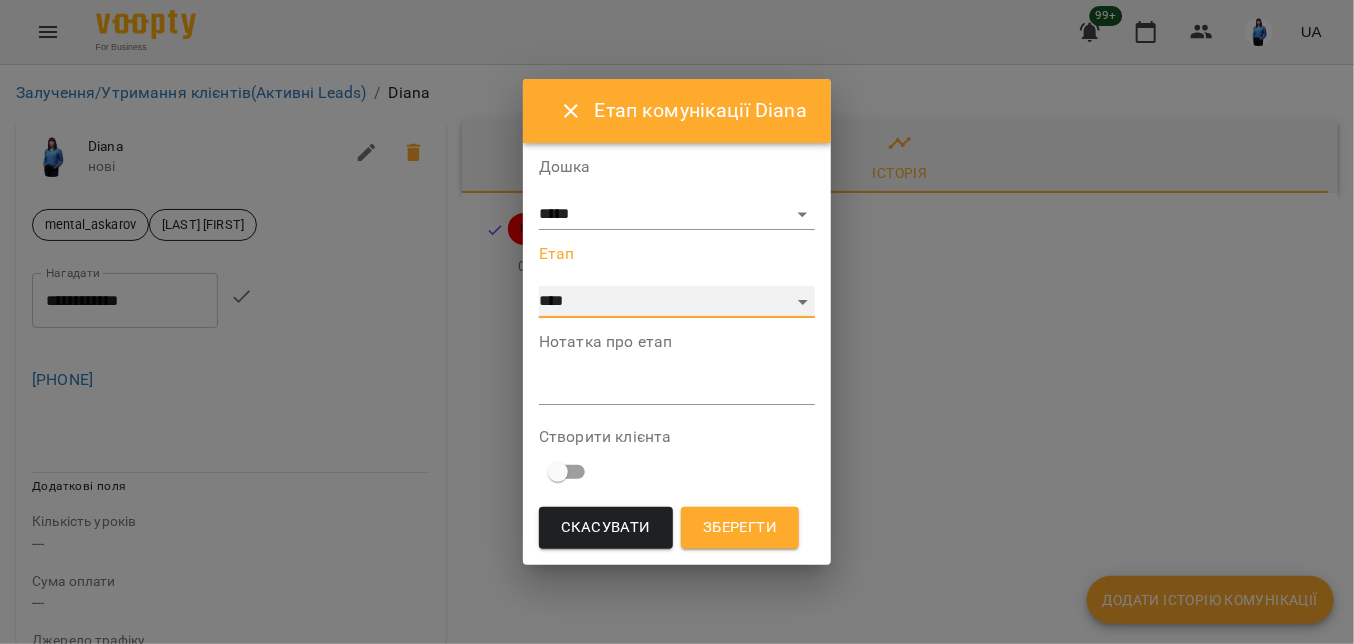 select on "**" 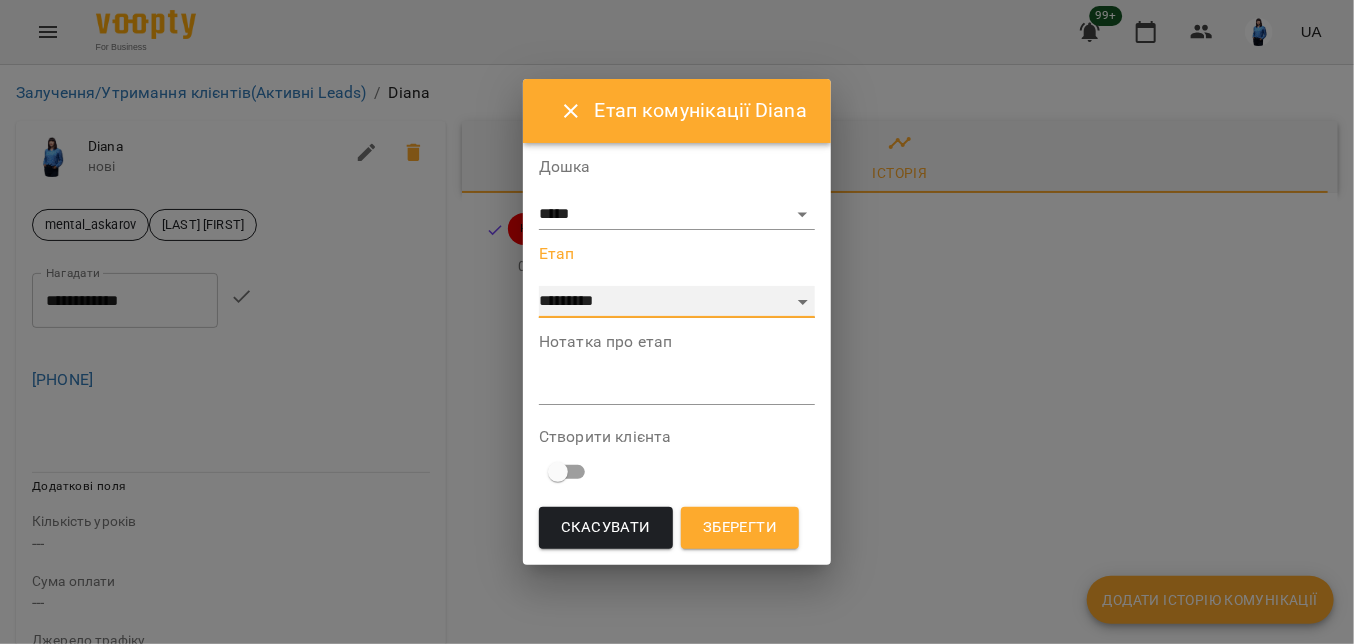 click on "**********" at bounding box center (677, 302) 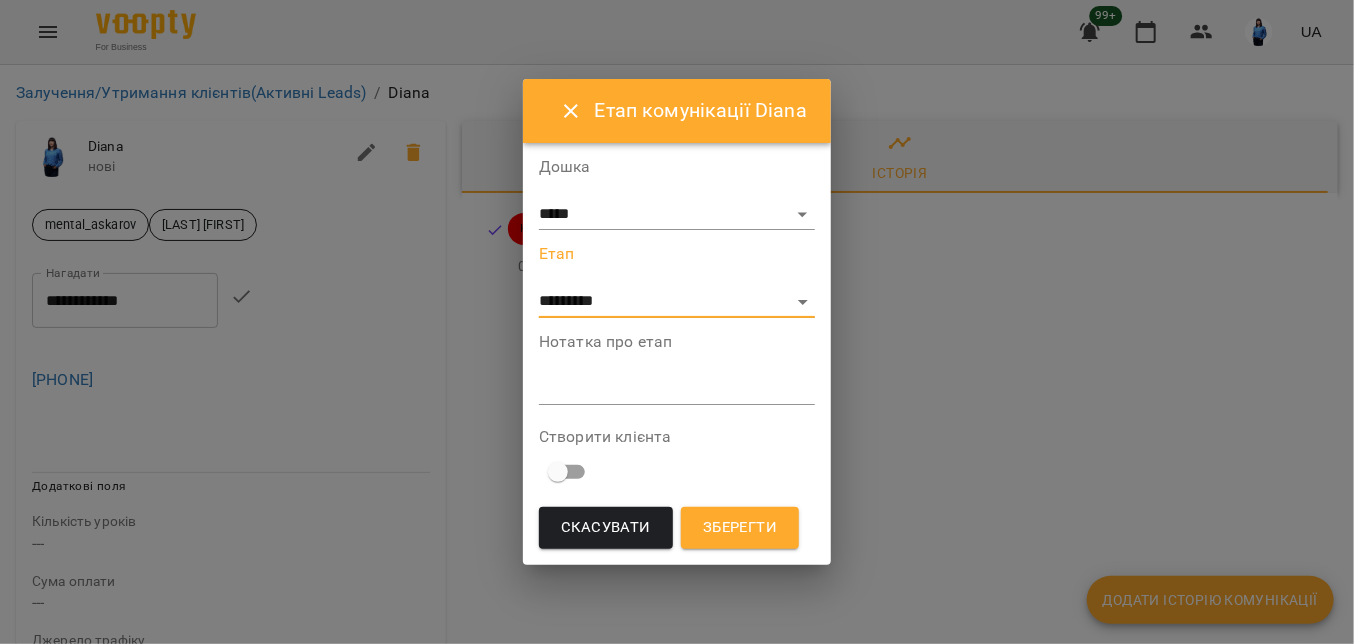 click at bounding box center (677, 388) 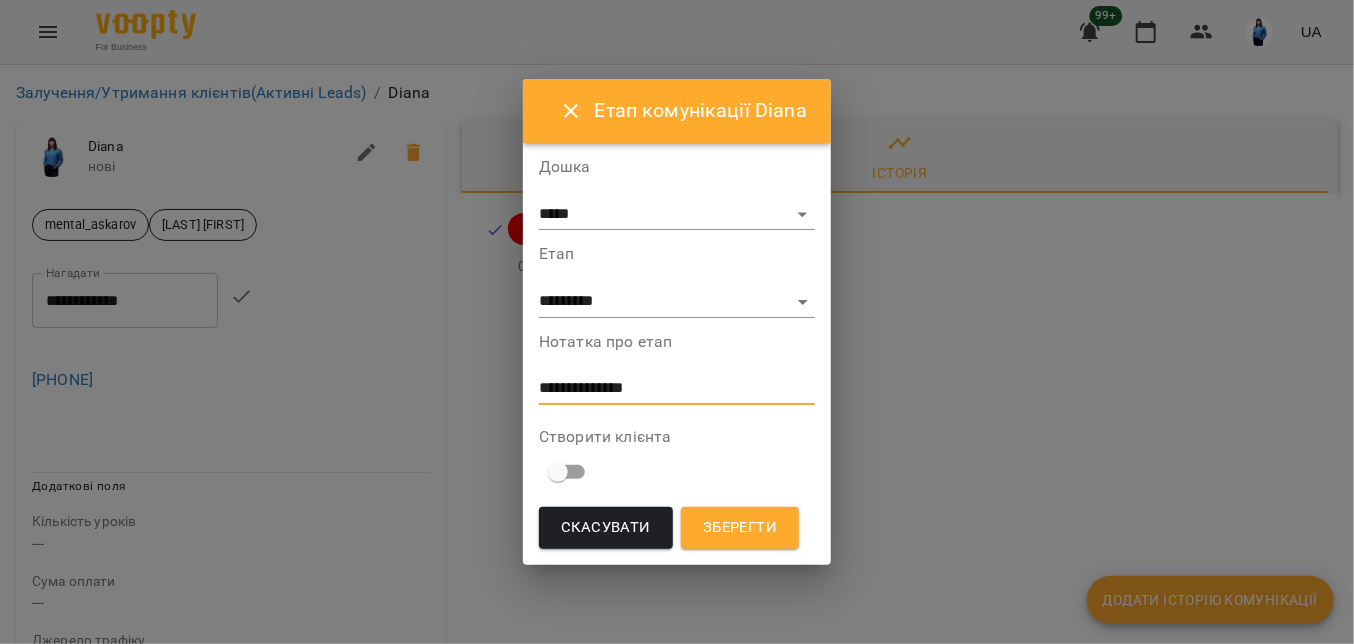 type on "**********" 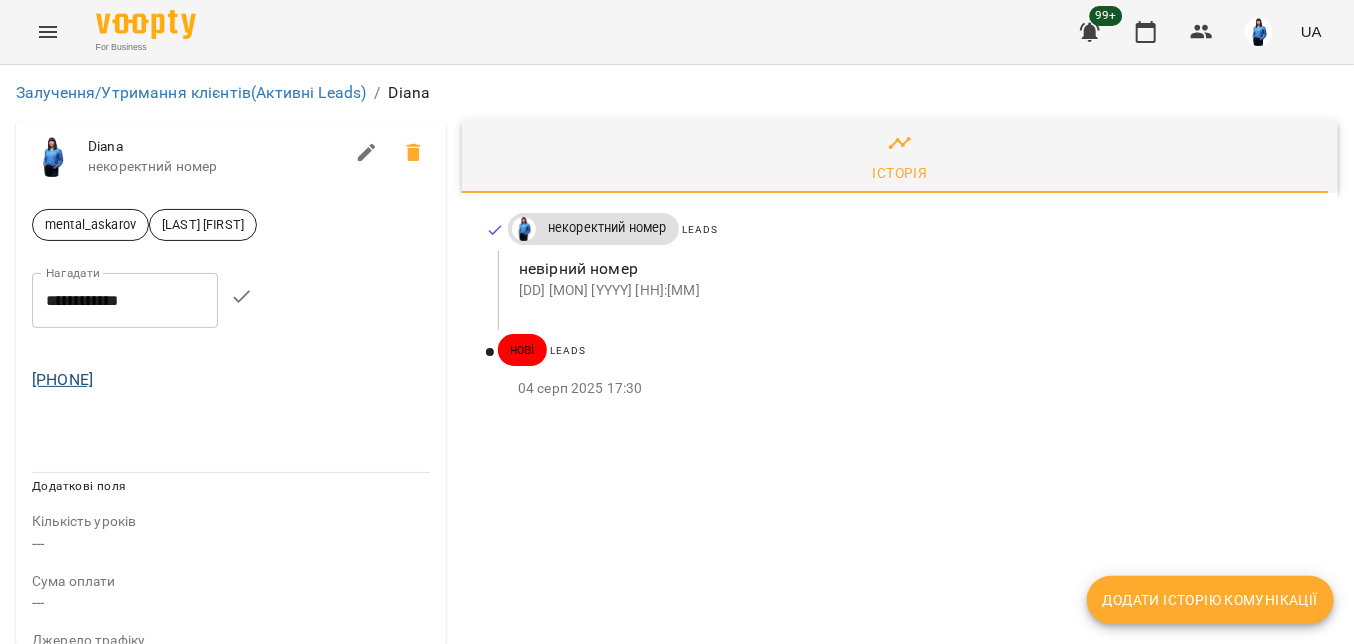 drag, startPoint x: 145, startPoint y: 376, endPoint x: 40, endPoint y: 378, distance: 105.01904 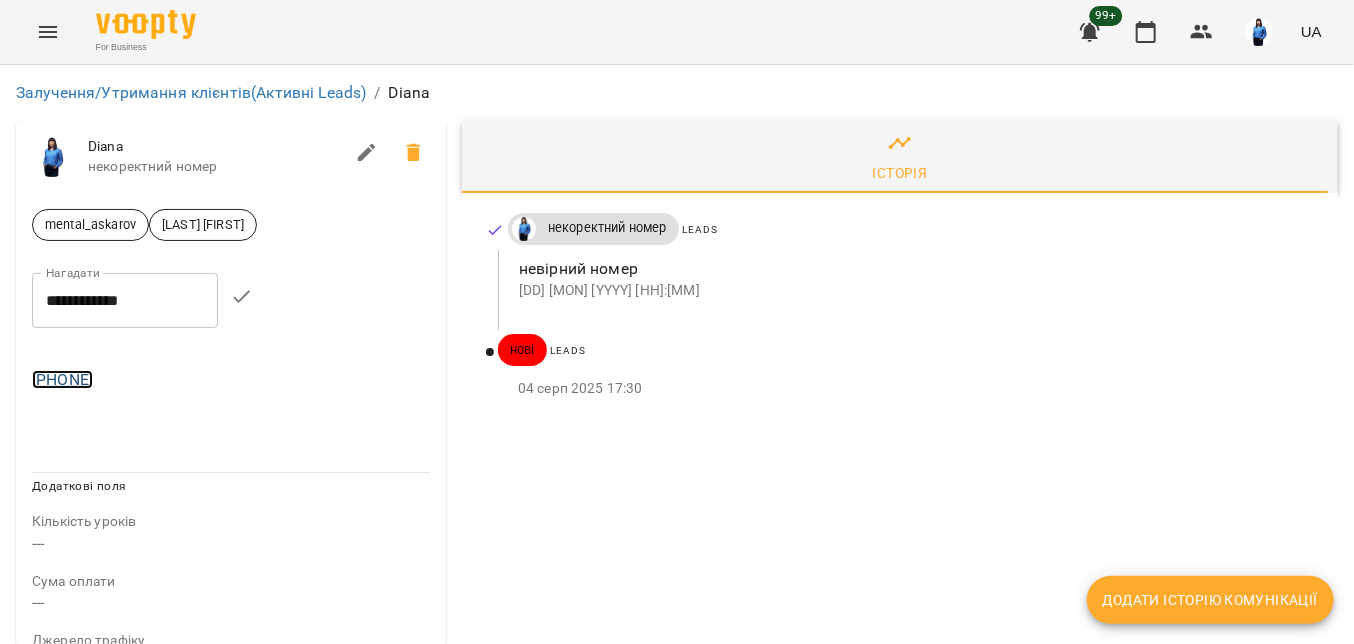 copy on "3279715880" 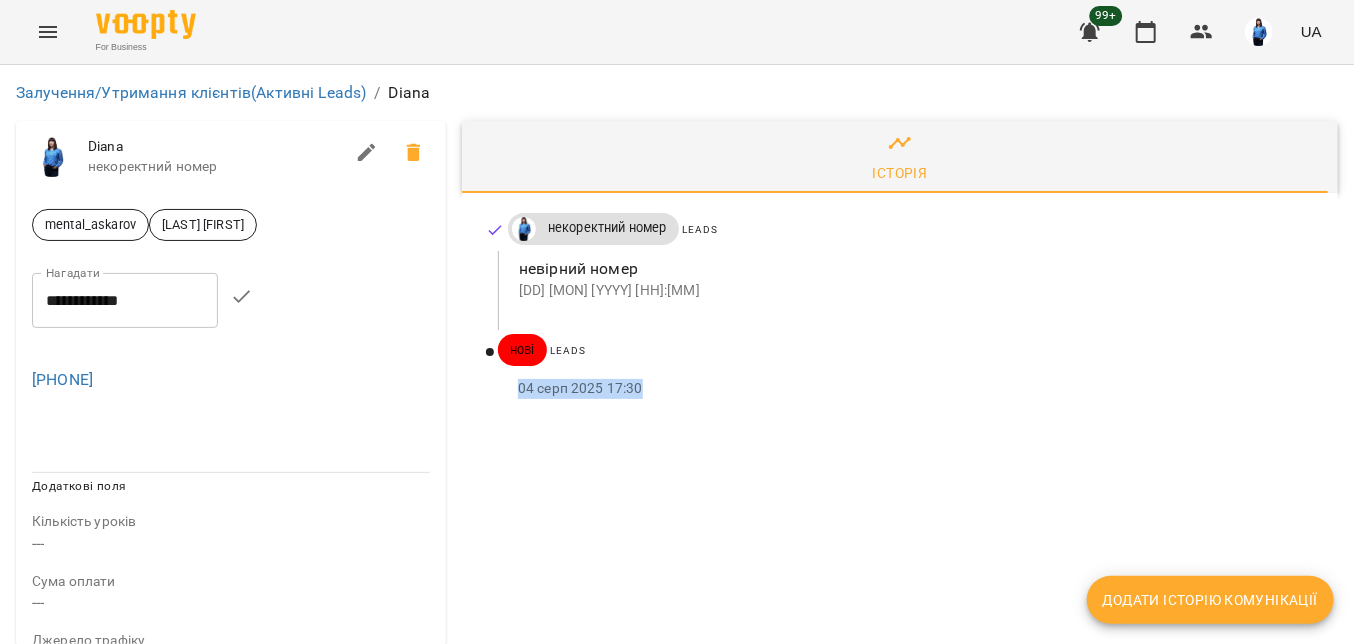 drag, startPoint x: 650, startPoint y: 392, endPoint x: 503, endPoint y: 387, distance: 147.085 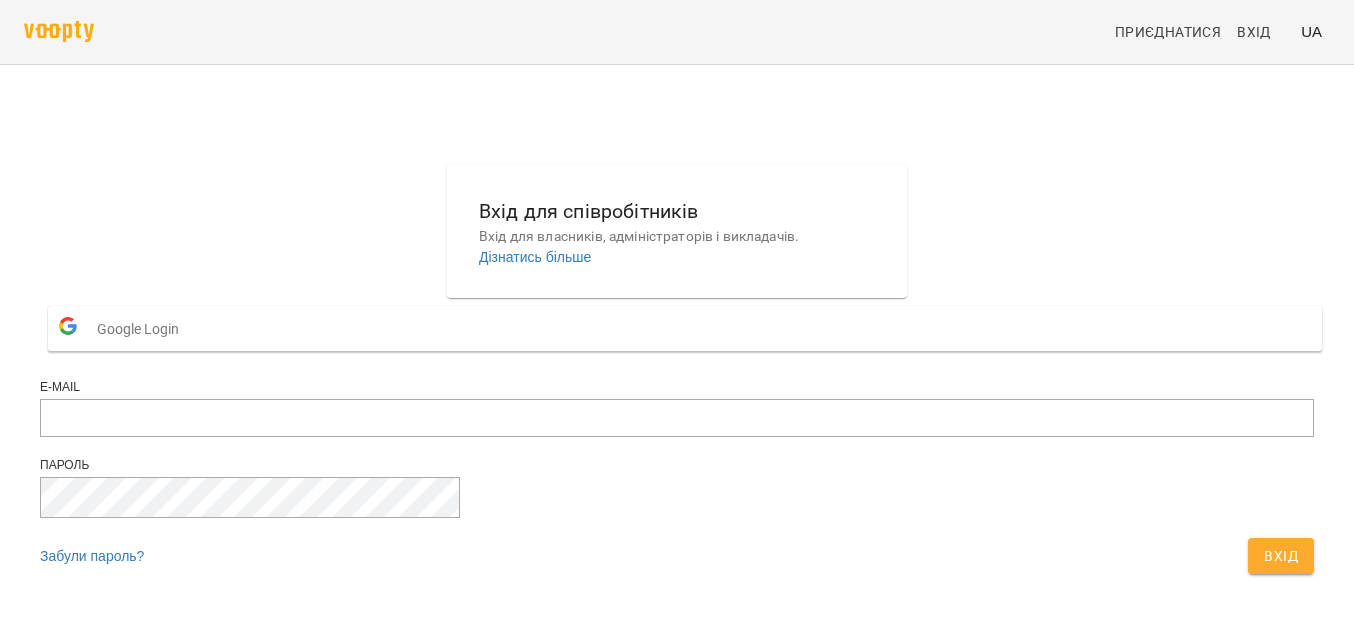 scroll, scrollTop: 0, scrollLeft: 0, axis: both 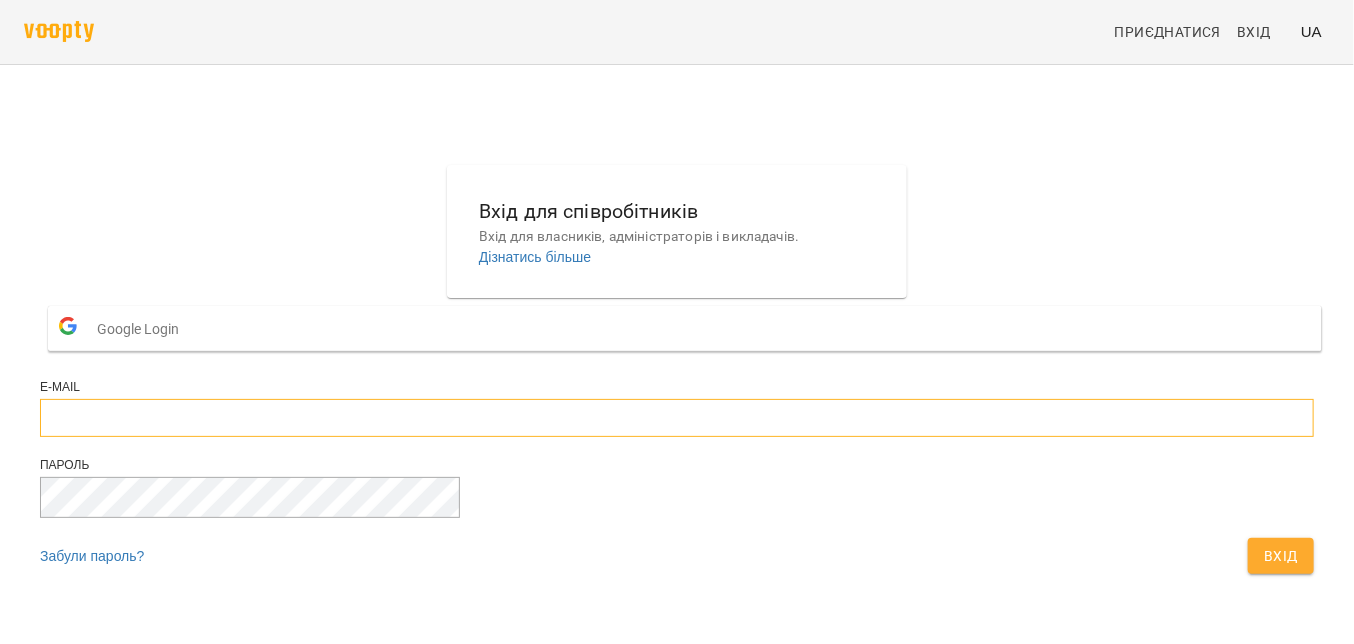 type on "**********" 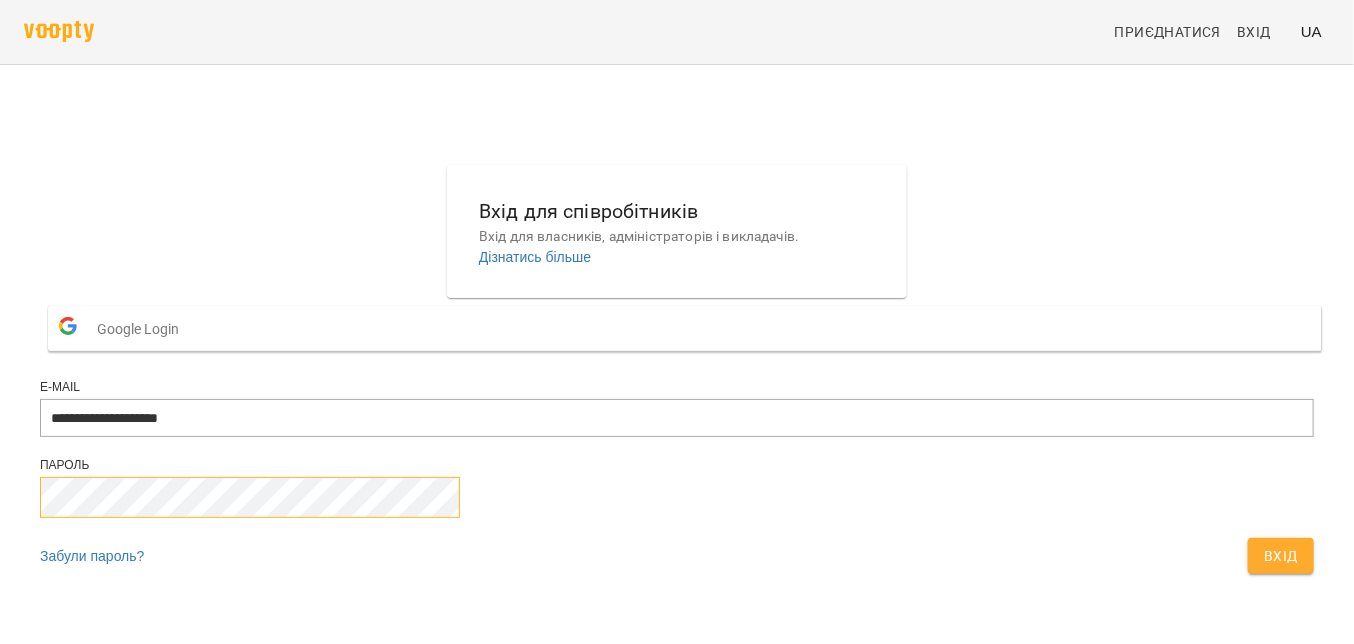 click on "**********" at bounding box center [677, 441] 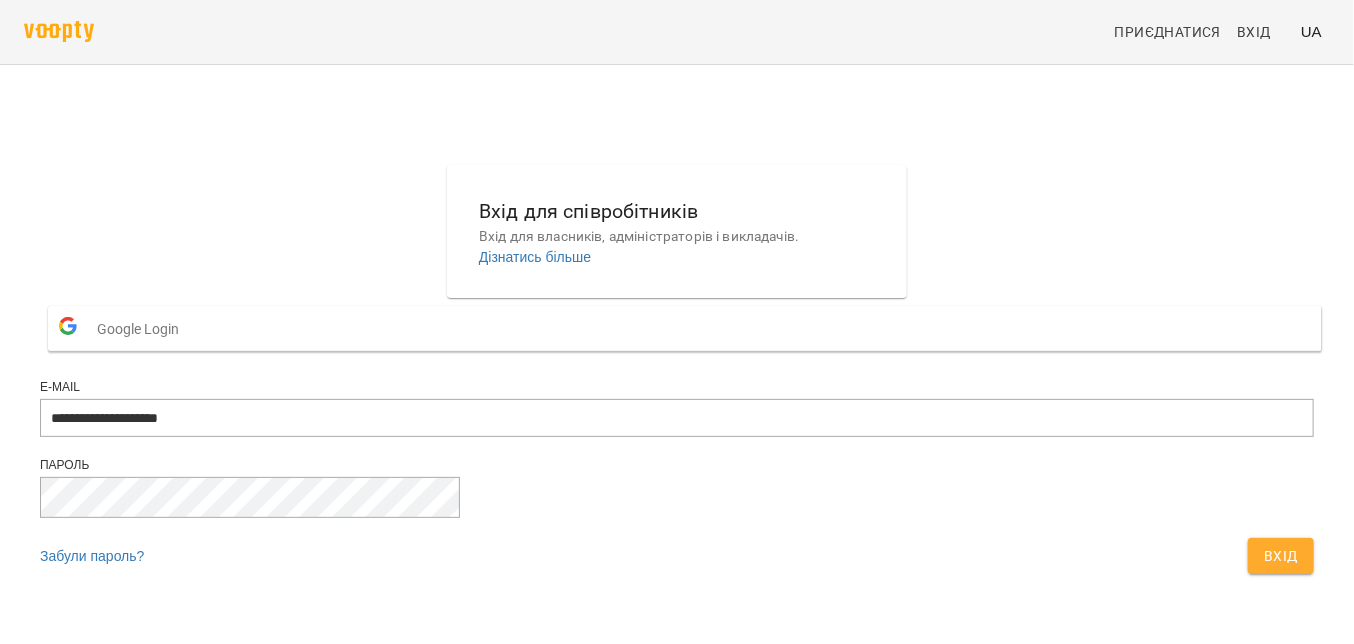 click on "Вхід" at bounding box center (1281, 556) 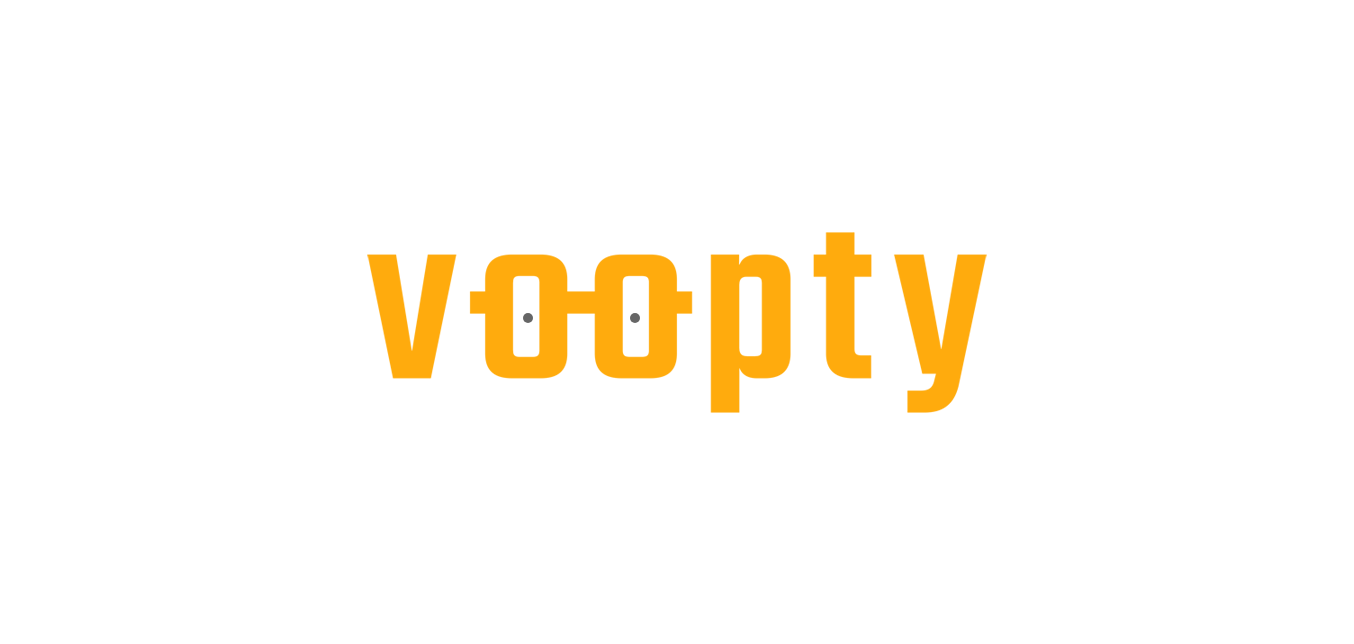 scroll, scrollTop: 0, scrollLeft: 0, axis: both 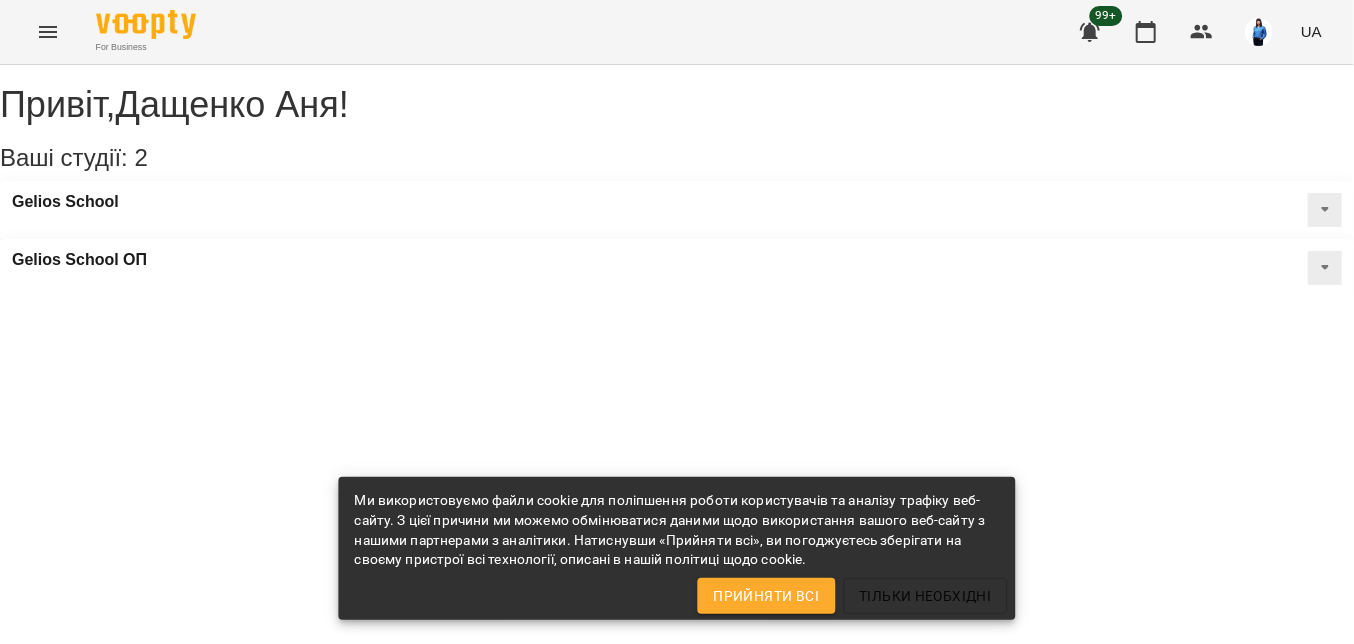 click at bounding box center (48, 32) 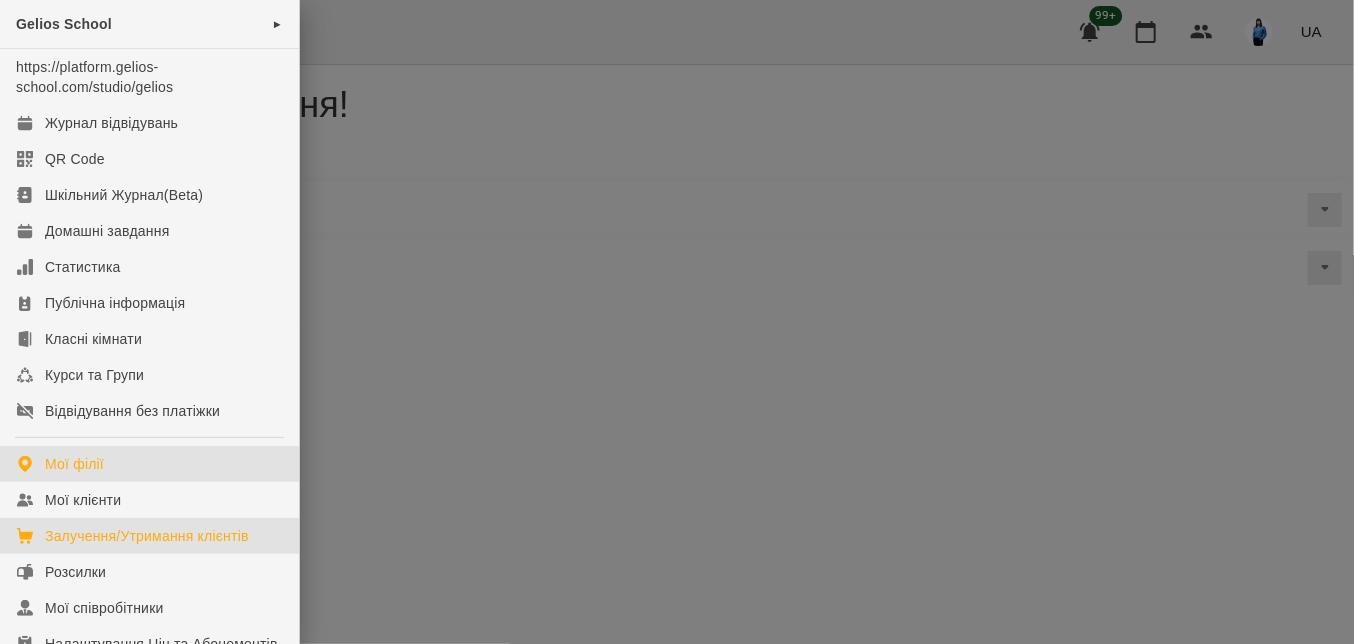 click on "Залучення/Утримання клієнтів" at bounding box center [147, 536] 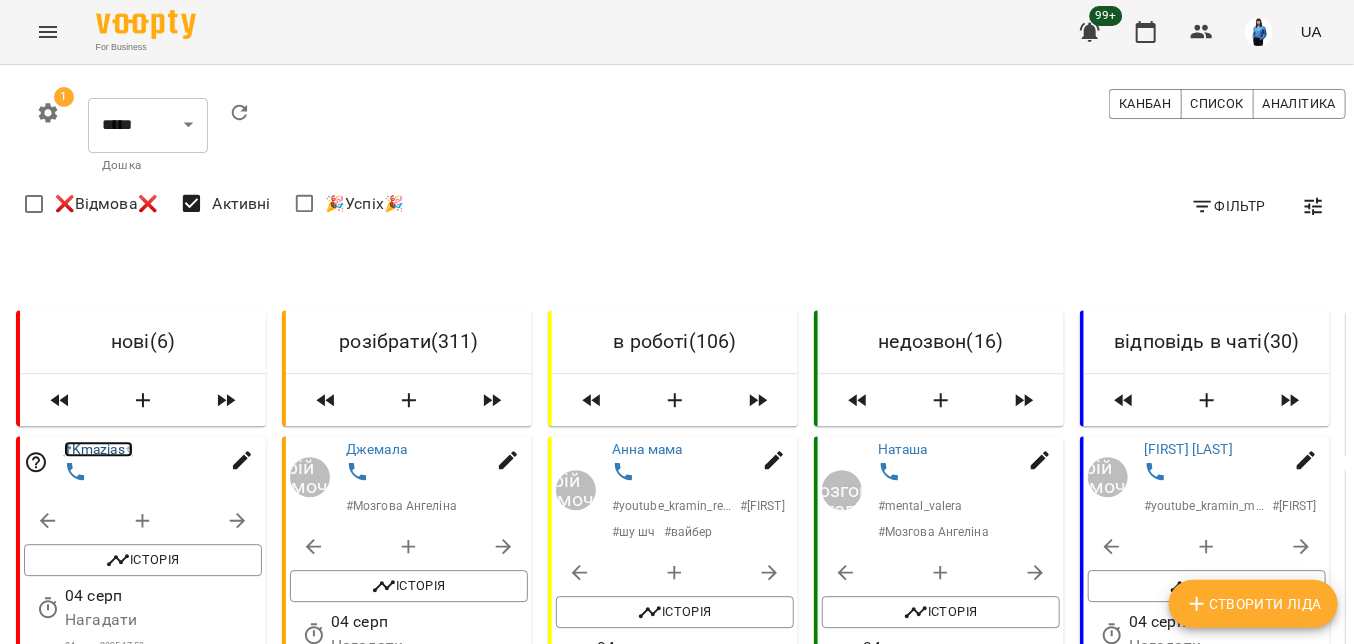 scroll, scrollTop: 200, scrollLeft: 0, axis: vertical 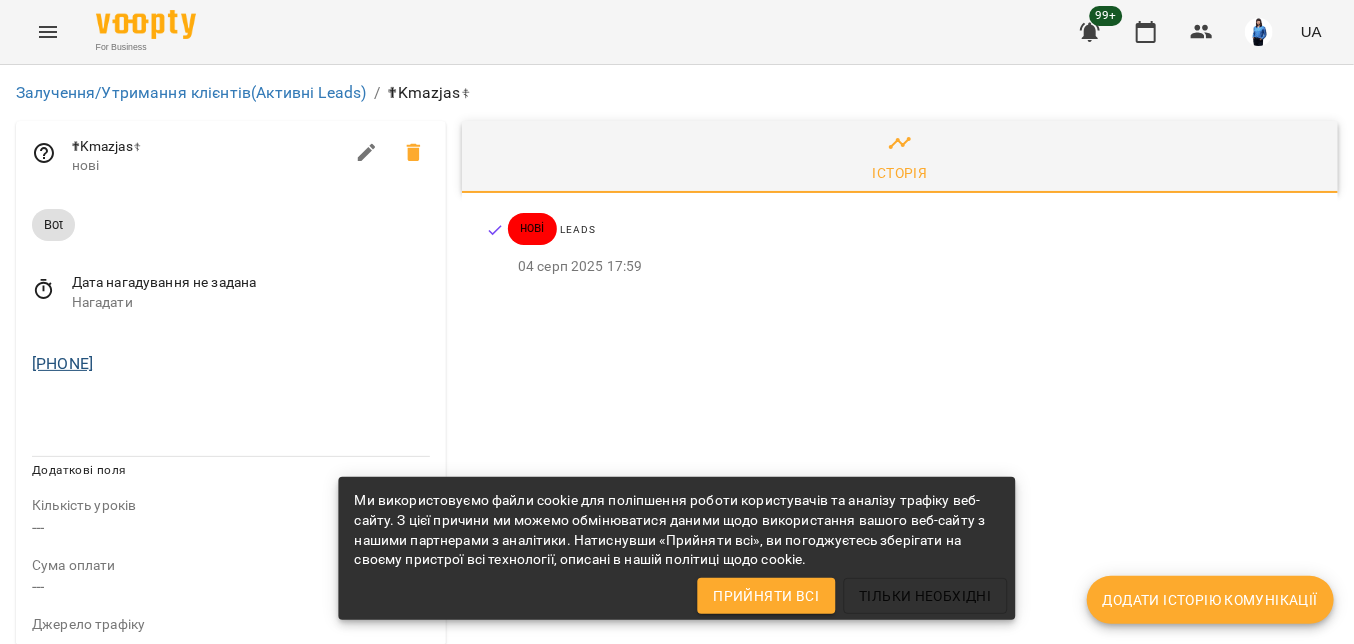drag, startPoint x: 160, startPoint y: 356, endPoint x: 36, endPoint y: 358, distance: 124.01613 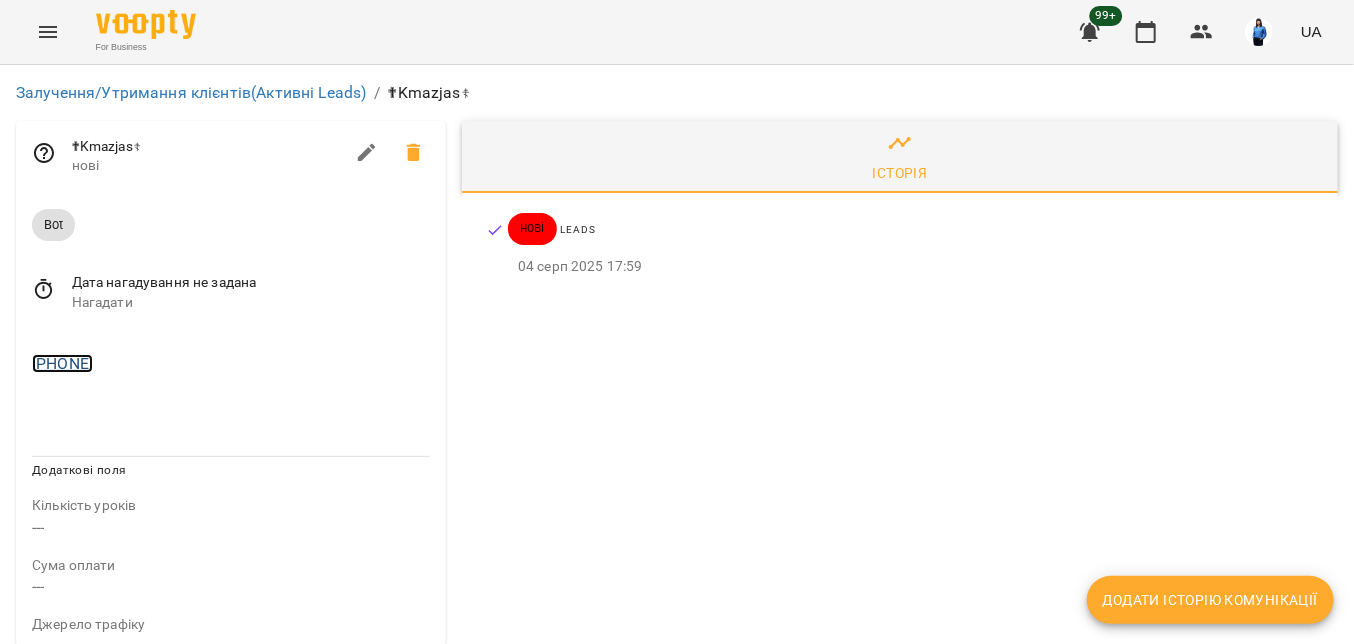 copy on "[PHONE]" 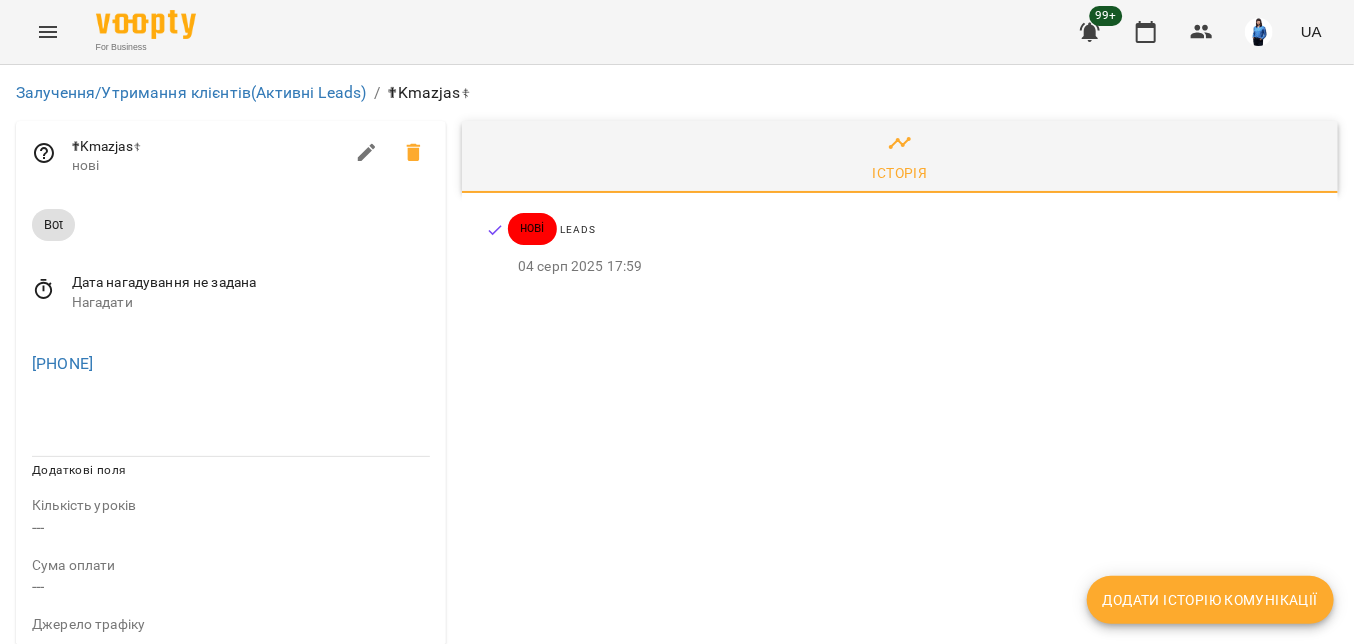 click on "Додати історію комунікації" at bounding box center [1210, 600] 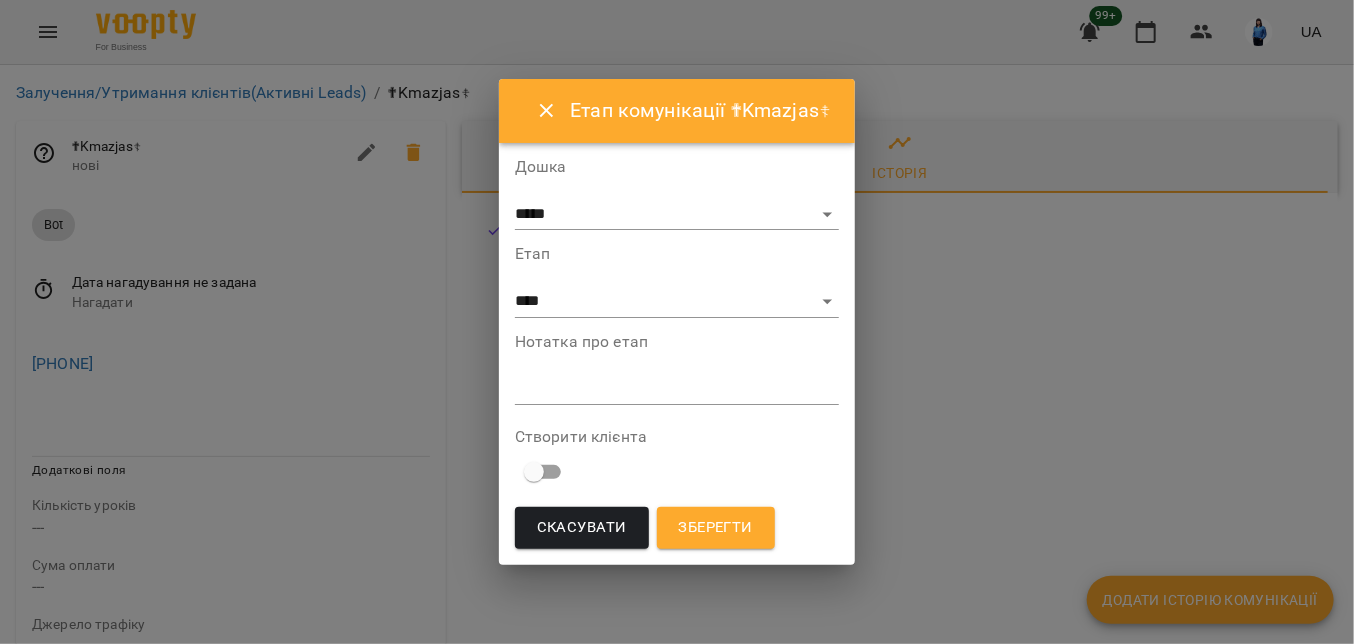 click at bounding box center [677, 388] 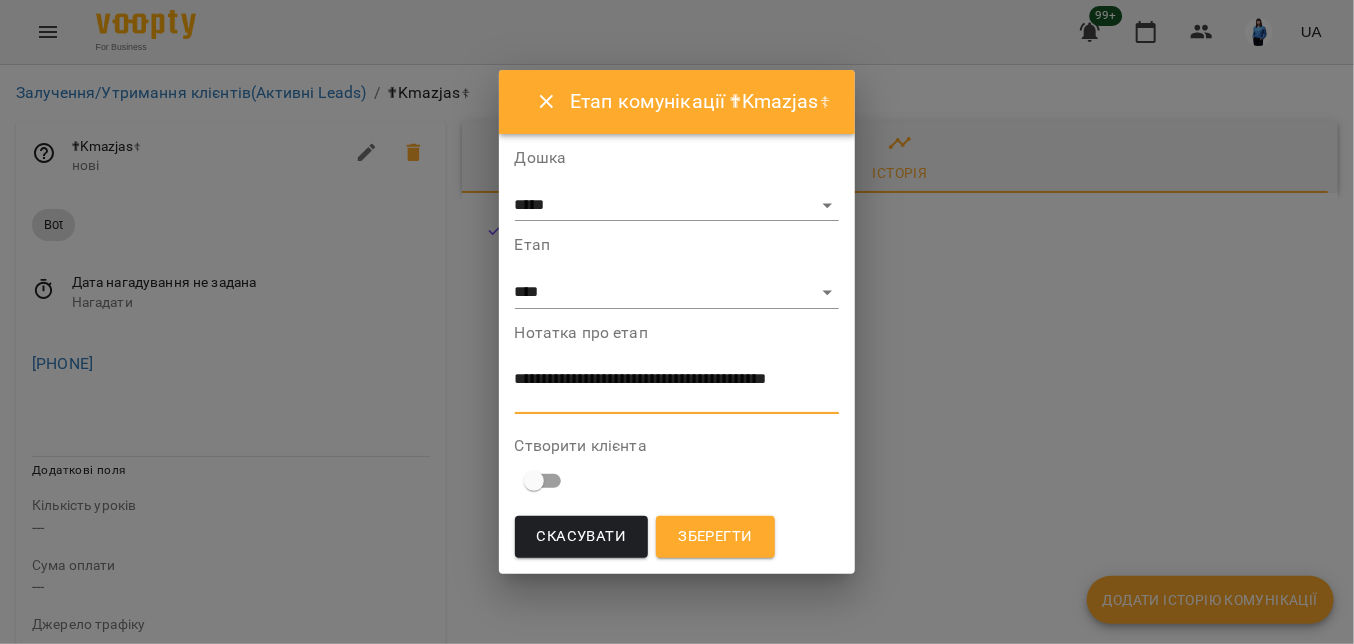 scroll, scrollTop: 0, scrollLeft: 0, axis: both 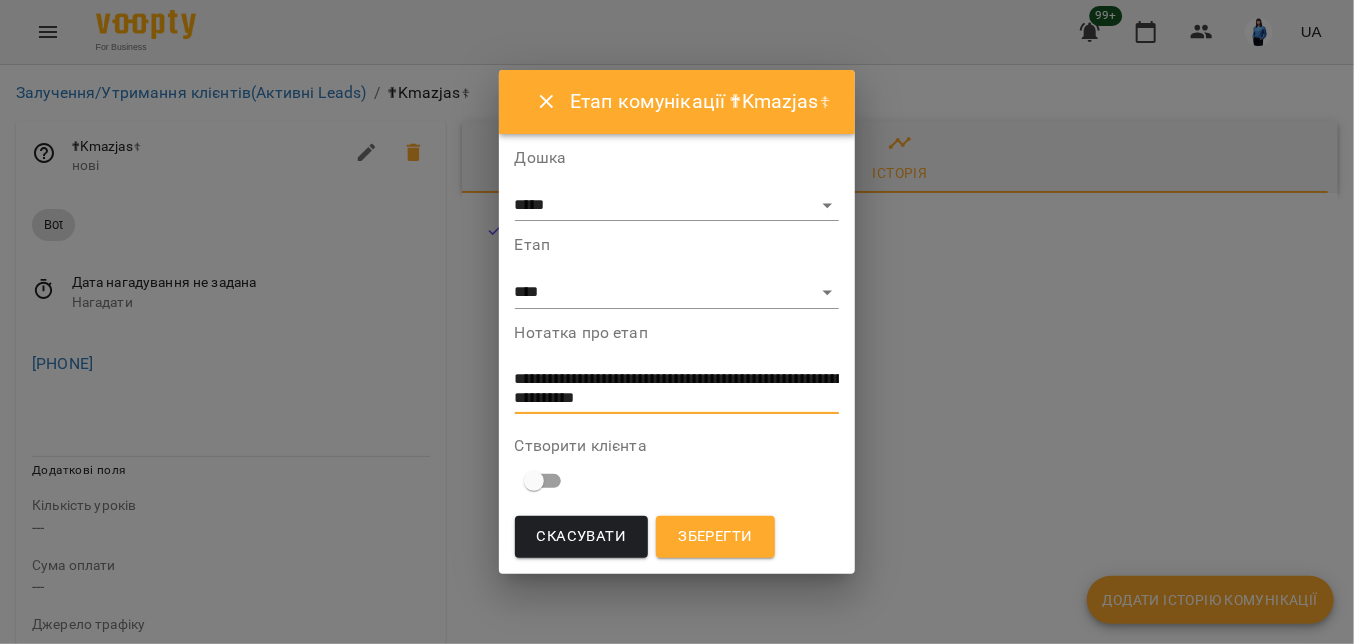 type on "**********" 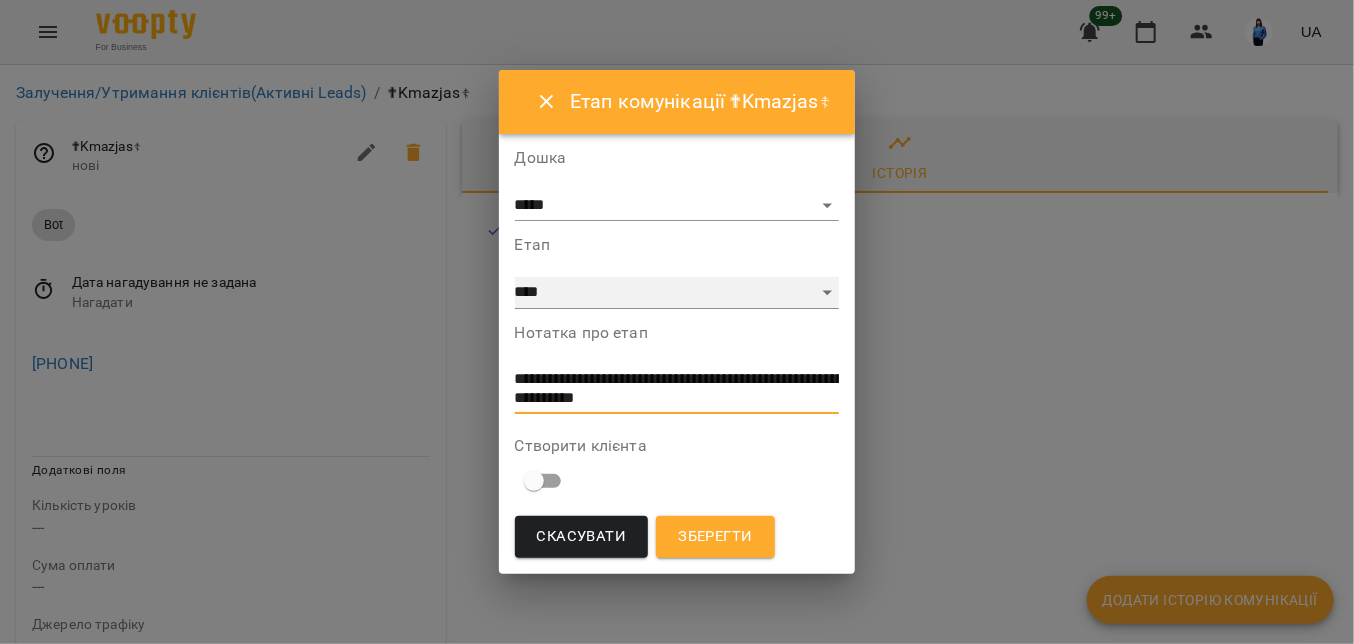 click on "**********" at bounding box center [677, 293] 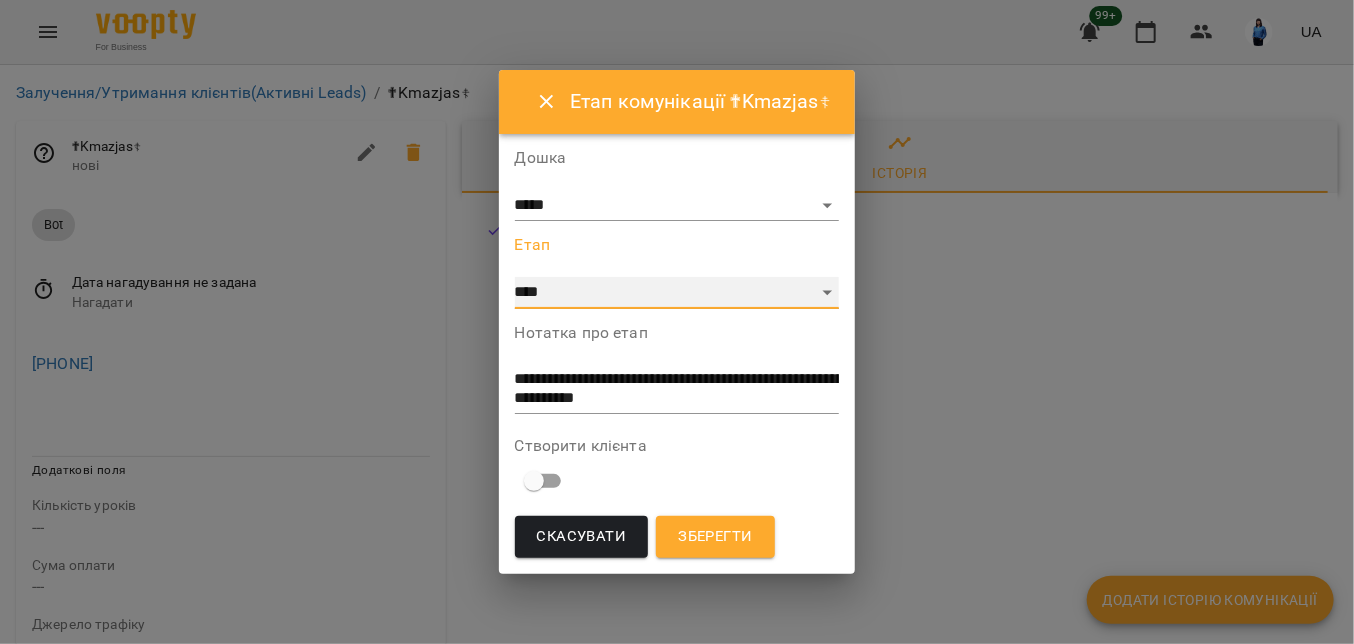 click on "**********" at bounding box center [677, 293] 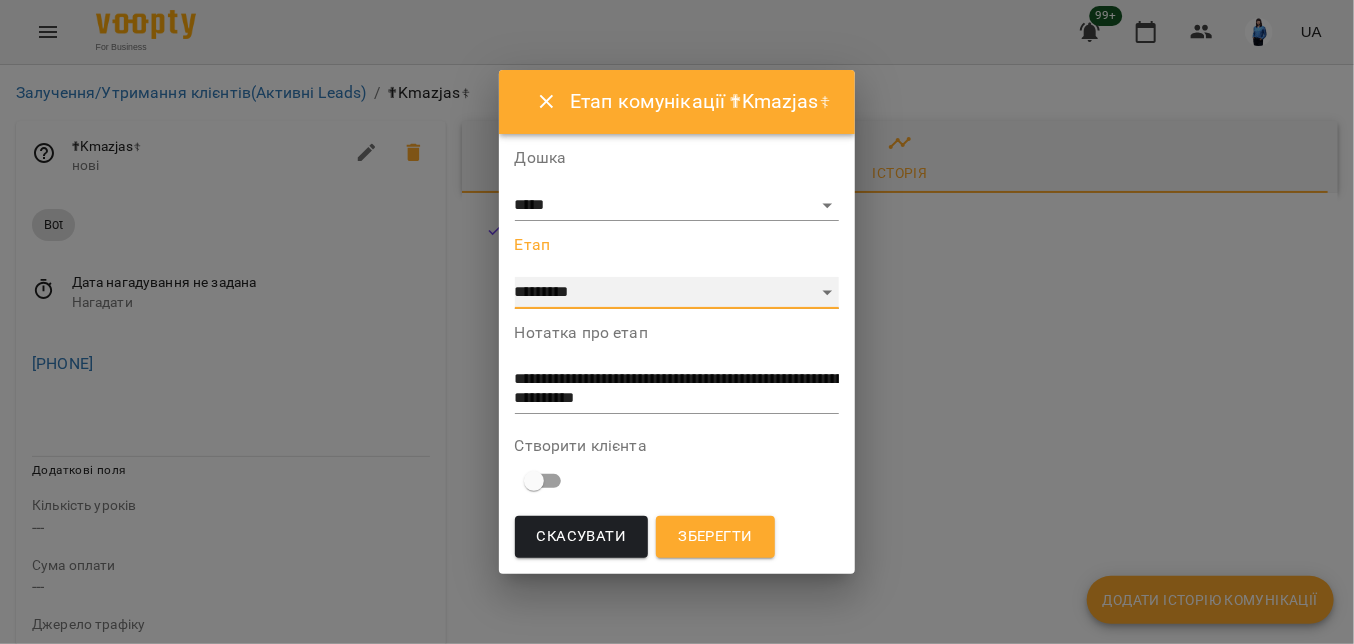 click on "**********" at bounding box center (677, 293) 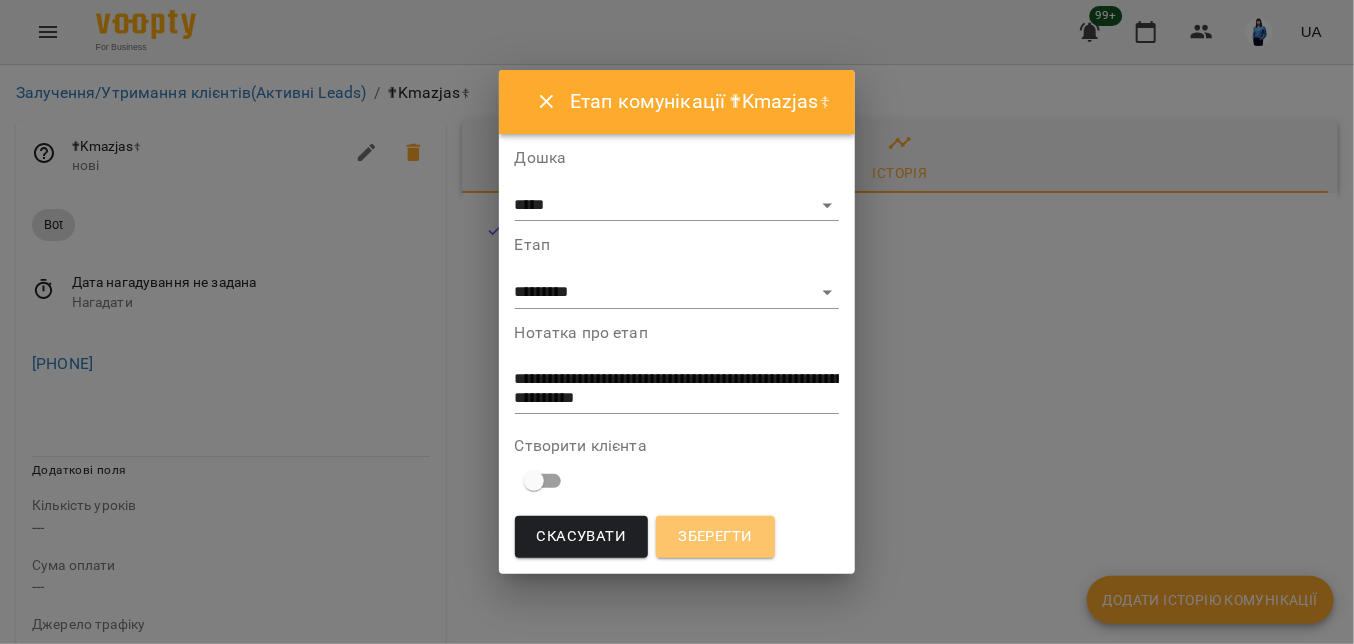 click on "Зберегти" at bounding box center [715, 537] 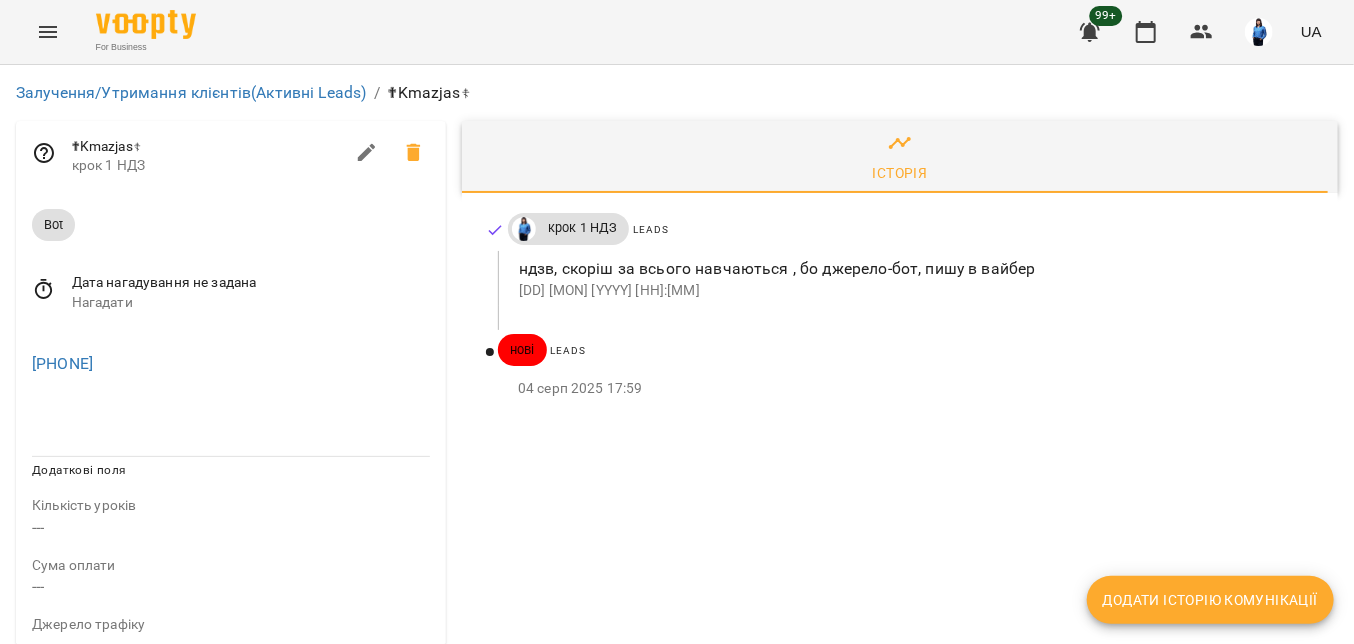 click 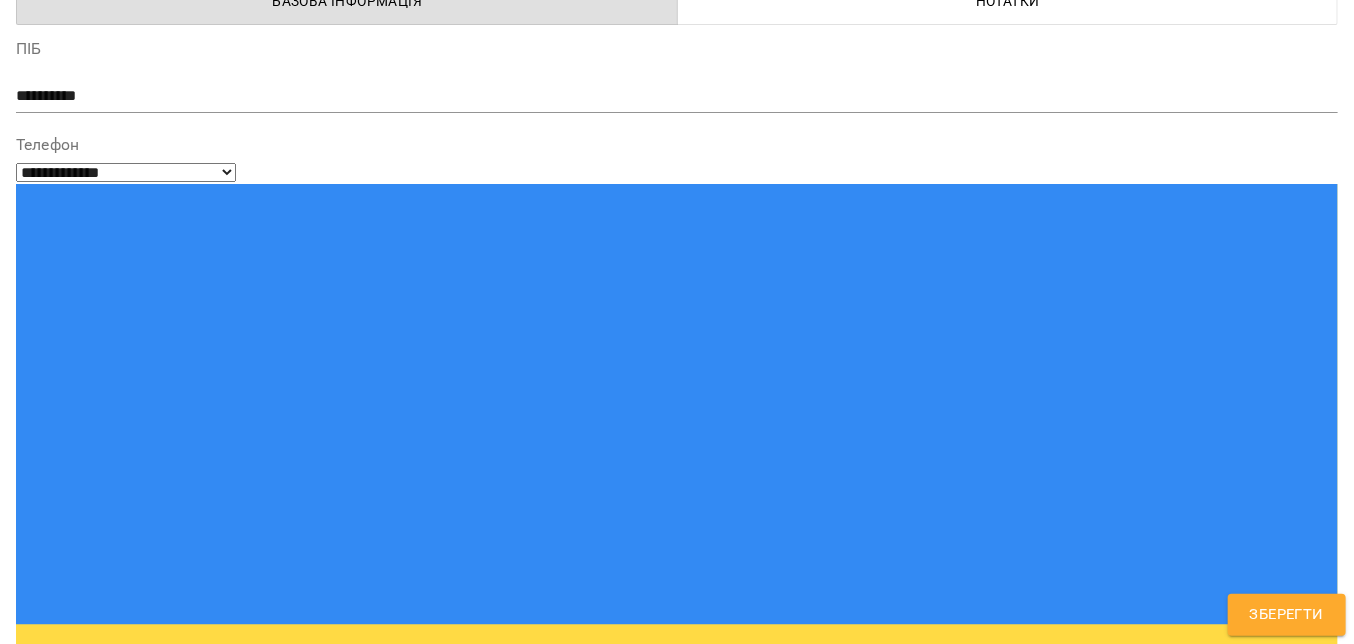 scroll, scrollTop: 300, scrollLeft: 0, axis: vertical 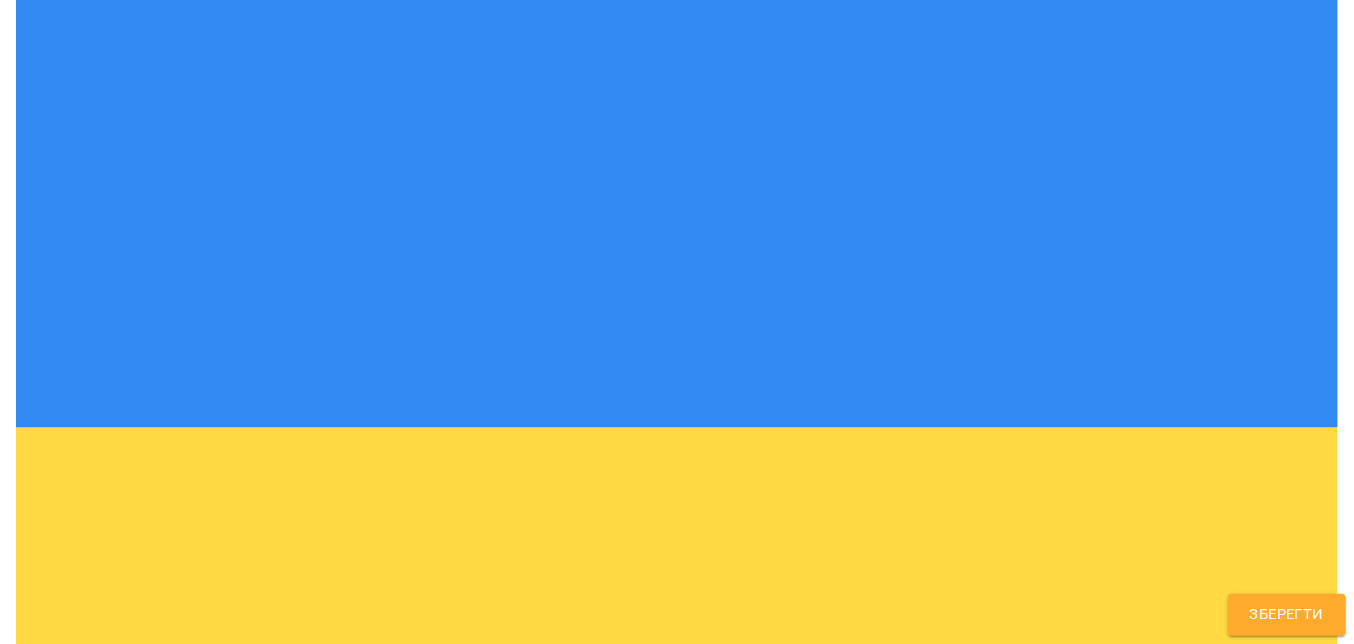 click on "**********" at bounding box center [677, 1382] 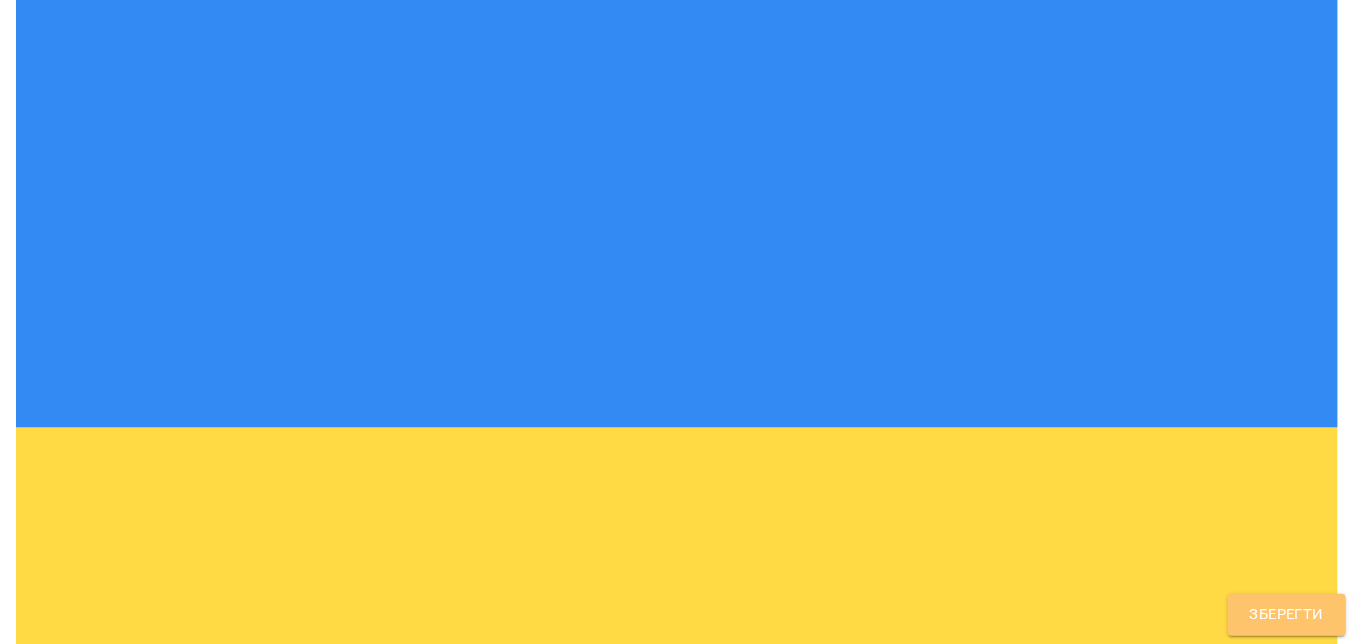 click on "Зберегти" at bounding box center [1287, 615] 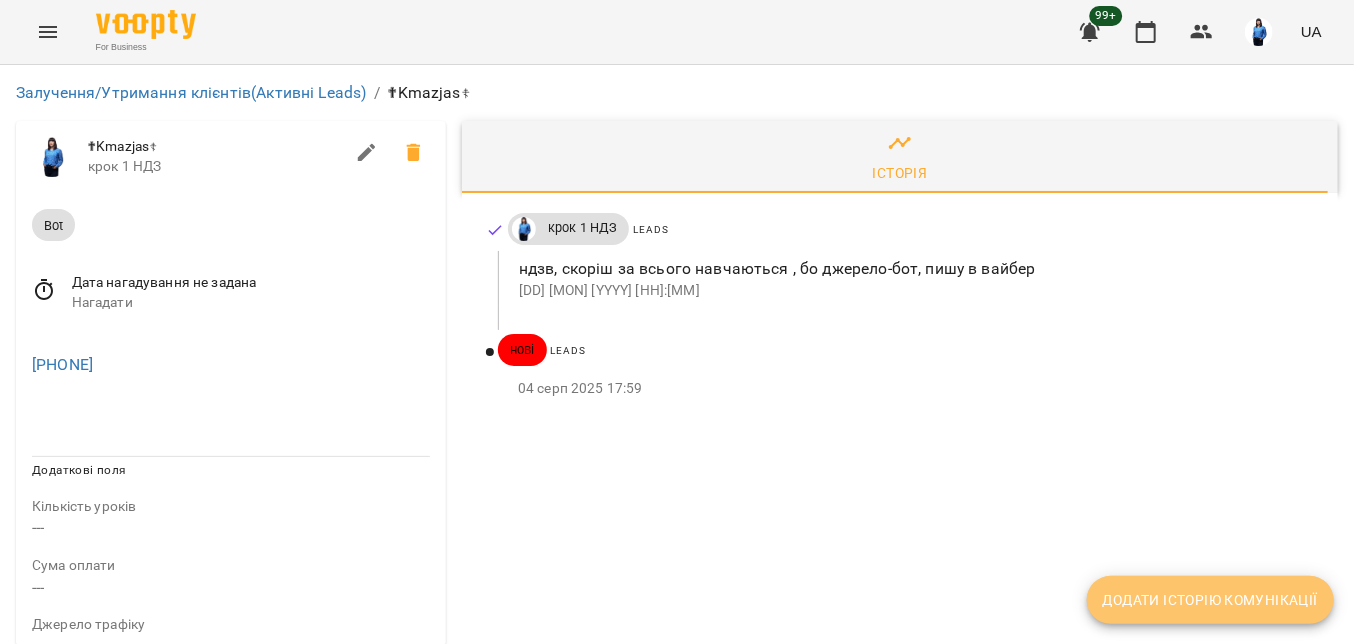 click on "Додати історію комунікації" at bounding box center [1210, 600] 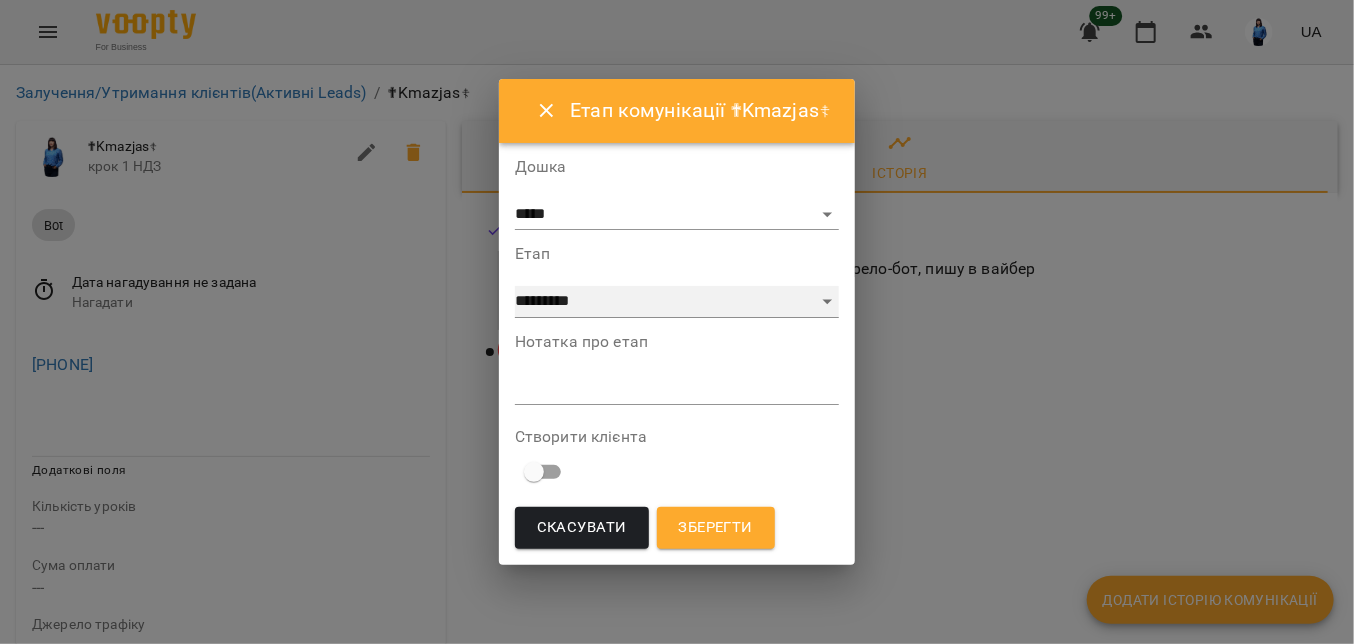click on "**********" at bounding box center (677, 302) 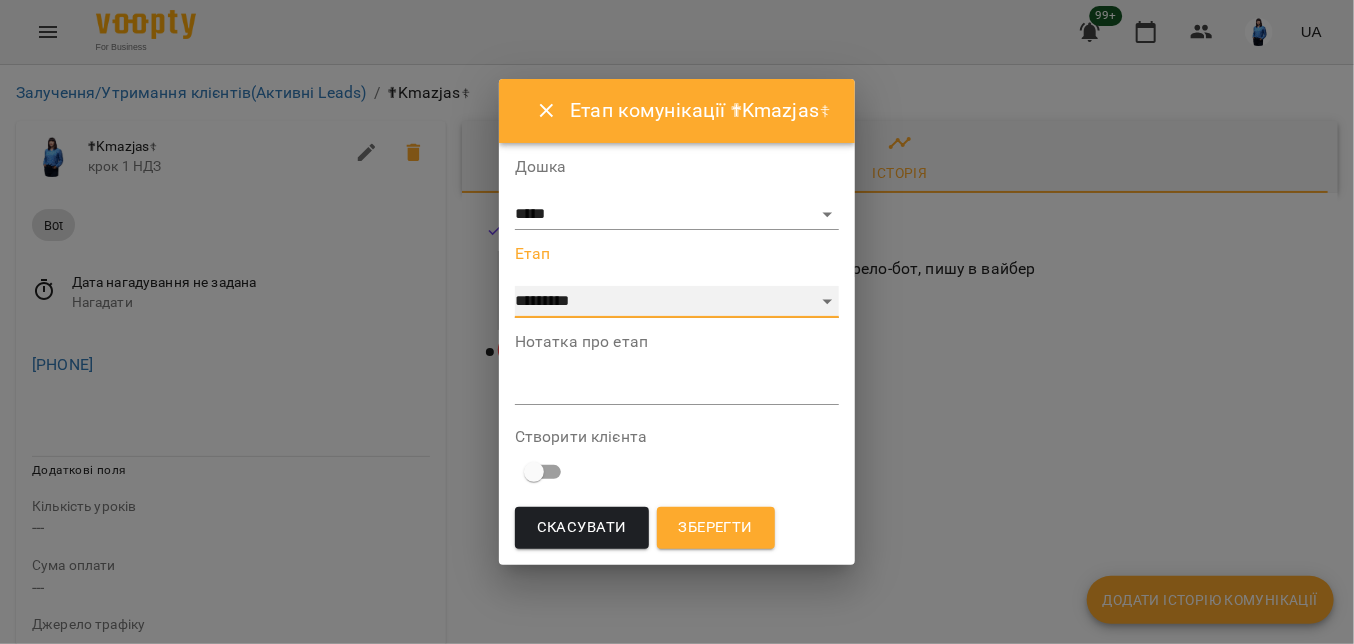 select on "**" 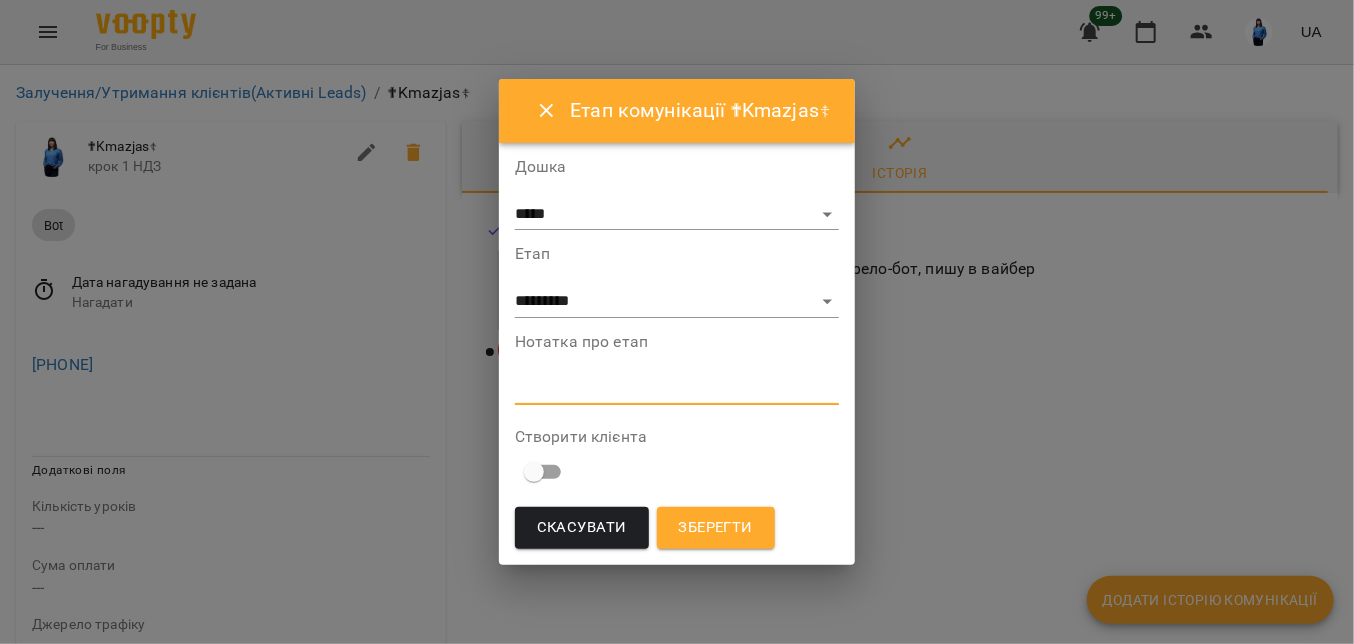 click at bounding box center [677, 388] 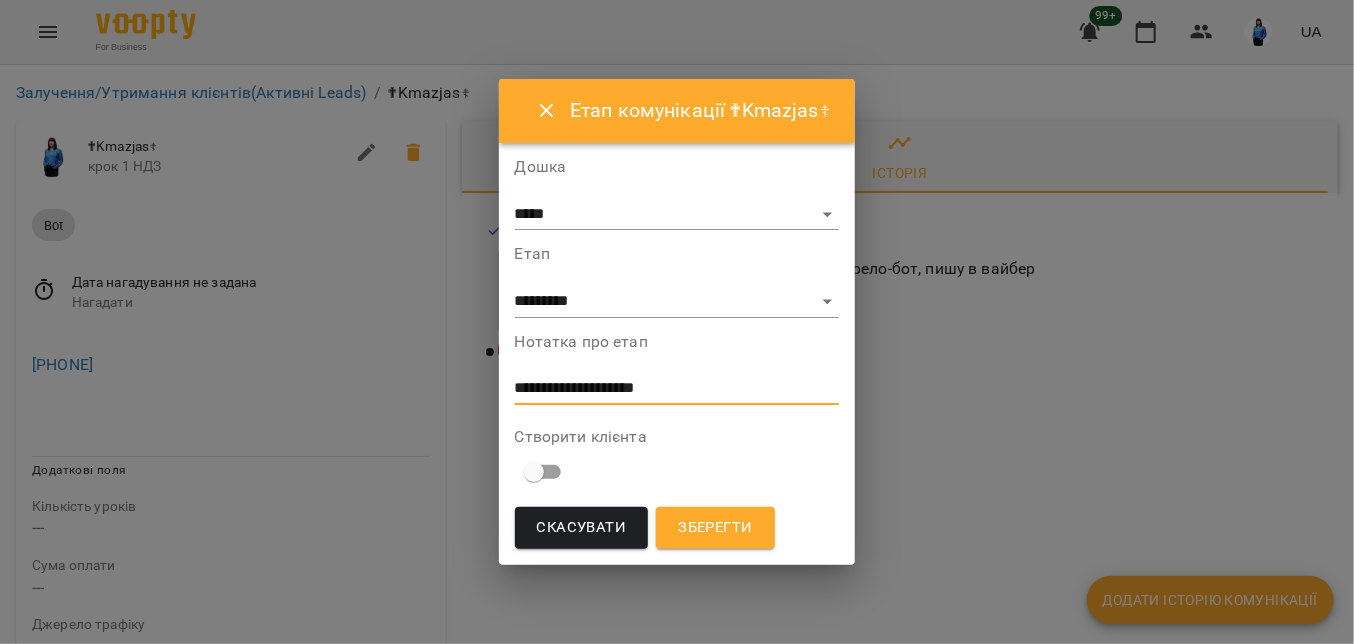 type on "**********" 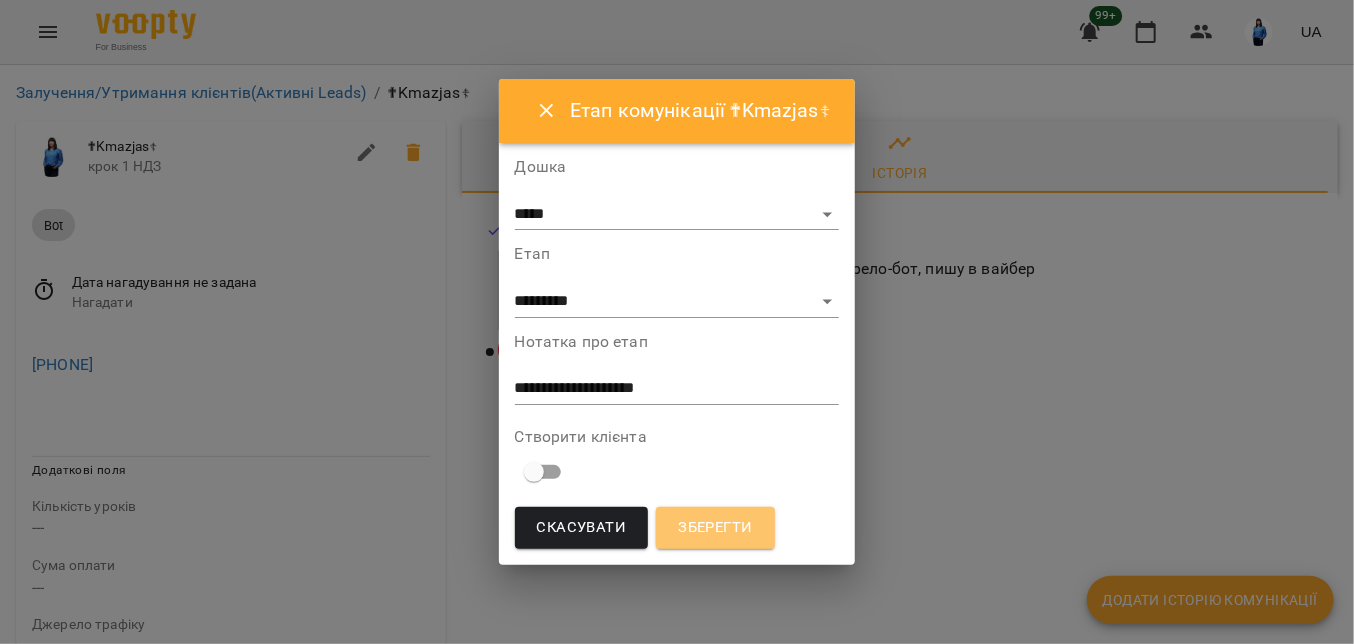 click on "Зберегти" at bounding box center [715, 528] 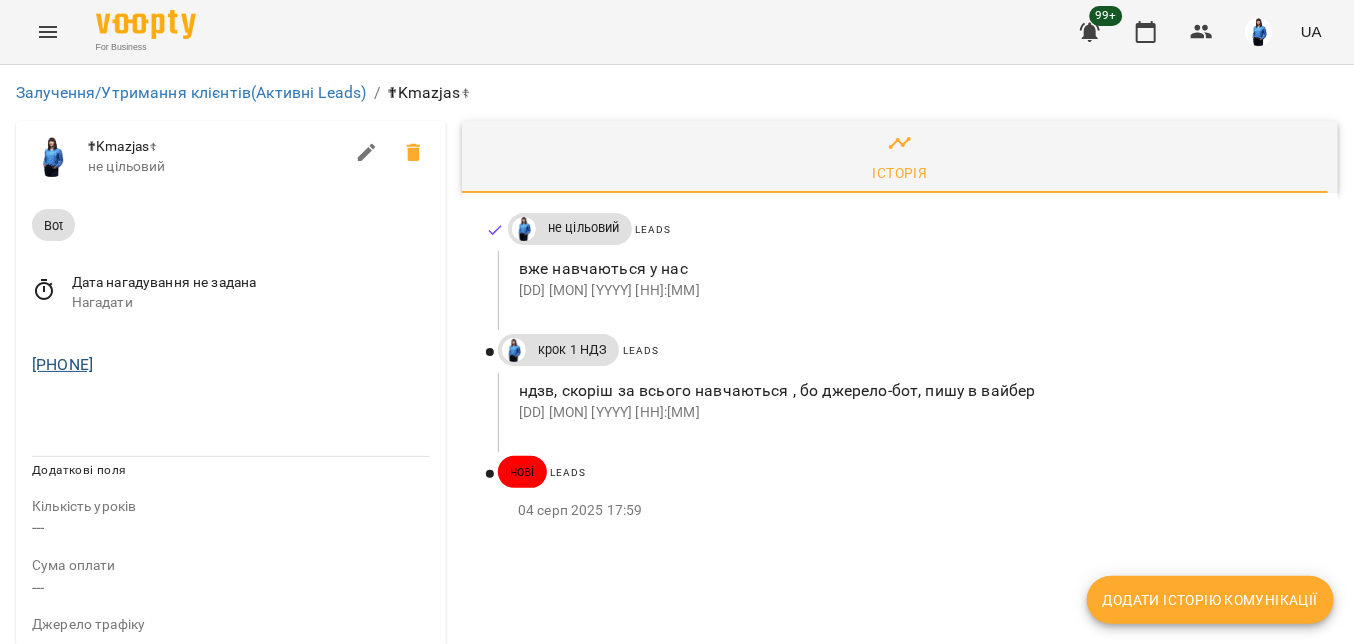 drag, startPoint x: 162, startPoint y: 361, endPoint x: 40, endPoint y: 363, distance: 122.016396 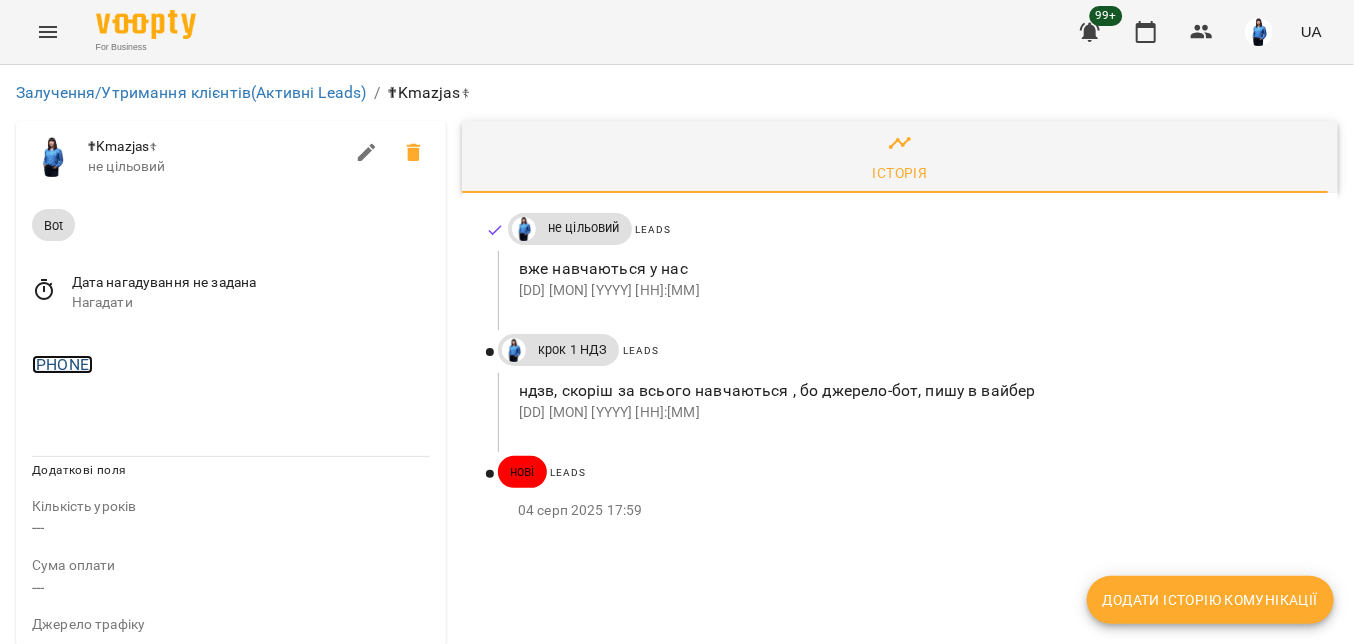 copy on "380638265828" 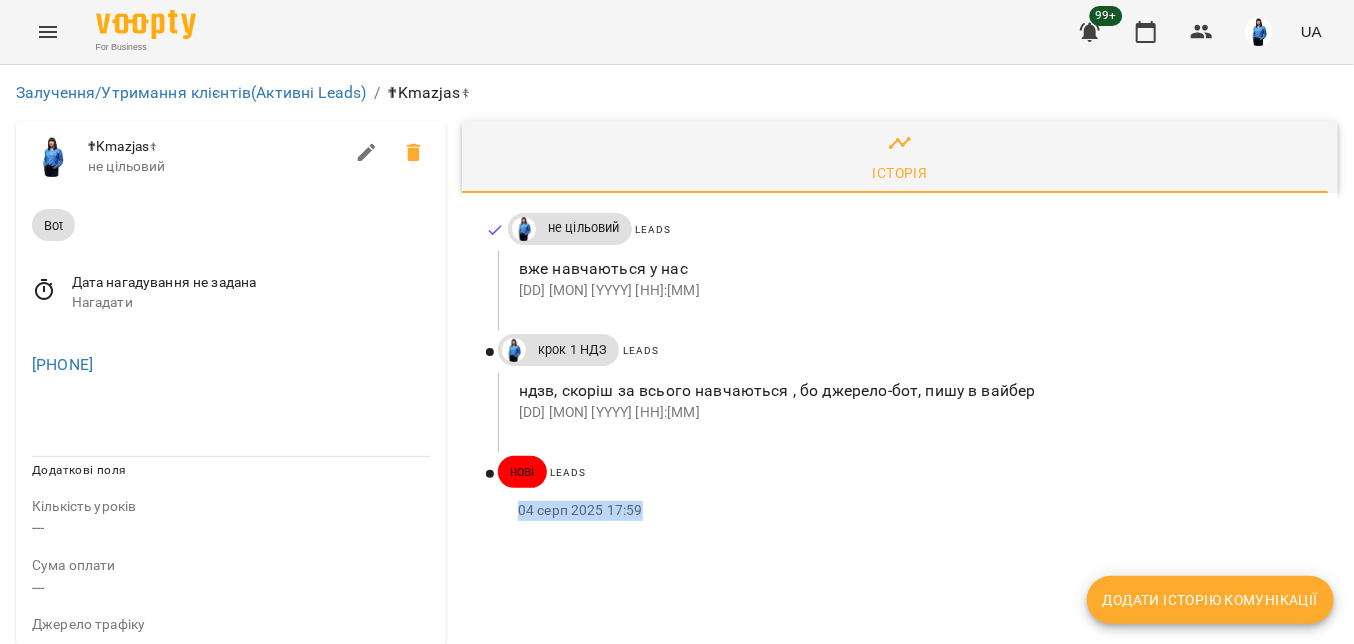 drag, startPoint x: 647, startPoint y: 524, endPoint x: 512, endPoint y: 515, distance: 135.29967 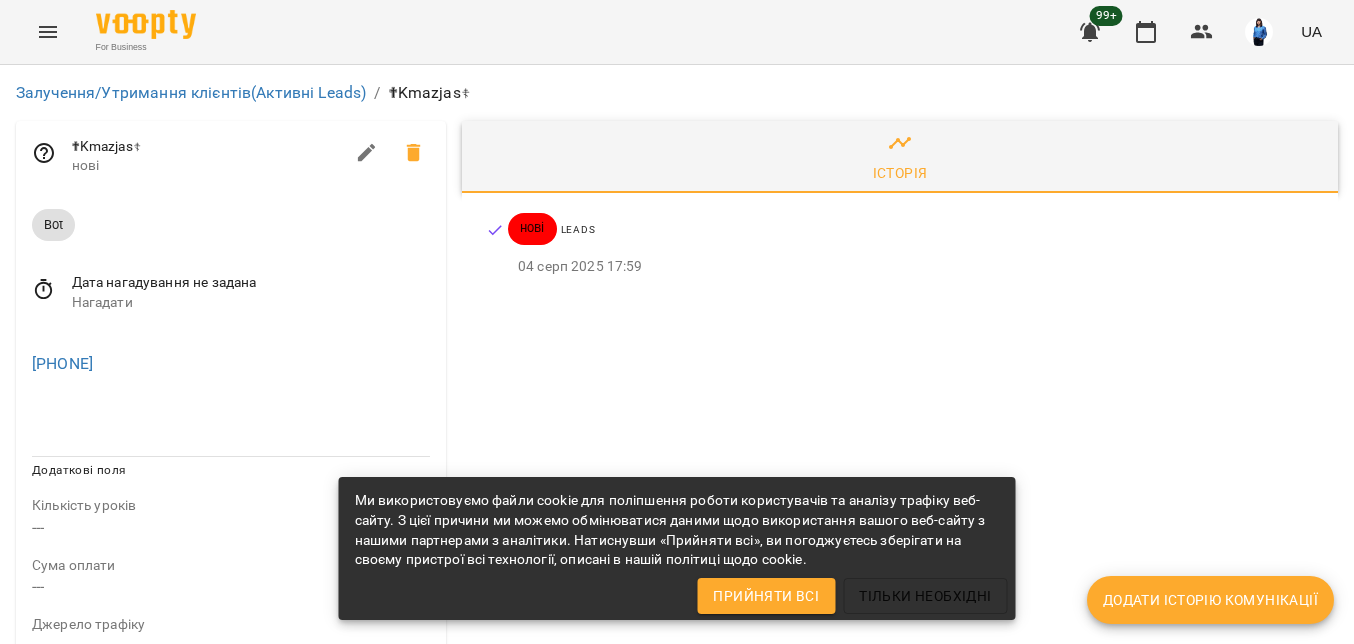 scroll, scrollTop: 0, scrollLeft: 0, axis: both 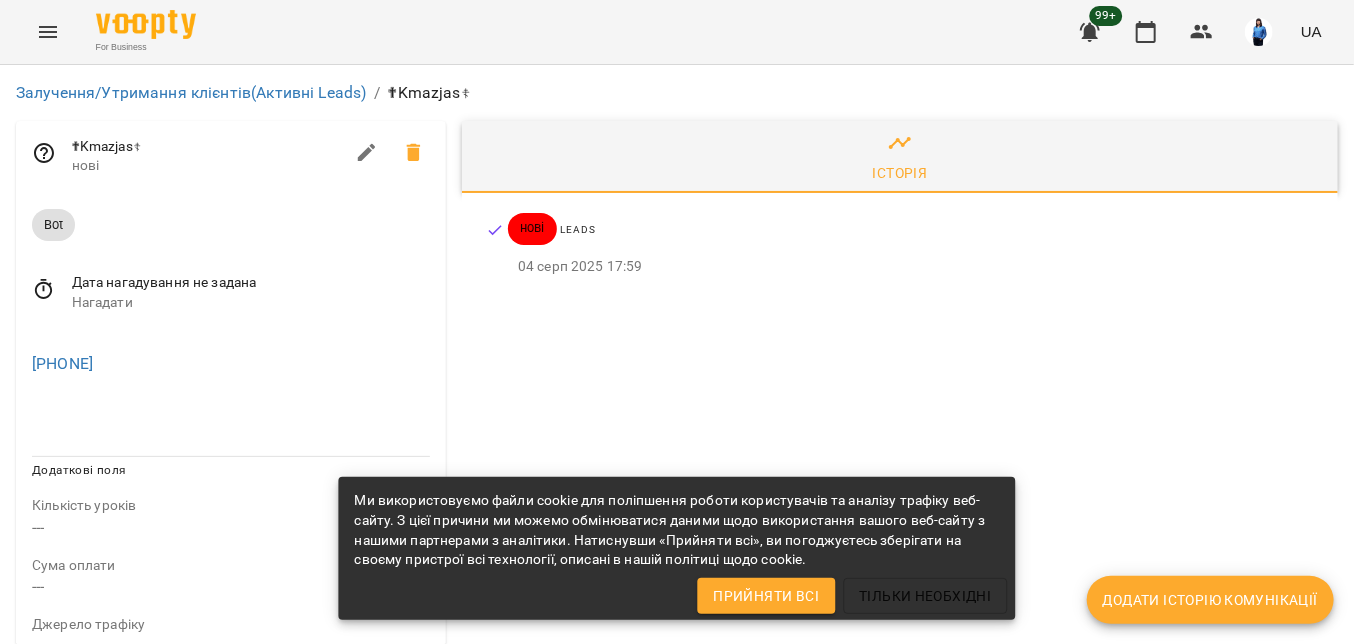 drag, startPoint x: 194, startPoint y: 360, endPoint x: 24, endPoint y: 362, distance: 170.01176 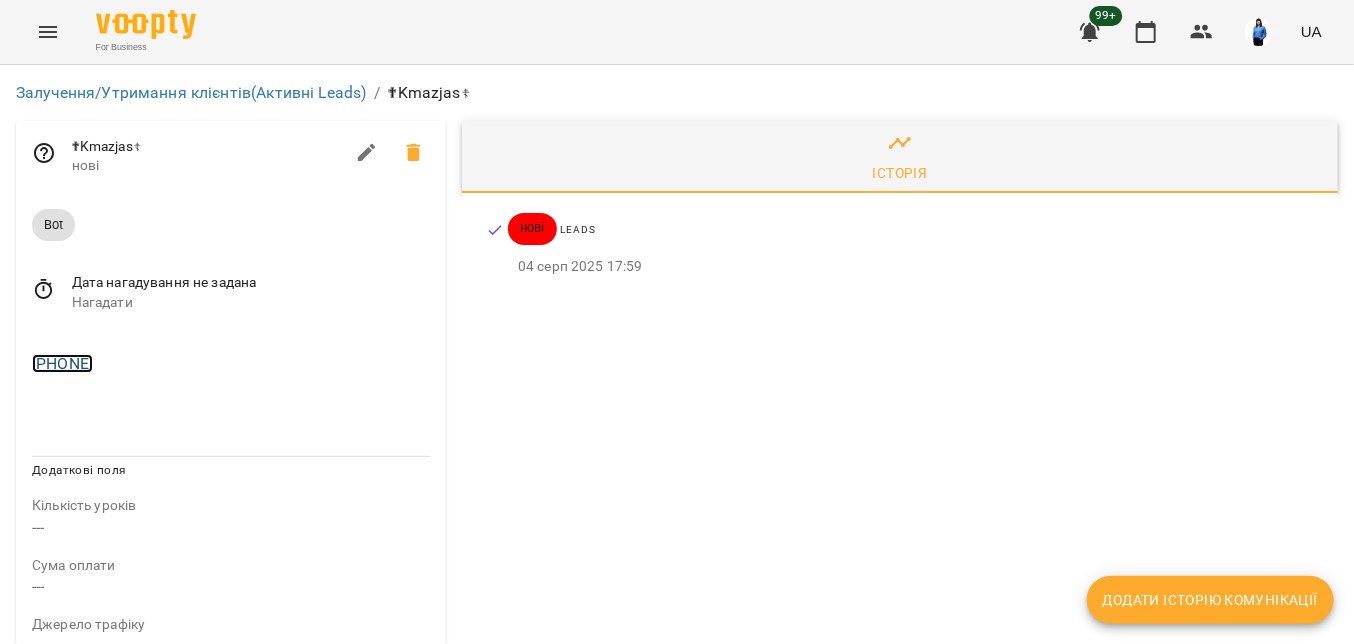 copy on "[PHONE]" 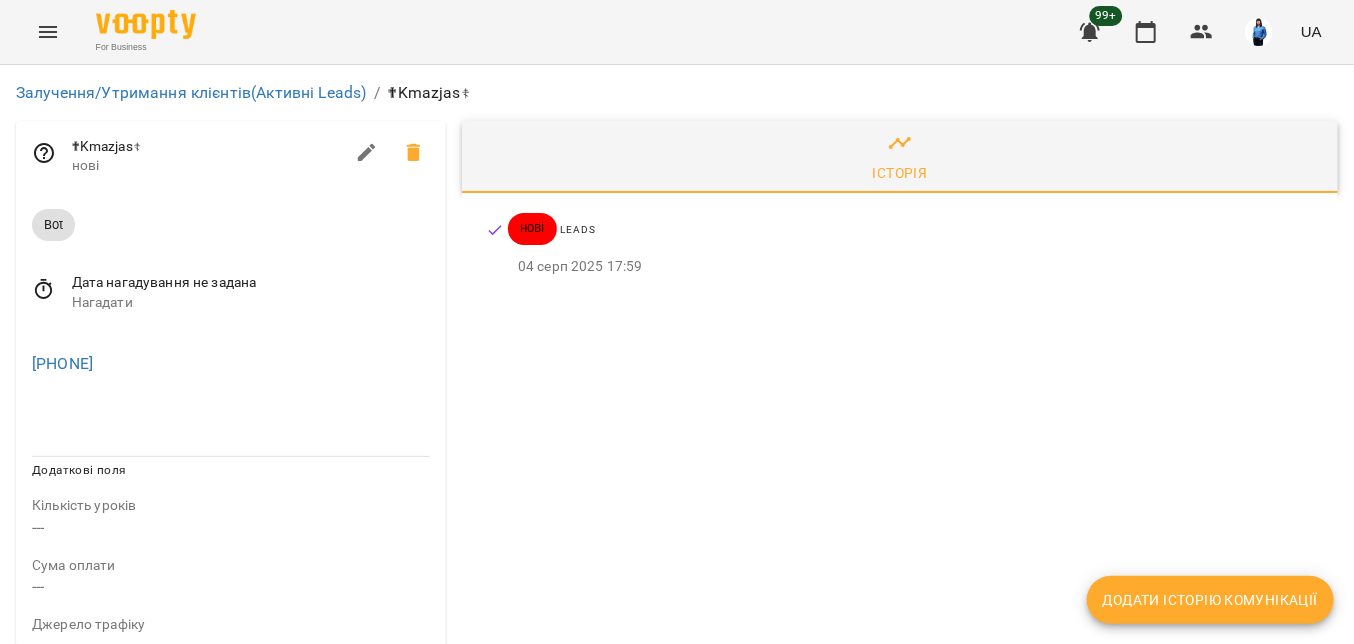 click on "Bot" at bounding box center [231, 224] 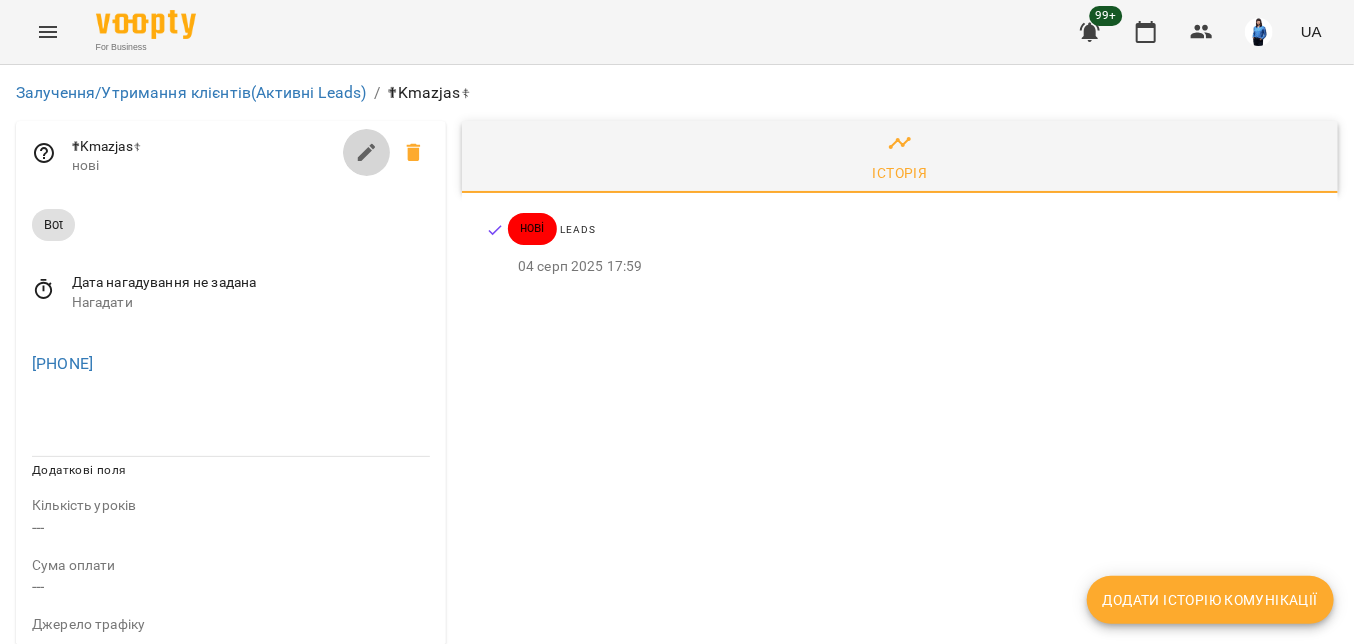 click 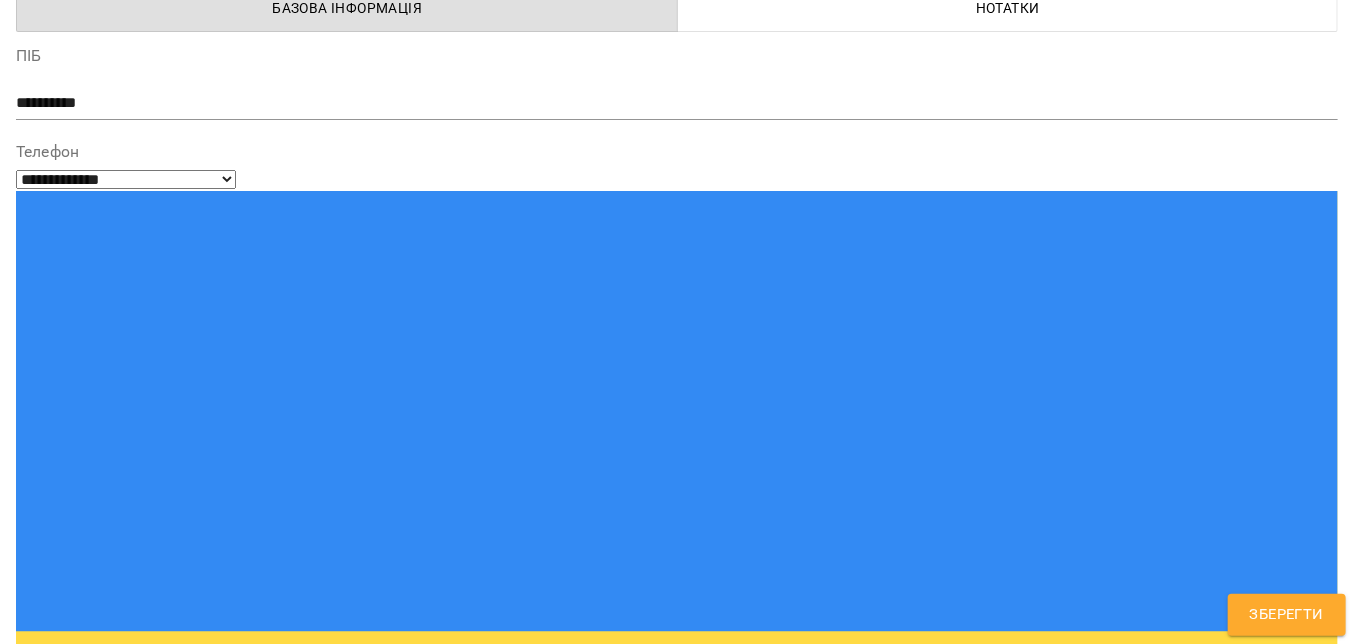 scroll, scrollTop: 200, scrollLeft: 0, axis: vertical 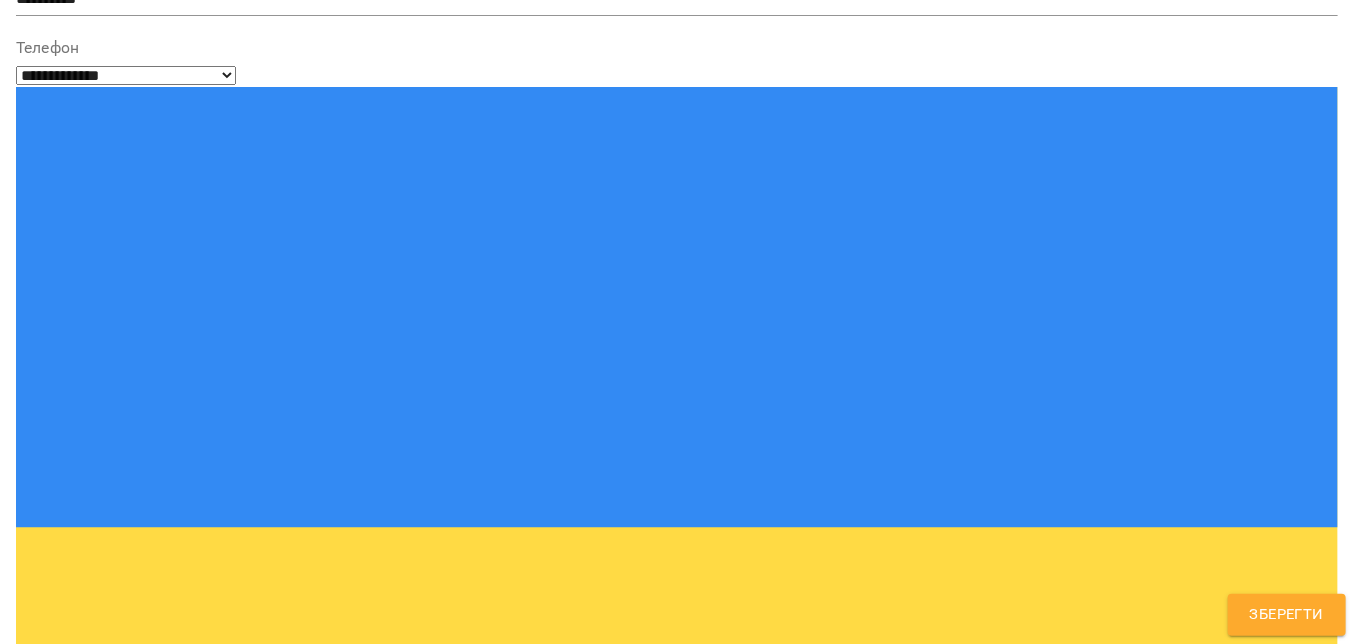 click on "Надрукуйте або оберіть..." at bounding box center [658, 1206] 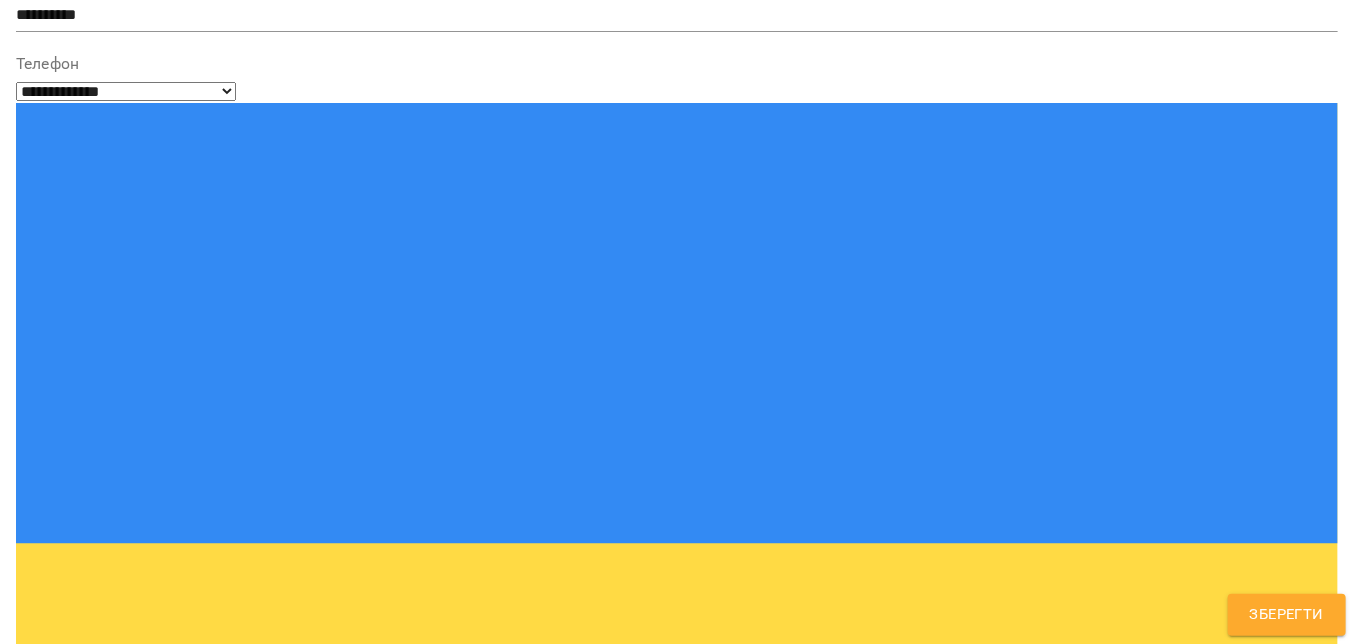 type on "*****" 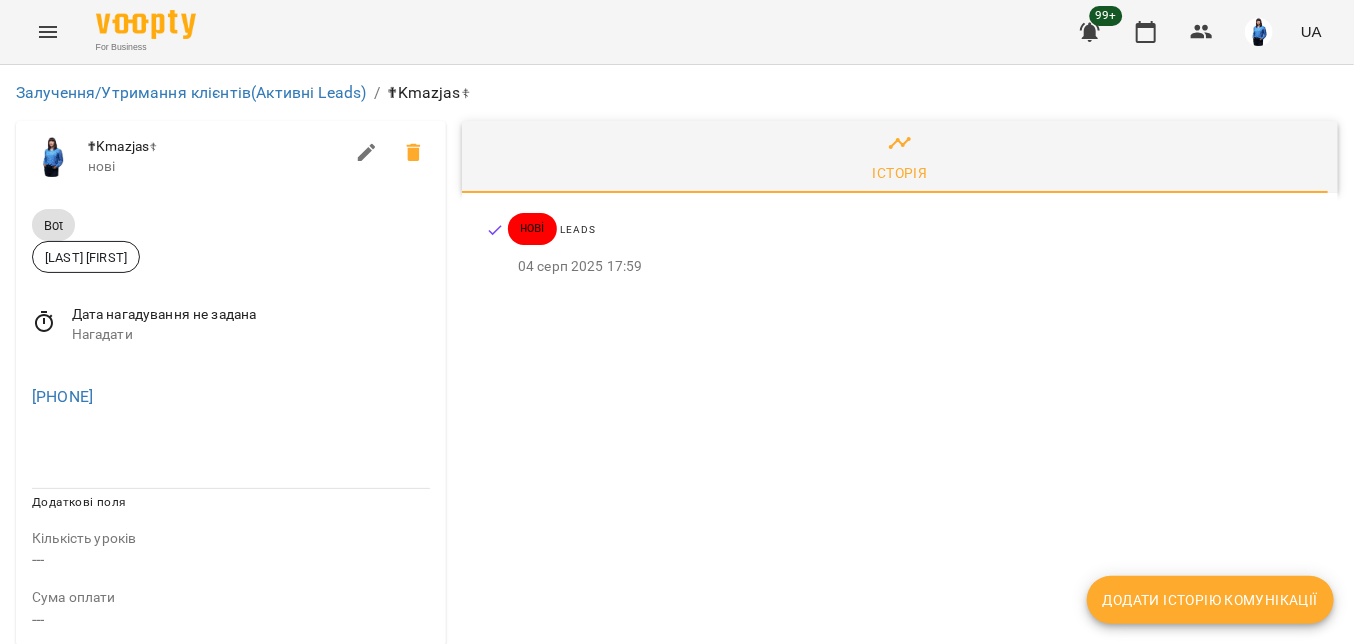 click on "Додати історію комунікації" at bounding box center [1210, 600] 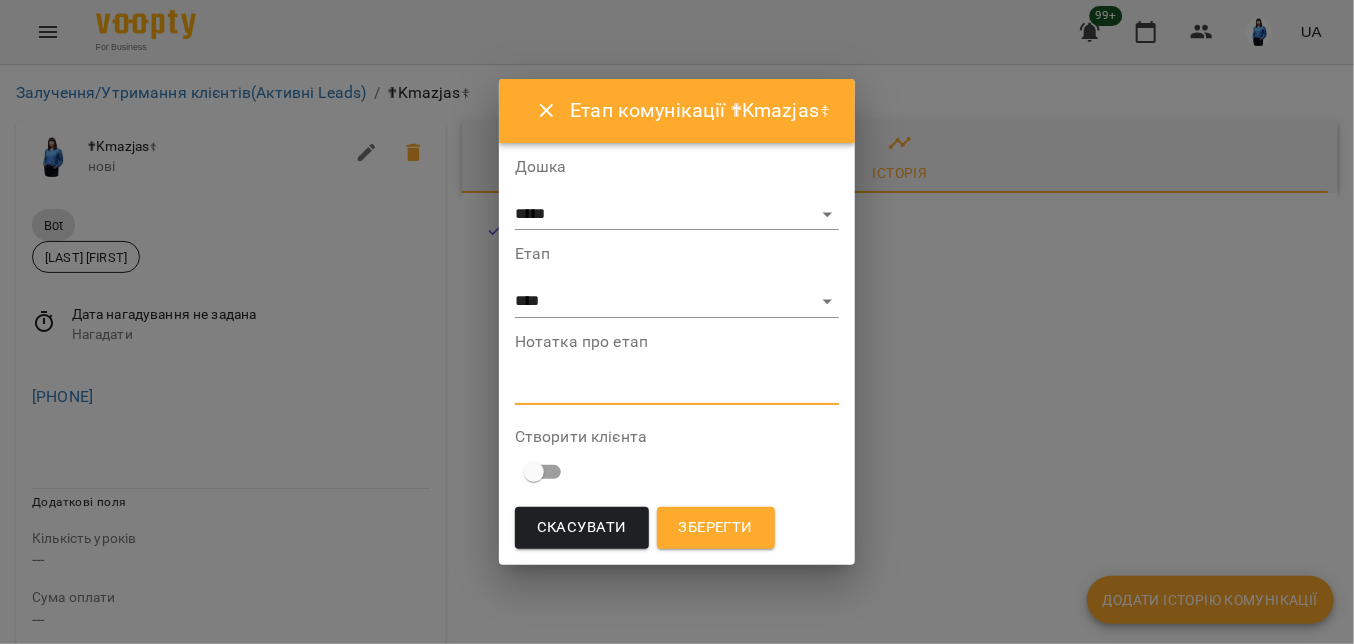 click at bounding box center [677, 388] 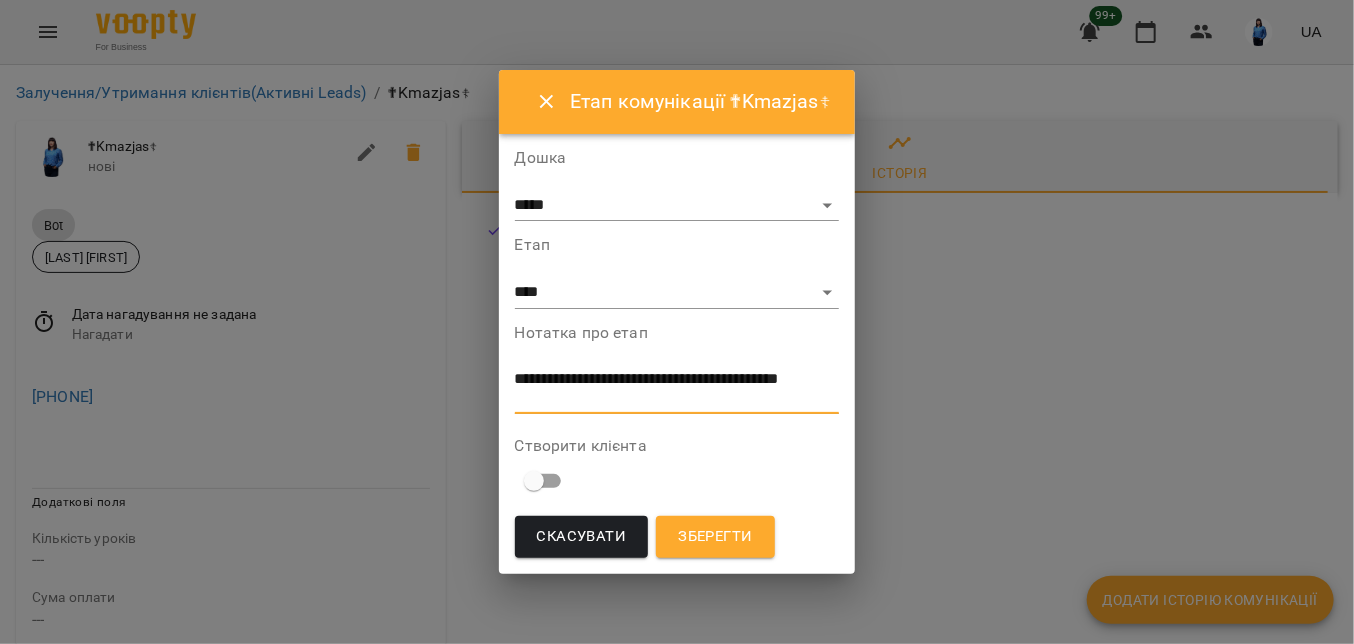 scroll, scrollTop: 0, scrollLeft: 0, axis: both 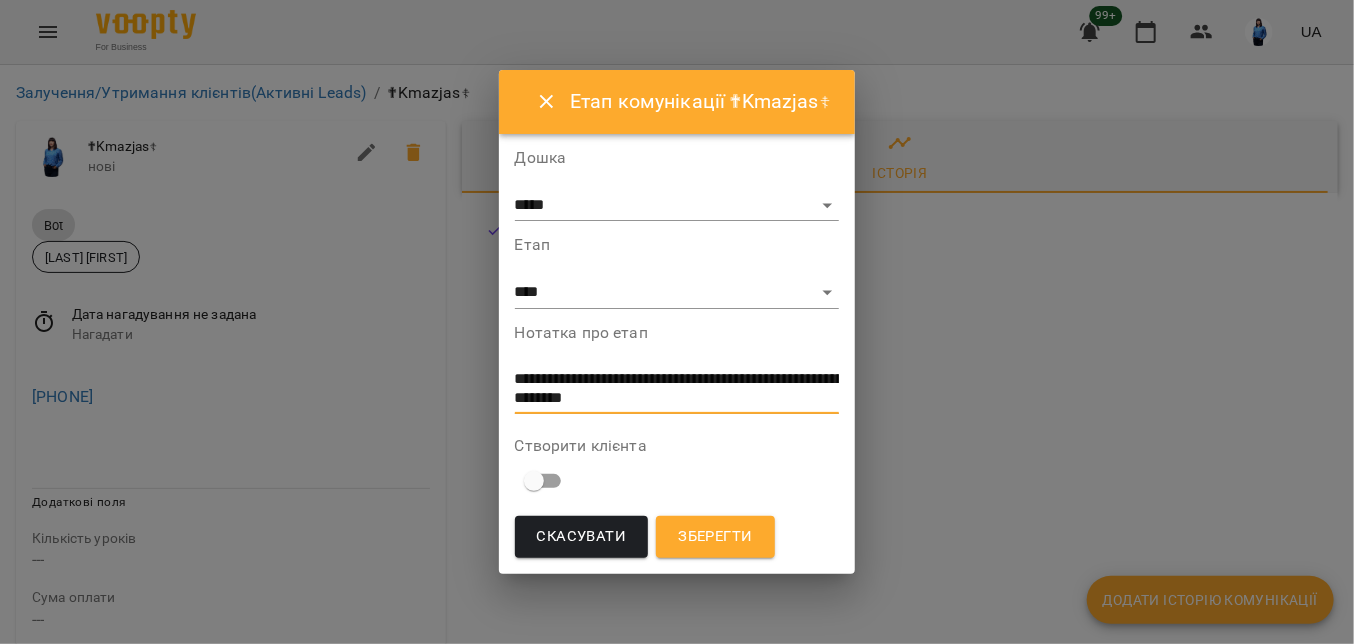 type on "**********" 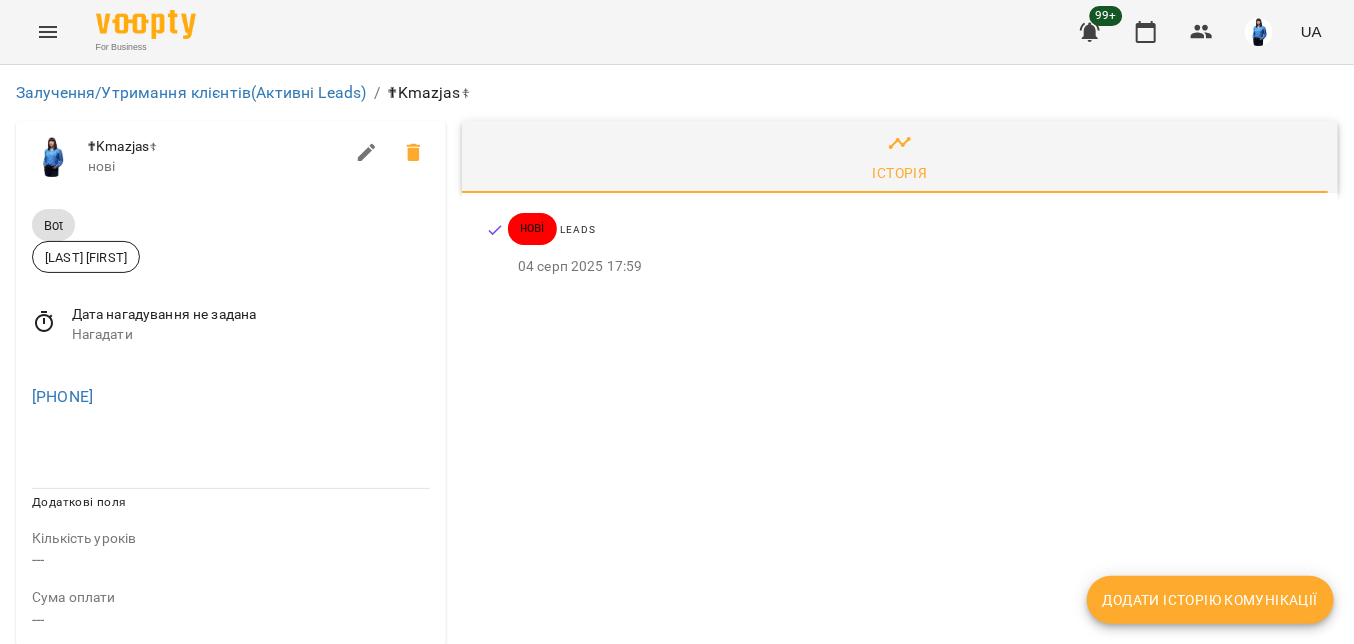 click on "Історія нові Leads 04 серп 2025 17:59" at bounding box center (900, 781) 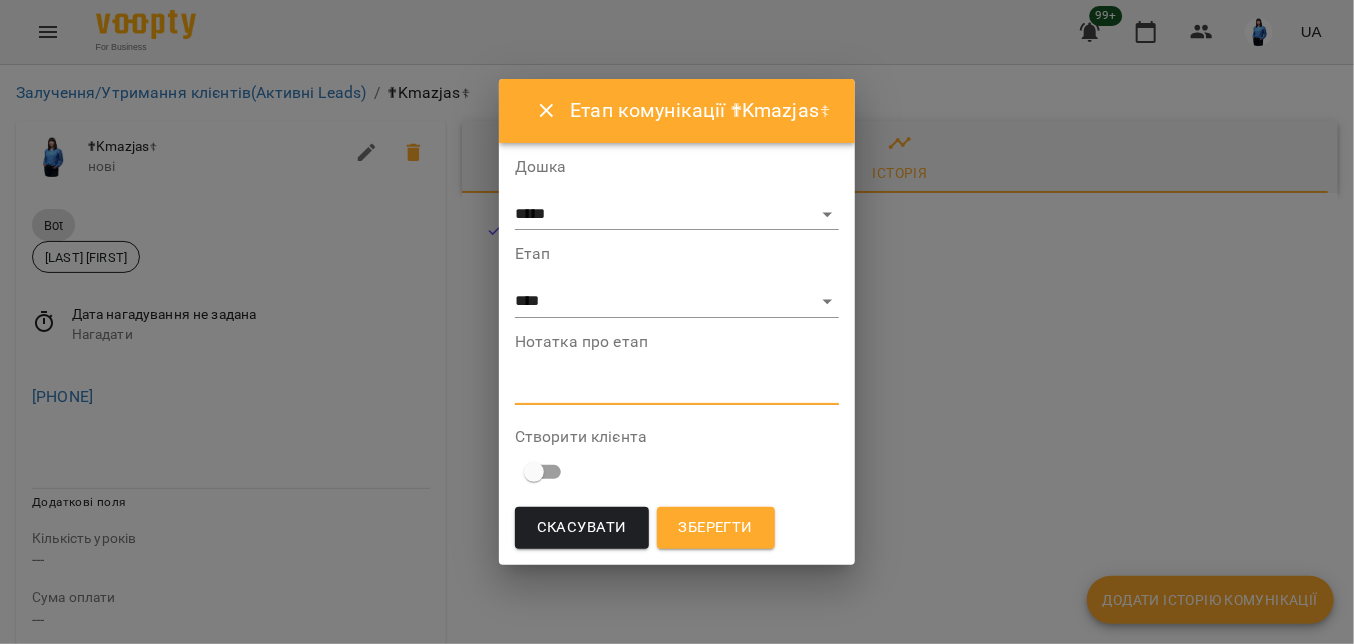 click at bounding box center [677, 388] 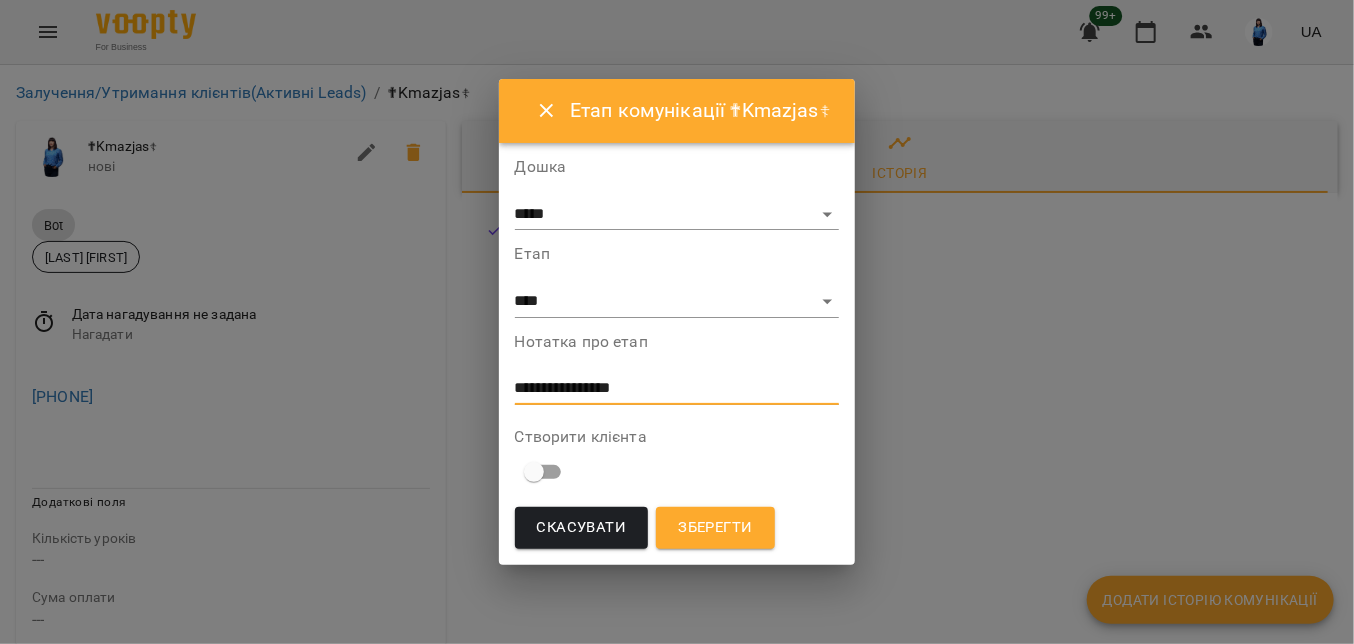 type on "**********" 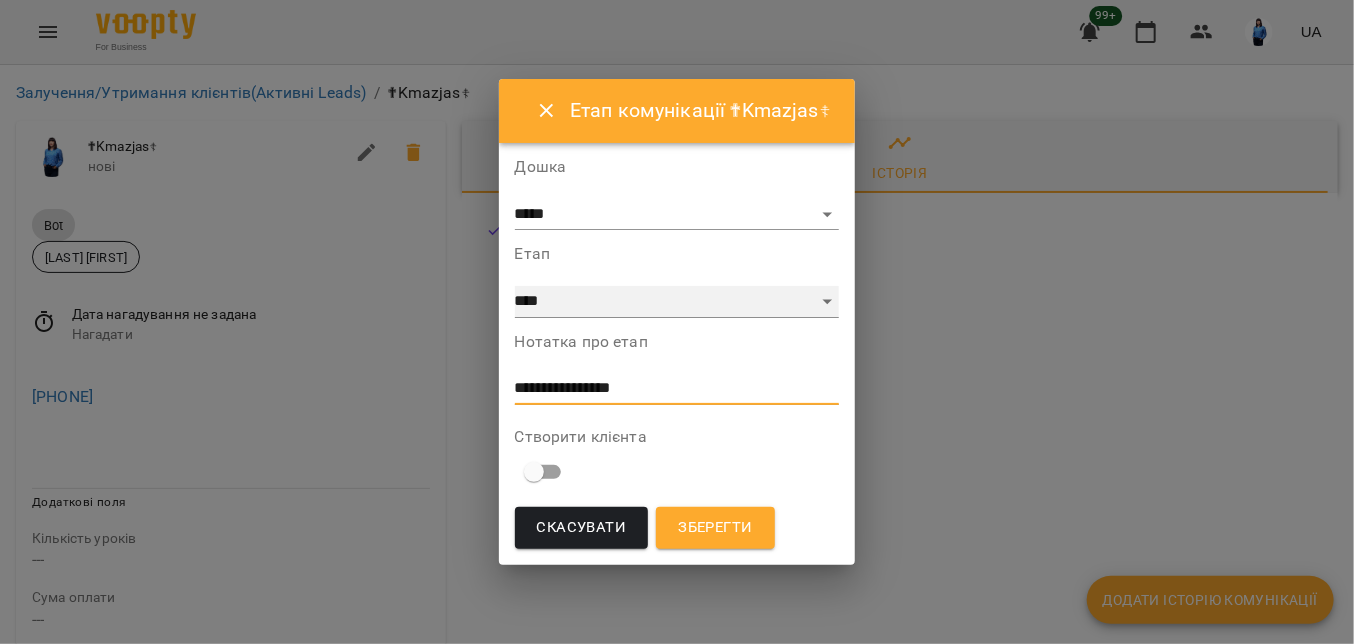 click on "**********" at bounding box center [677, 302] 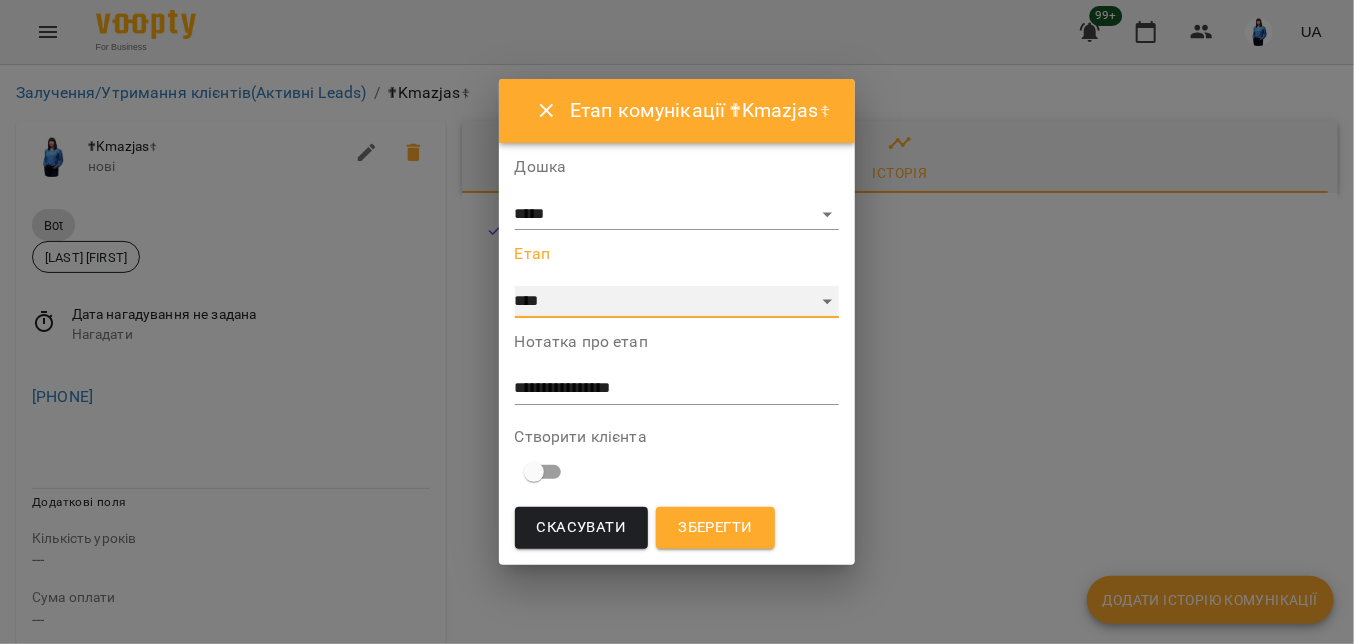 select on "**" 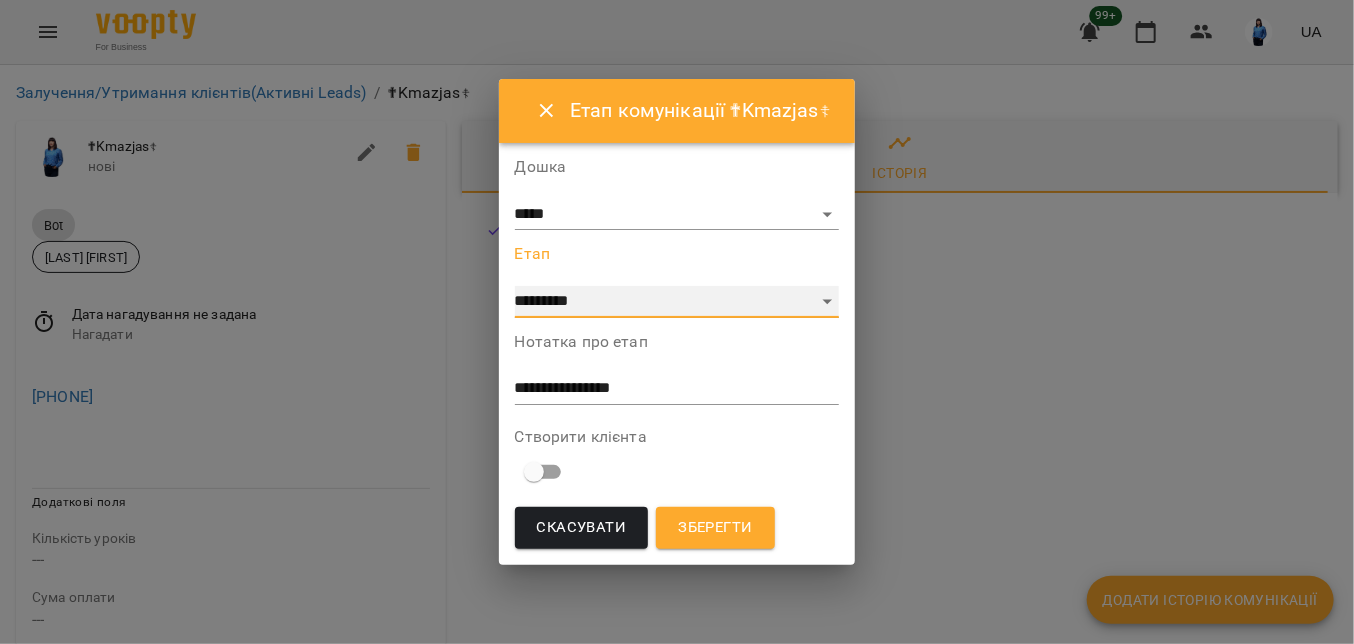 click on "**********" at bounding box center (677, 302) 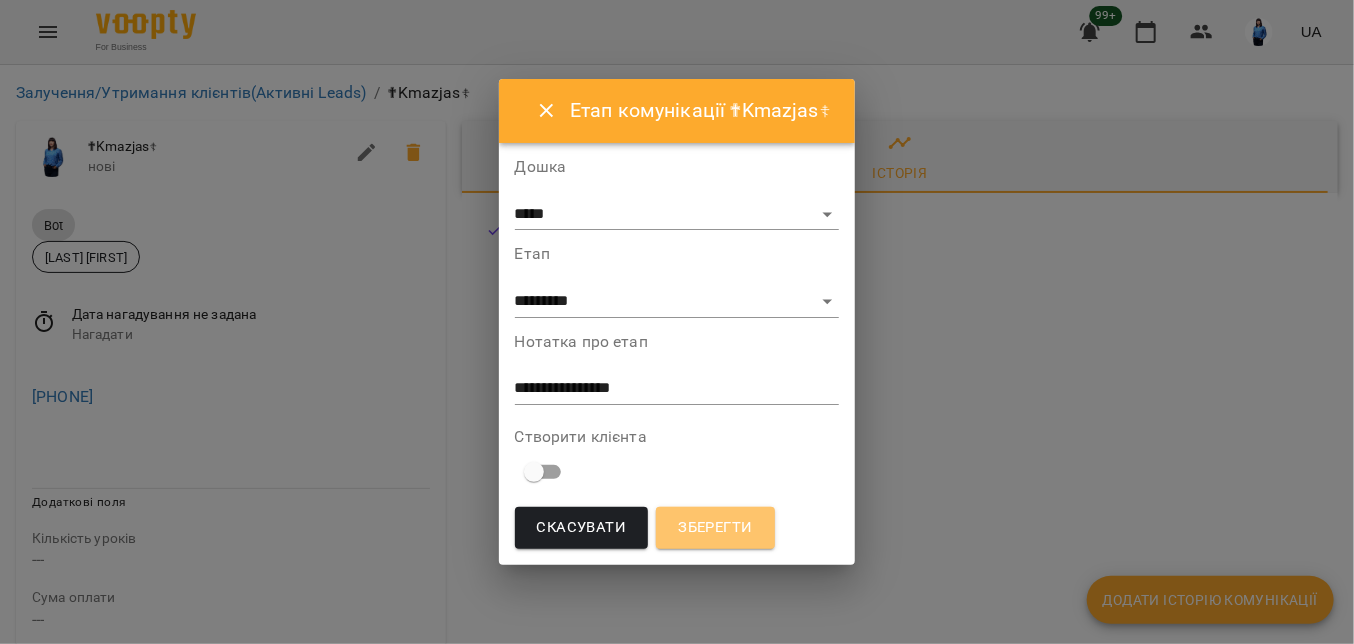 click on "Зберегти" at bounding box center [715, 528] 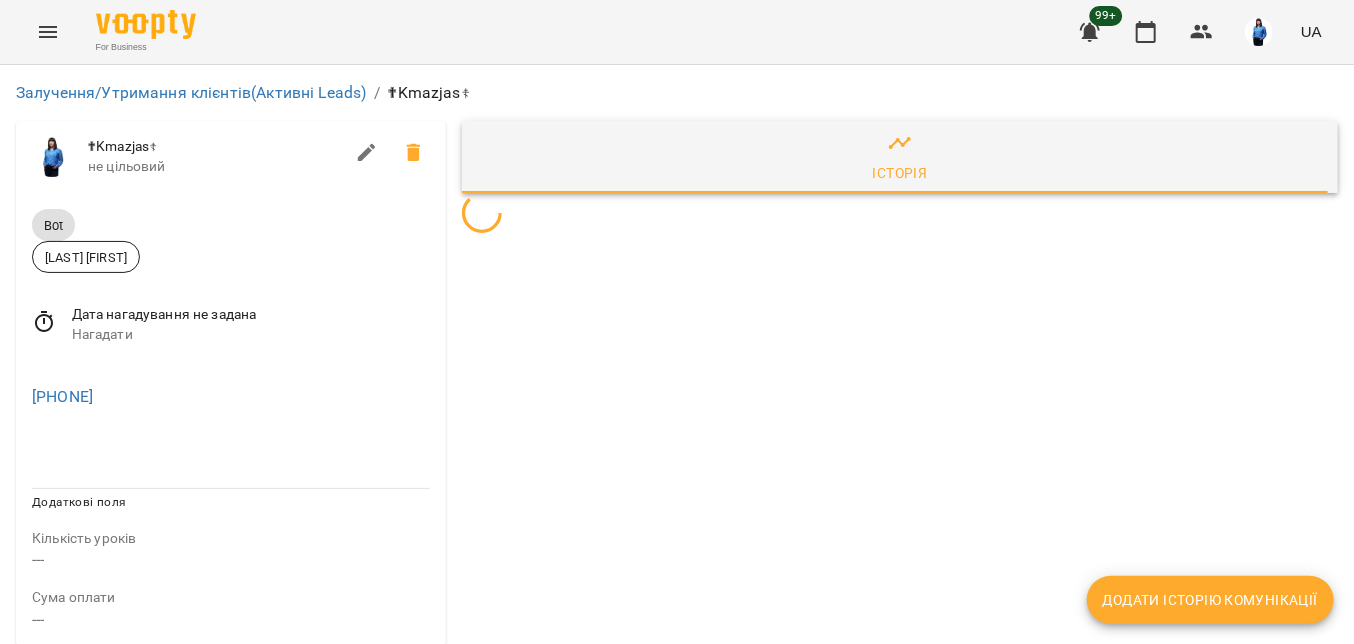scroll, scrollTop: 0, scrollLeft: 0, axis: both 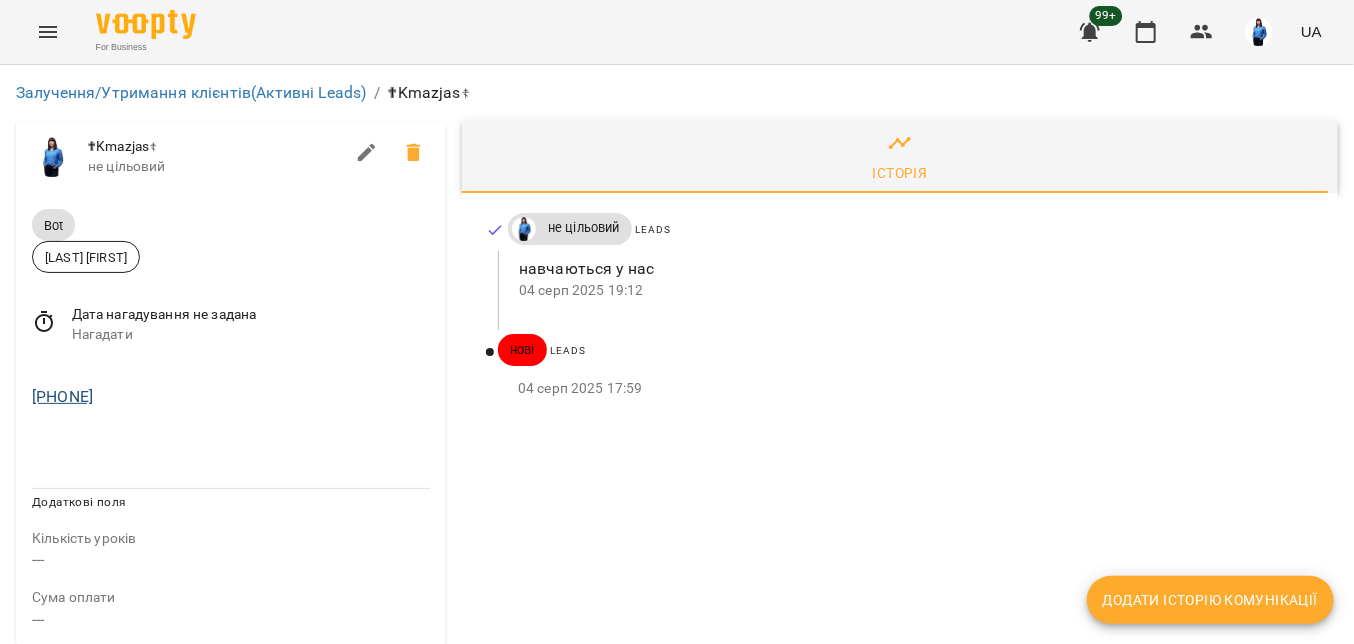 drag, startPoint x: 164, startPoint y: 395, endPoint x: 38, endPoint y: 399, distance: 126.06348 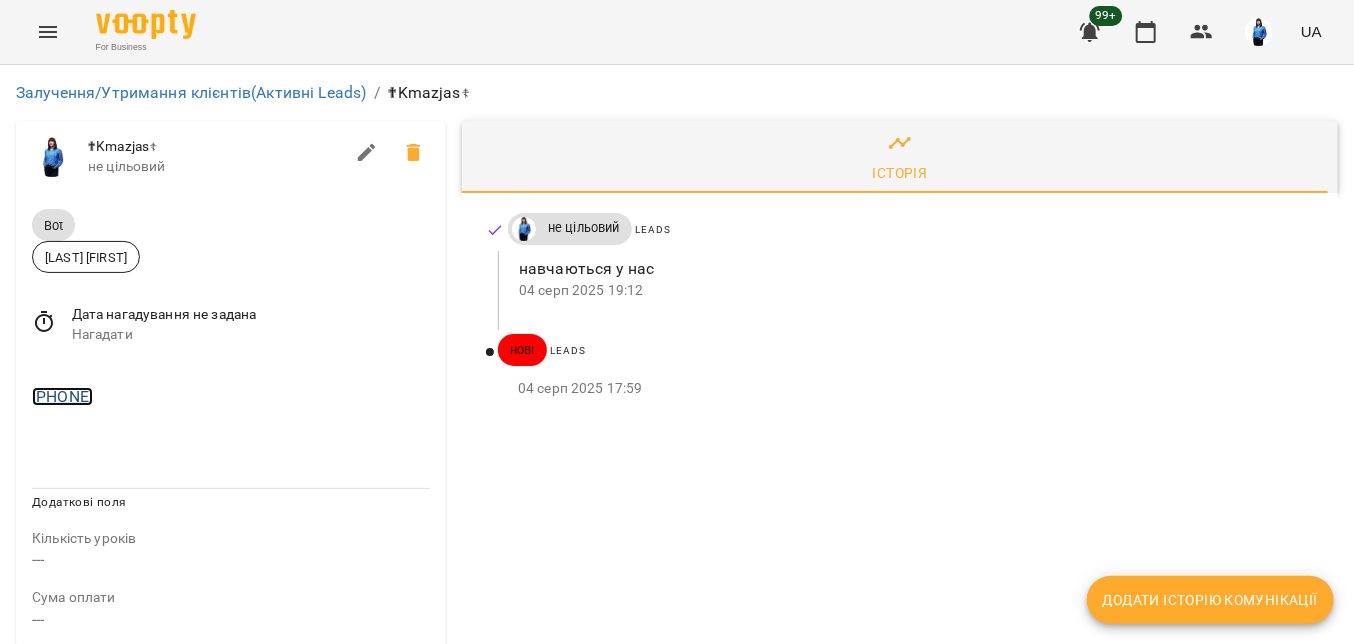 copy on "380633512545" 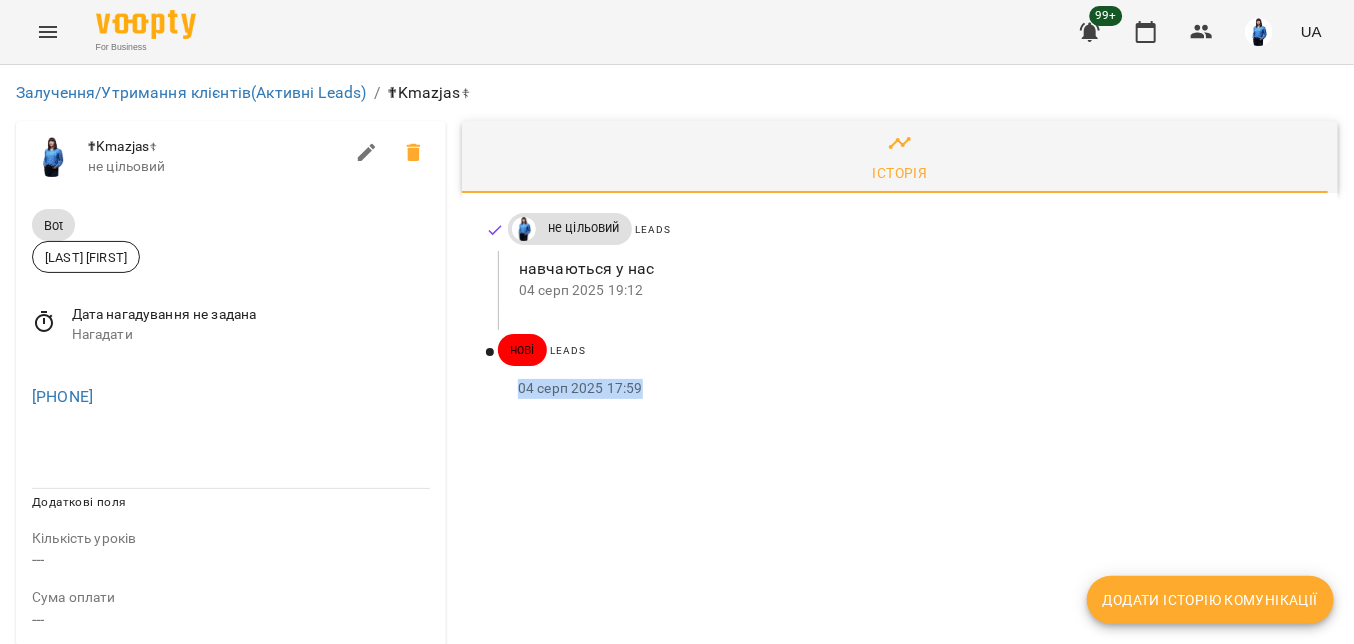 drag, startPoint x: 650, startPoint y: 396, endPoint x: 496, endPoint y: 385, distance: 154.39236 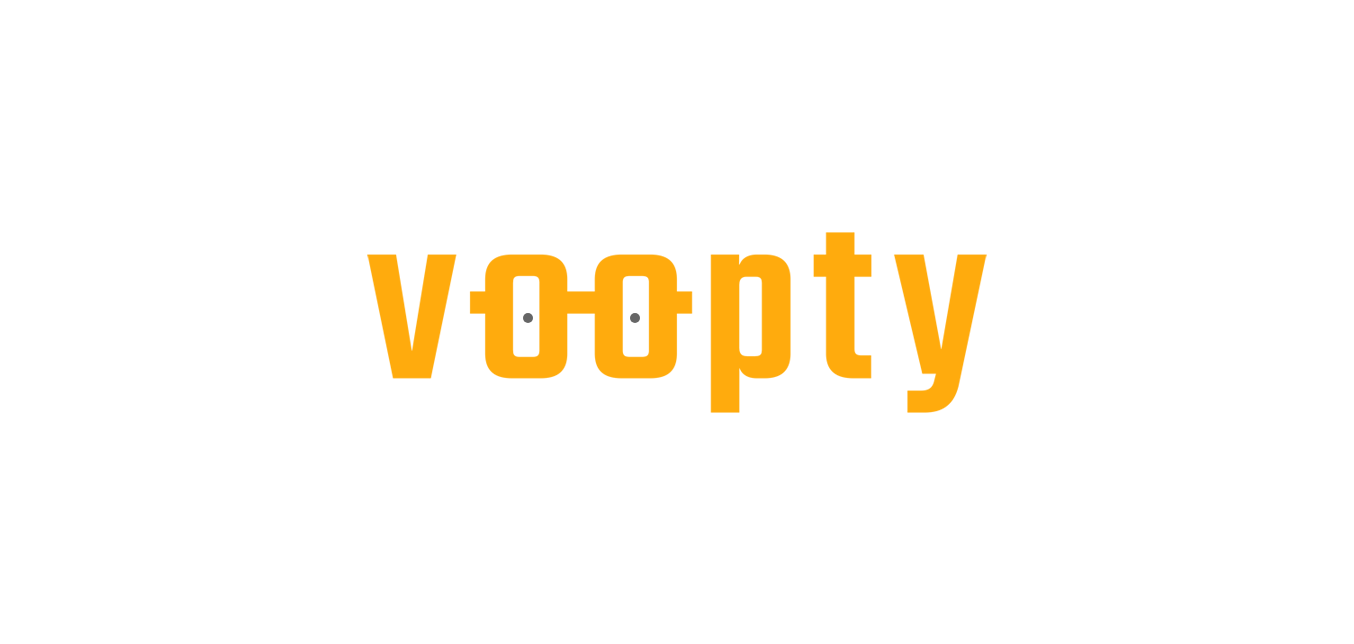 scroll, scrollTop: 0, scrollLeft: 0, axis: both 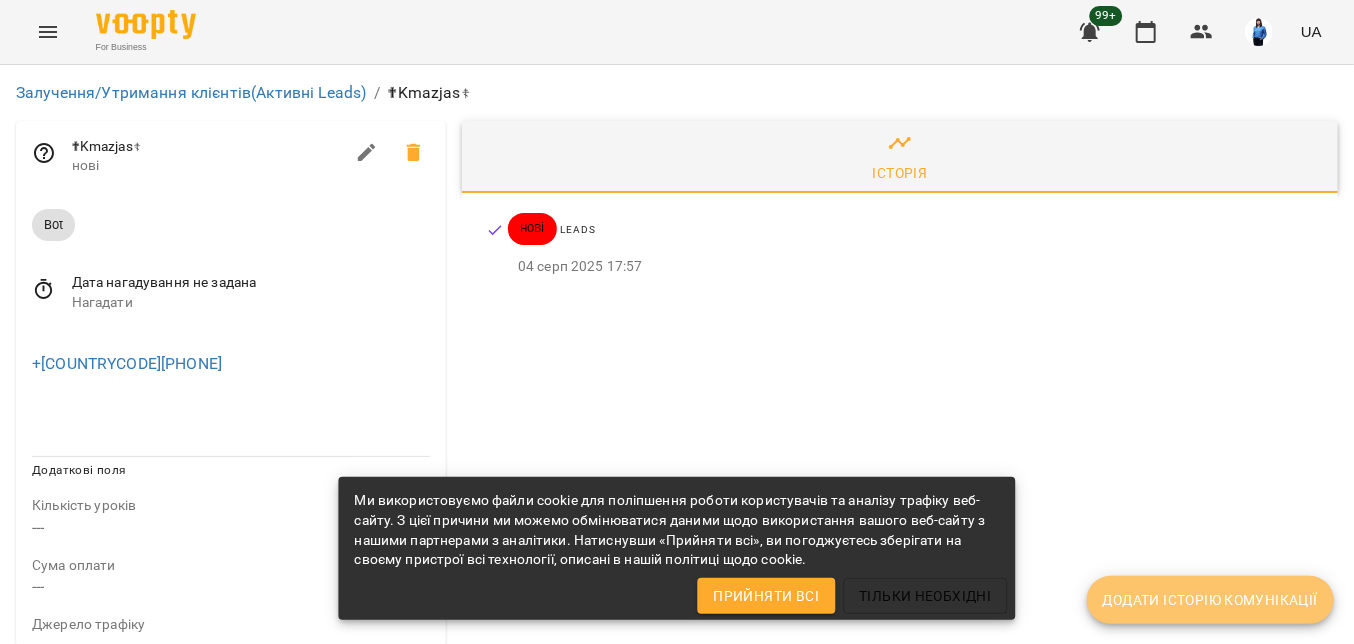 click on "Додати історію комунікації" at bounding box center (1210, 600) 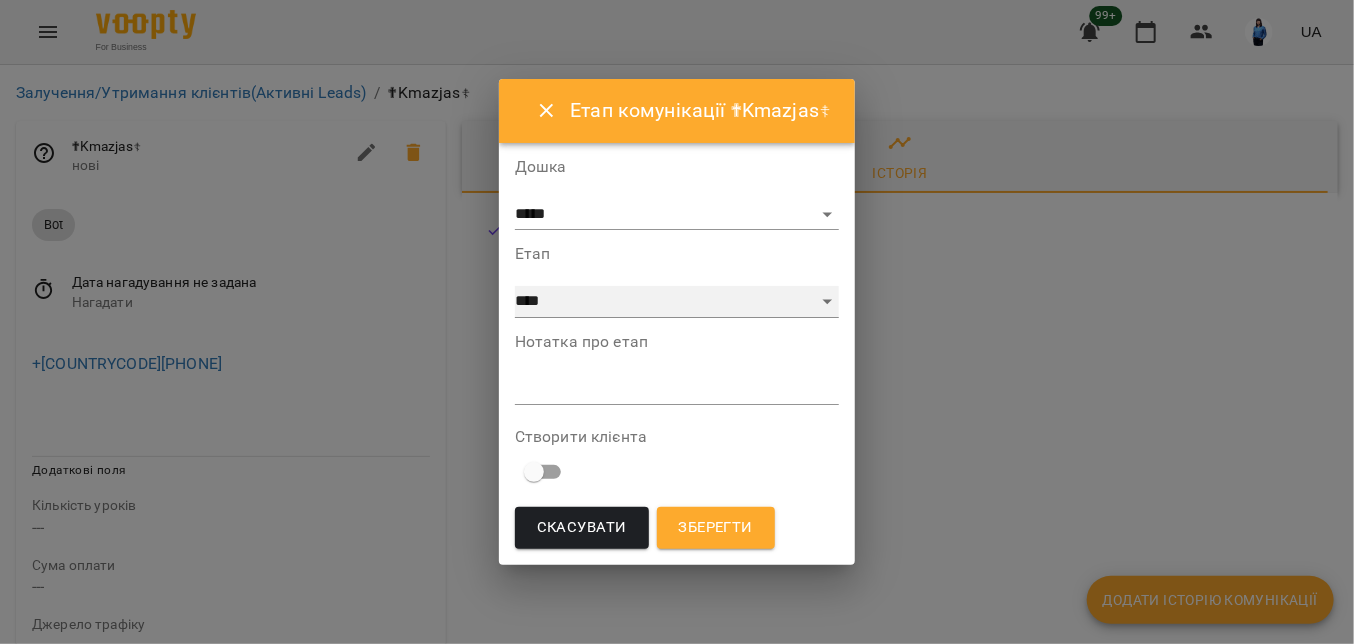 click on "**********" at bounding box center (677, 302) 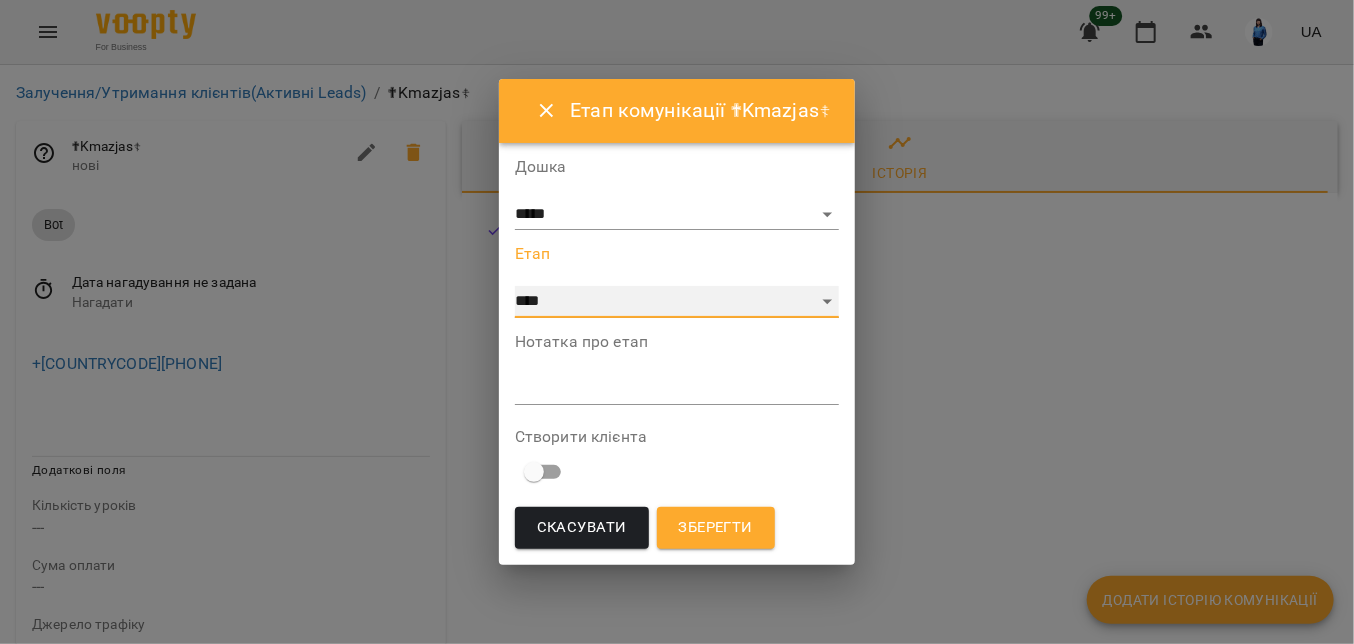 select on "**" 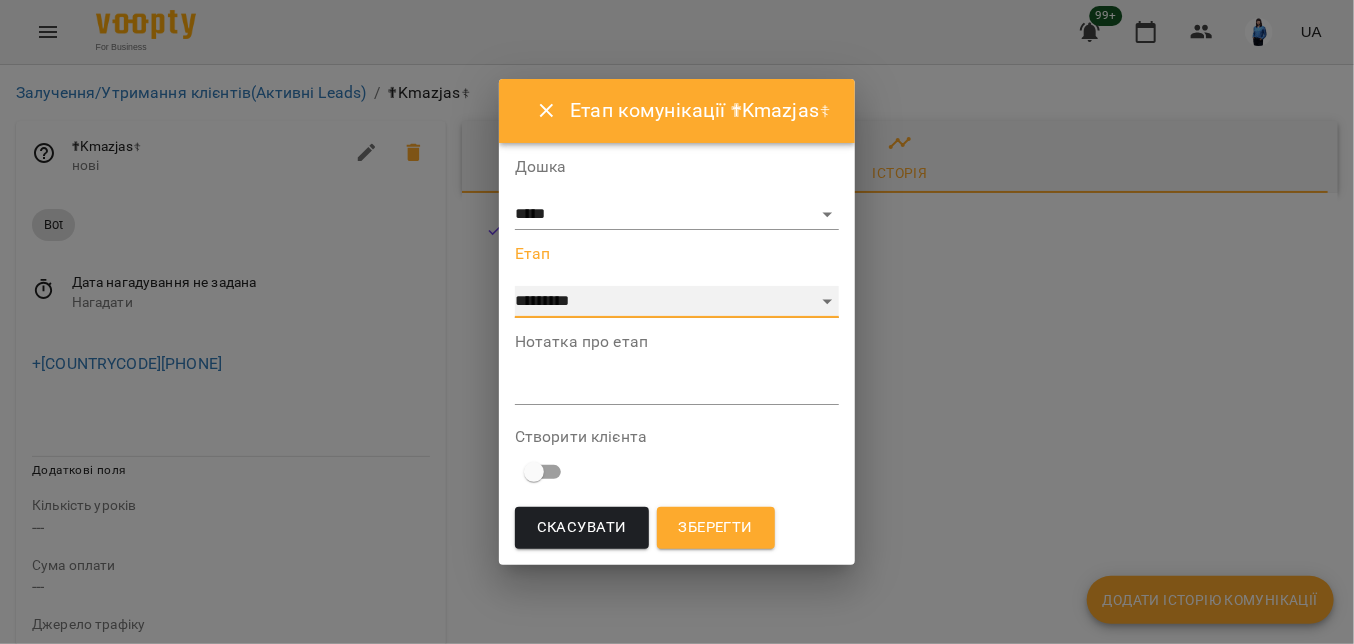 click on "**********" at bounding box center (677, 302) 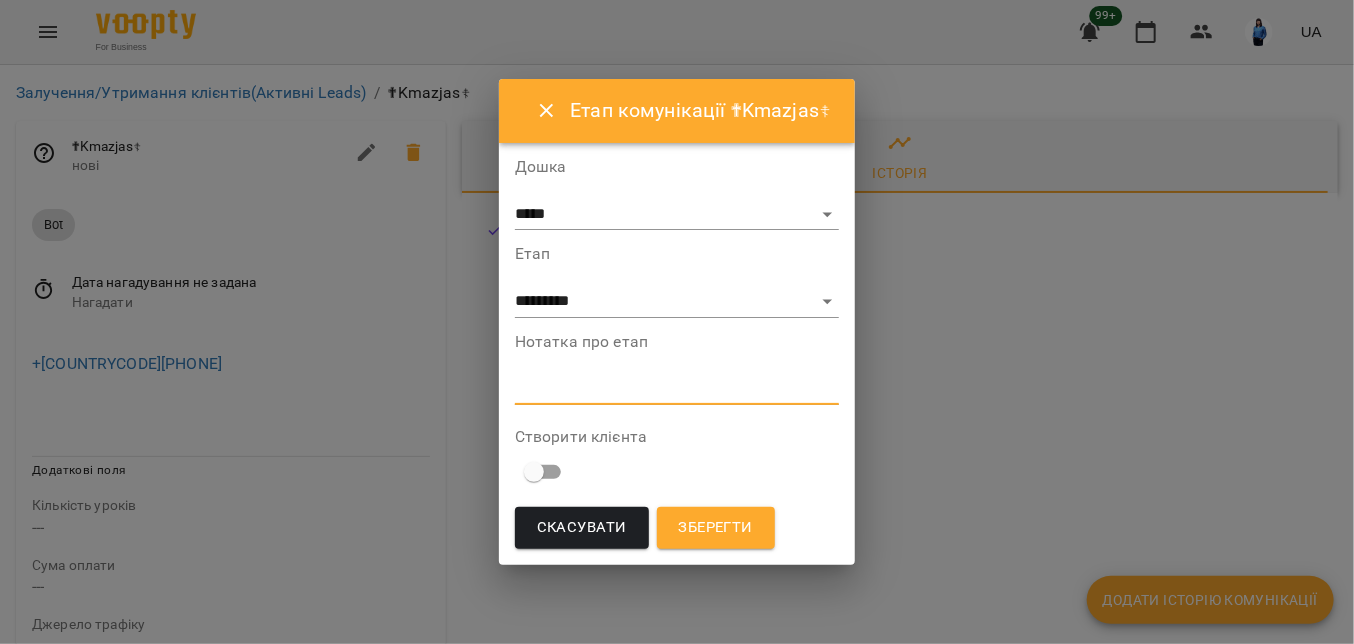 click at bounding box center (677, 388) 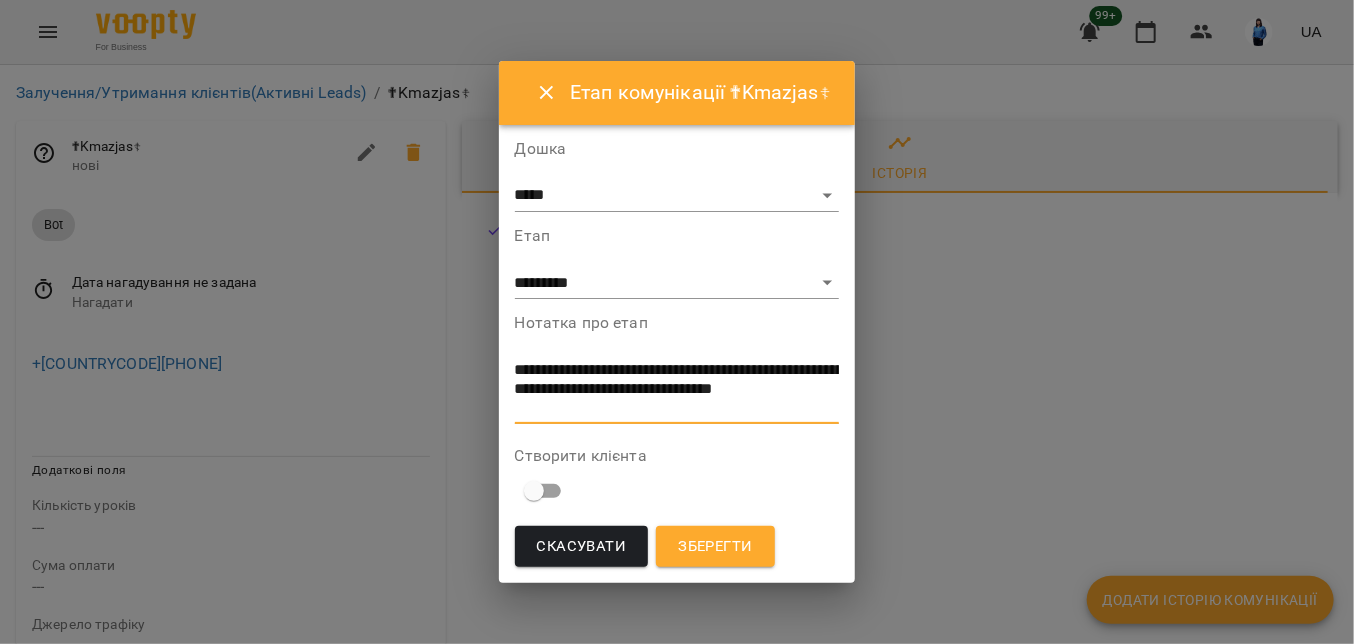 type on "**********" 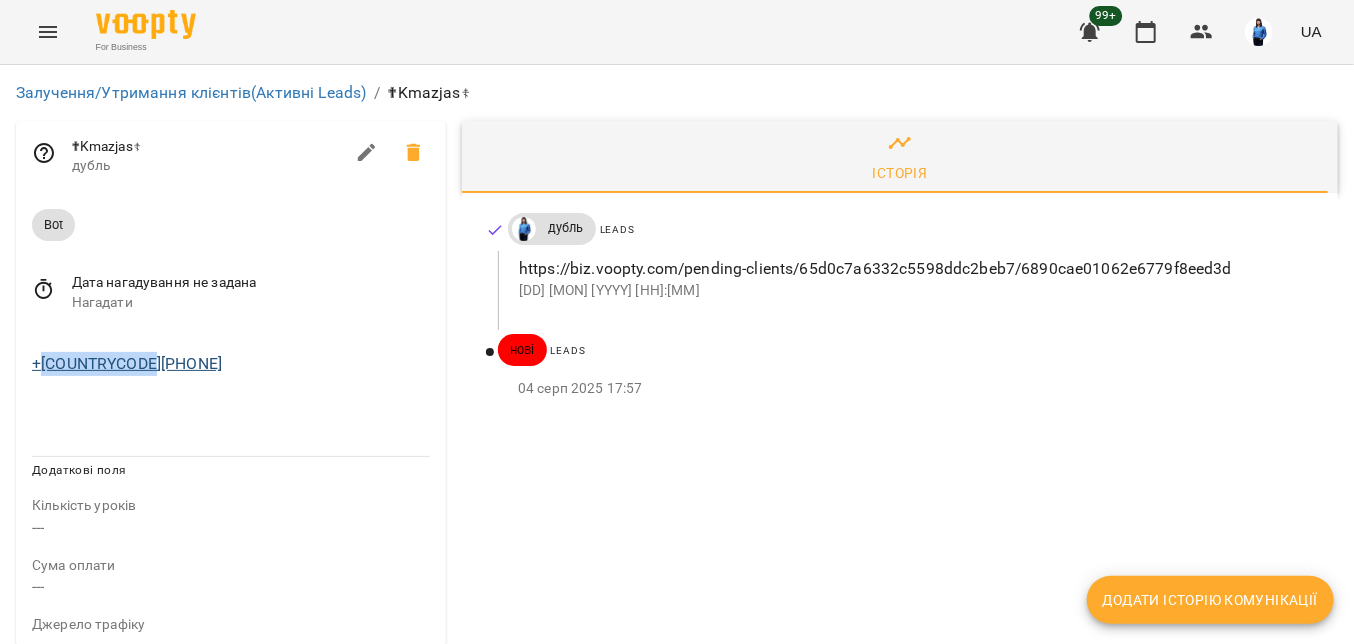 drag, startPoint x: 180, startPoint y: 363, endPoint x: 46, endPoint y: 364, distance: 134.00374 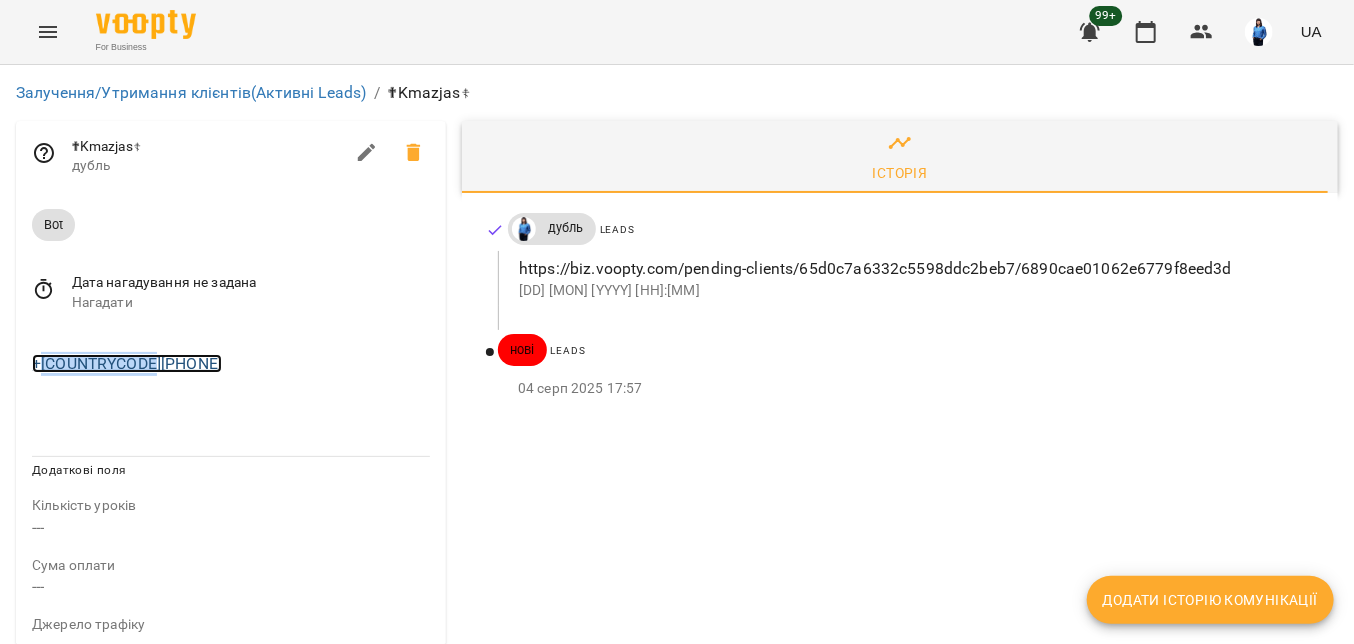 copy on "[PHONE]" 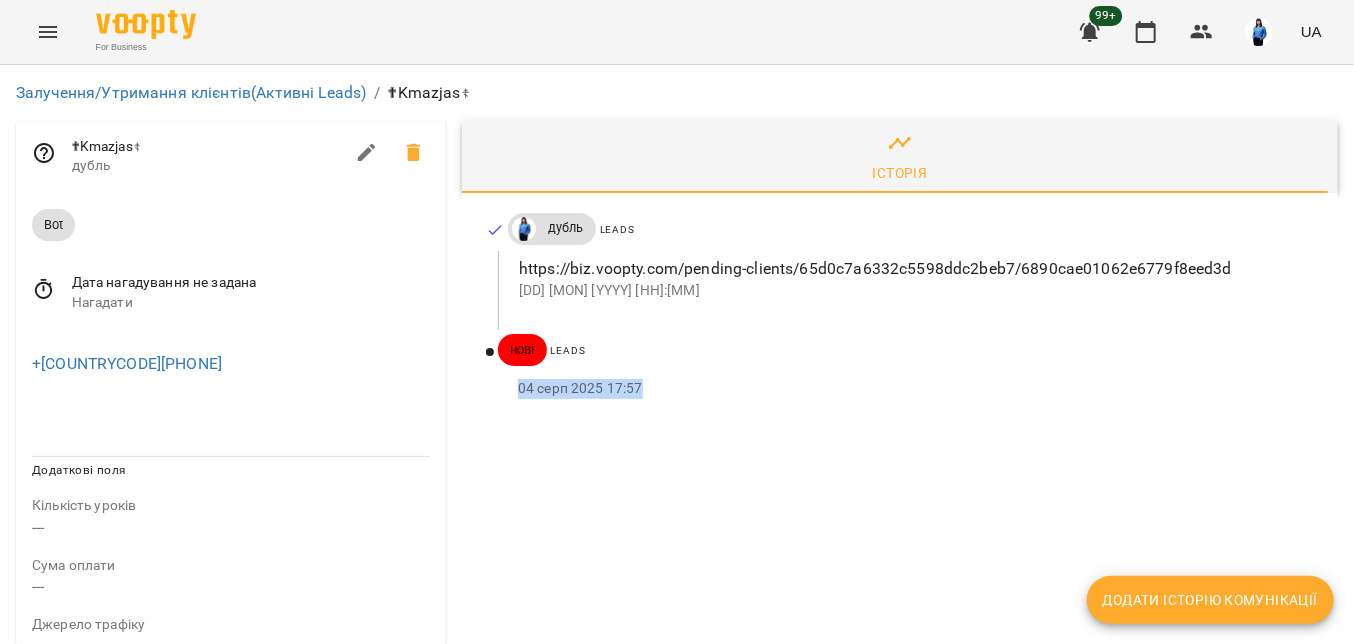 drag, startPoint x: 649, startPoint y: 391, endPoint x: 513, endPoint y: 392, distance: 136.00368 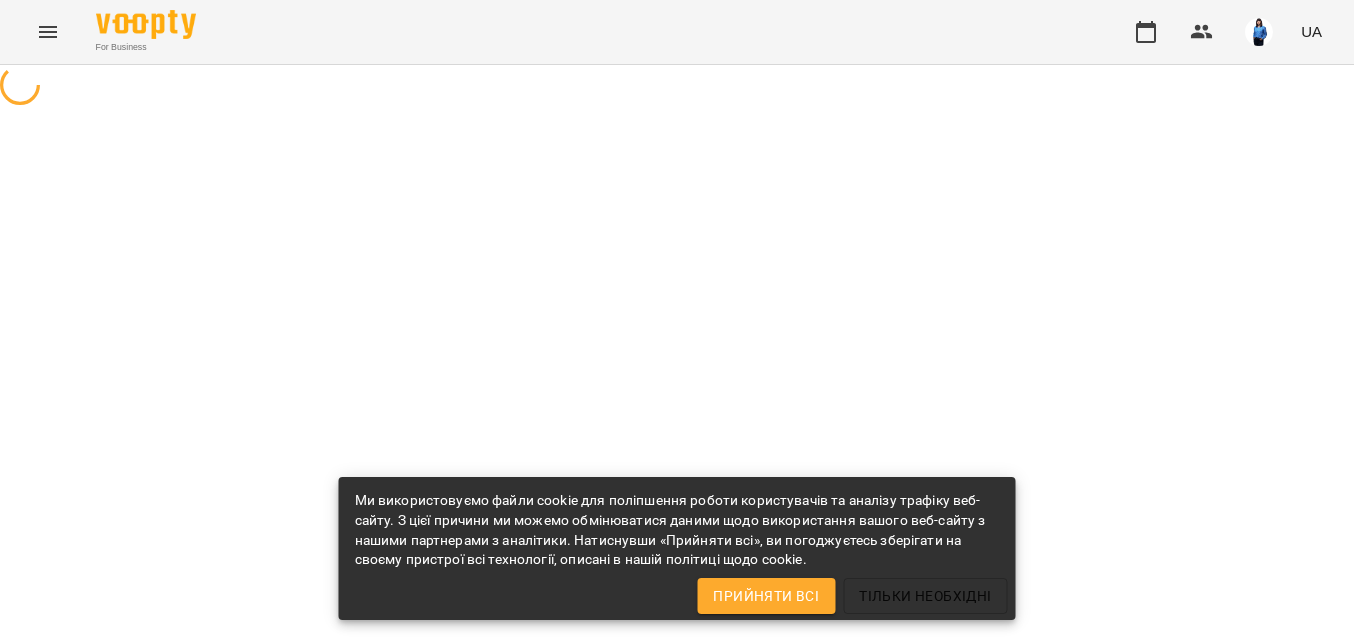 scroll, scrollTop: 0, scrollLeft: 0, axis: both 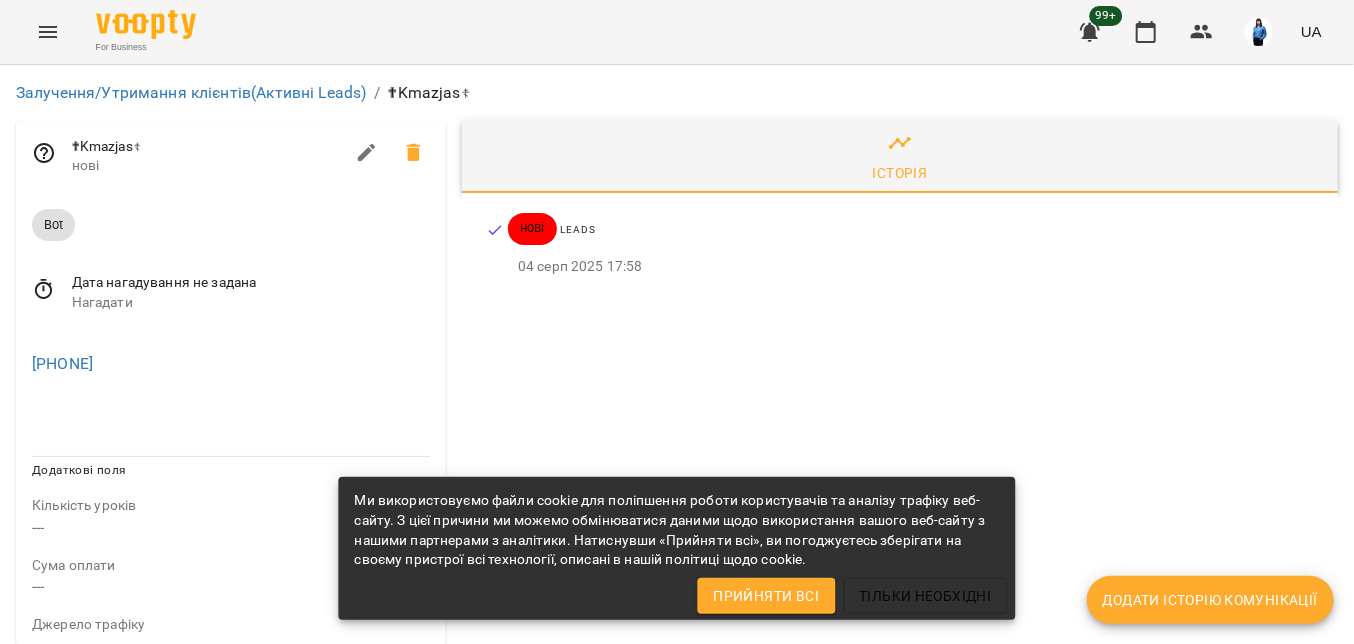 click 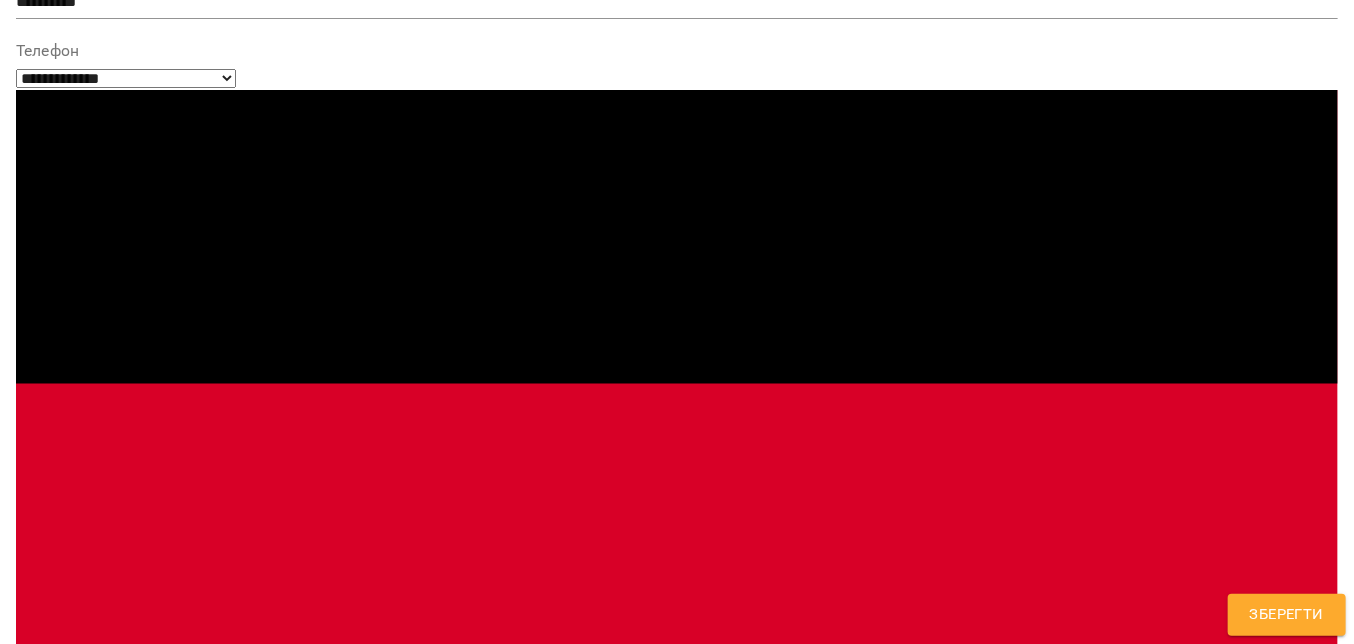scroll, scrollTop: 200, scrollLeft: 0, axis: vertical 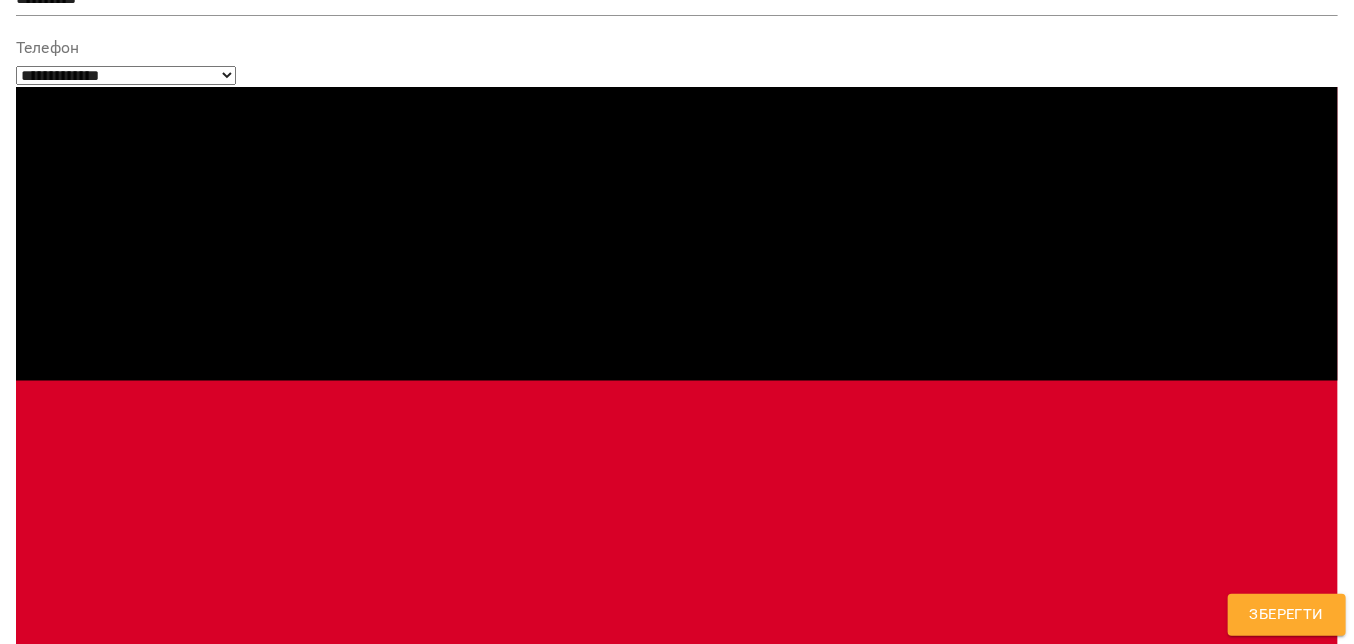 click on "Надрукуйте або оберіть..." at bounding box center (658, 1206) 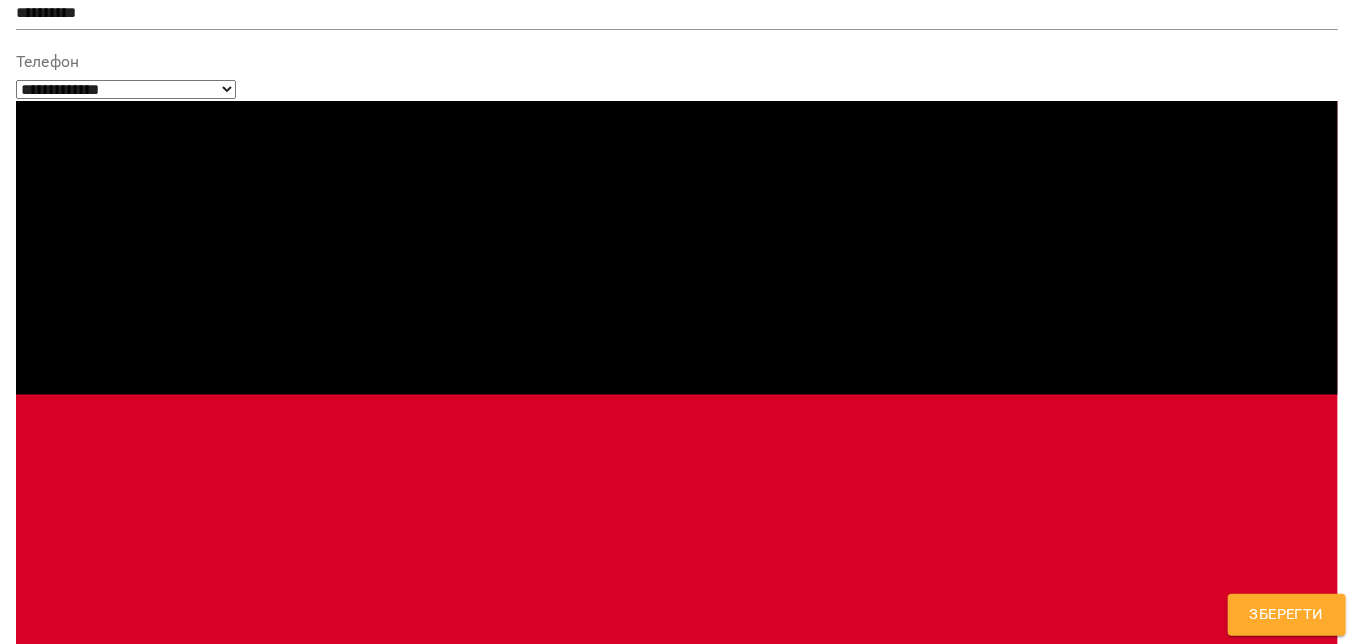 scroll, scrollTop: 184, scrollLeft: 0, axis: vertical 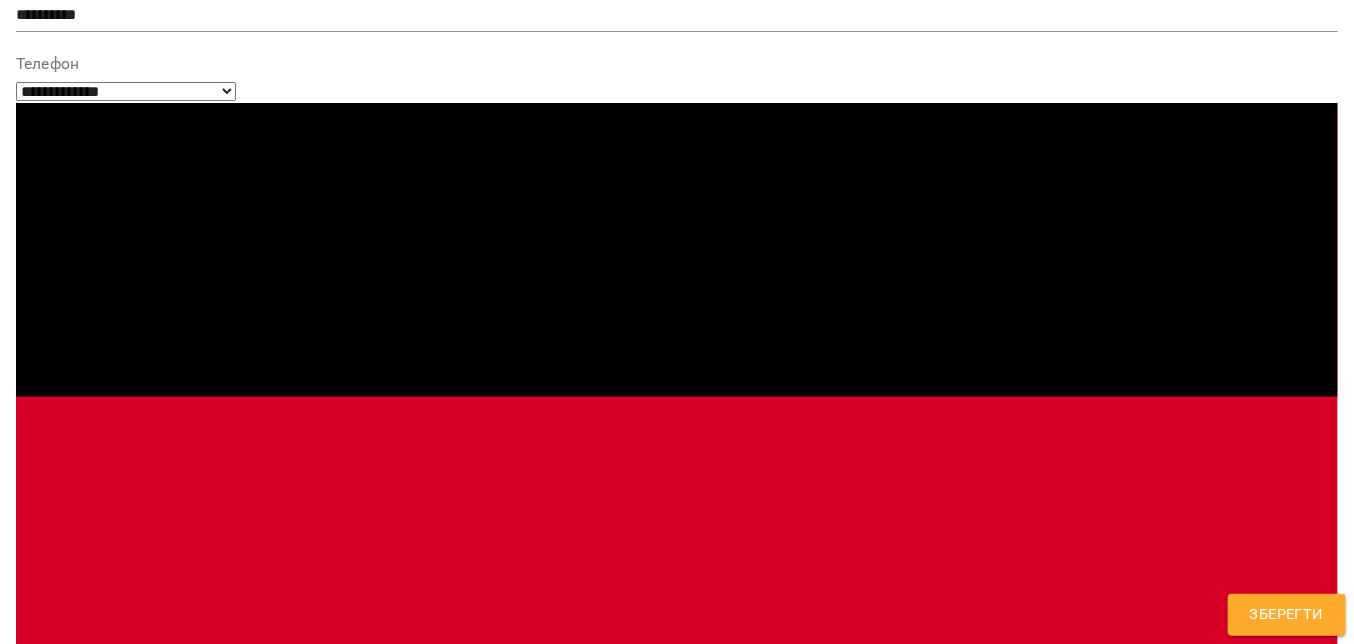 type on "*****" 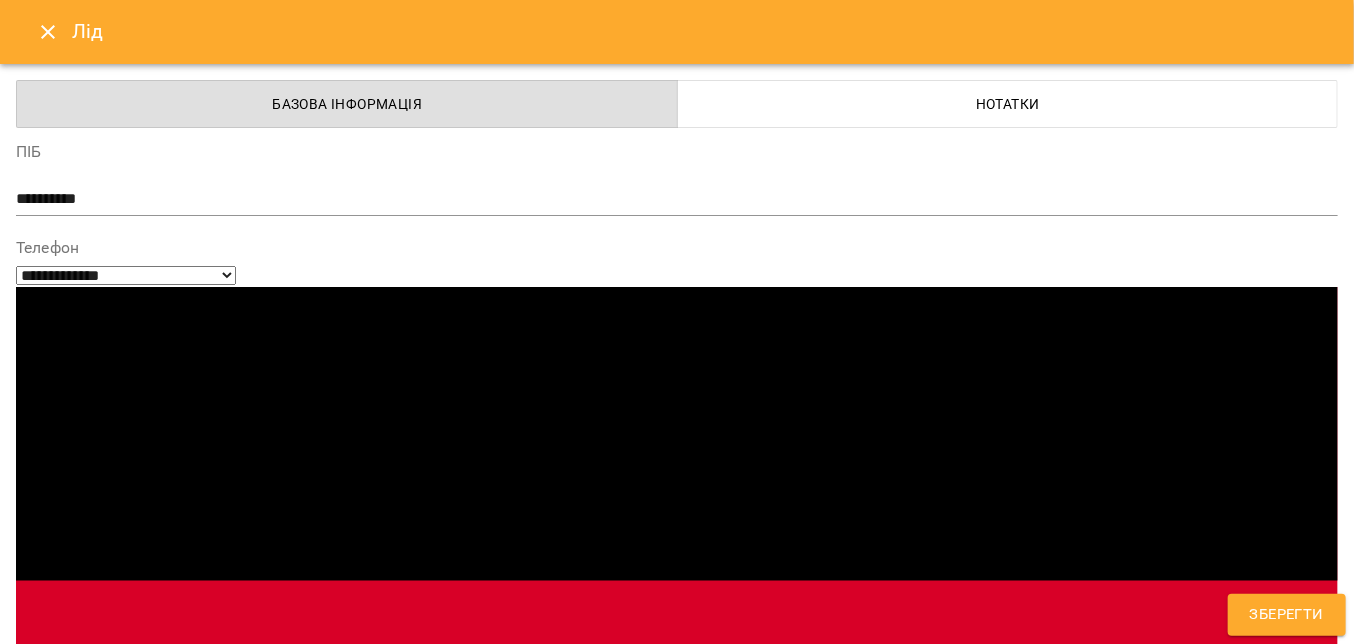 click on "Зберегти" at bounding box center (1287, 615) 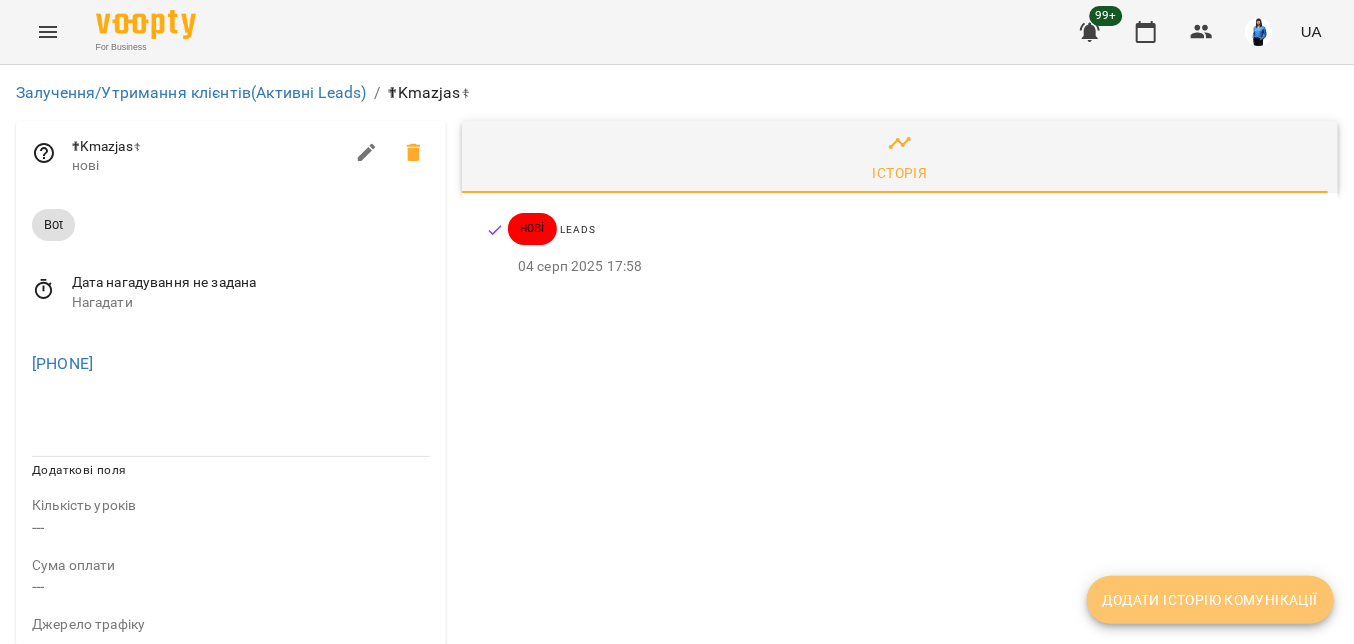 click on "Додати історію комунікації" at bounding box center [1210, 600] 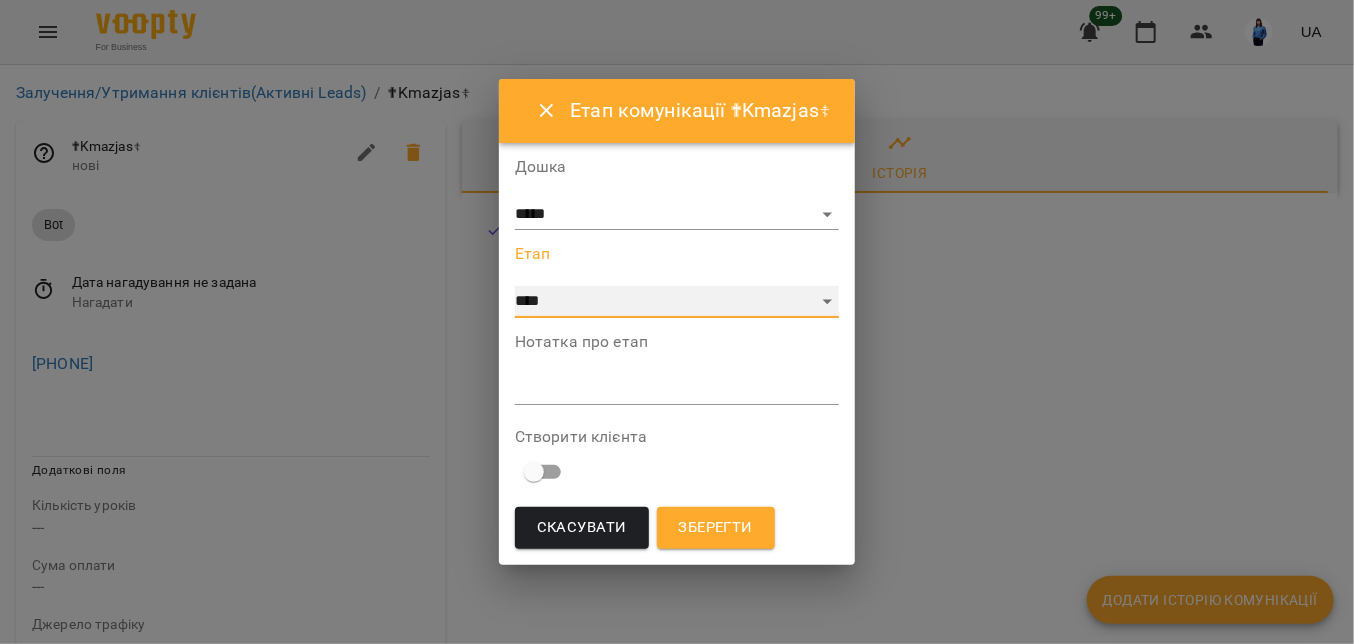 click on "**********" at bounding box center [677, 302] 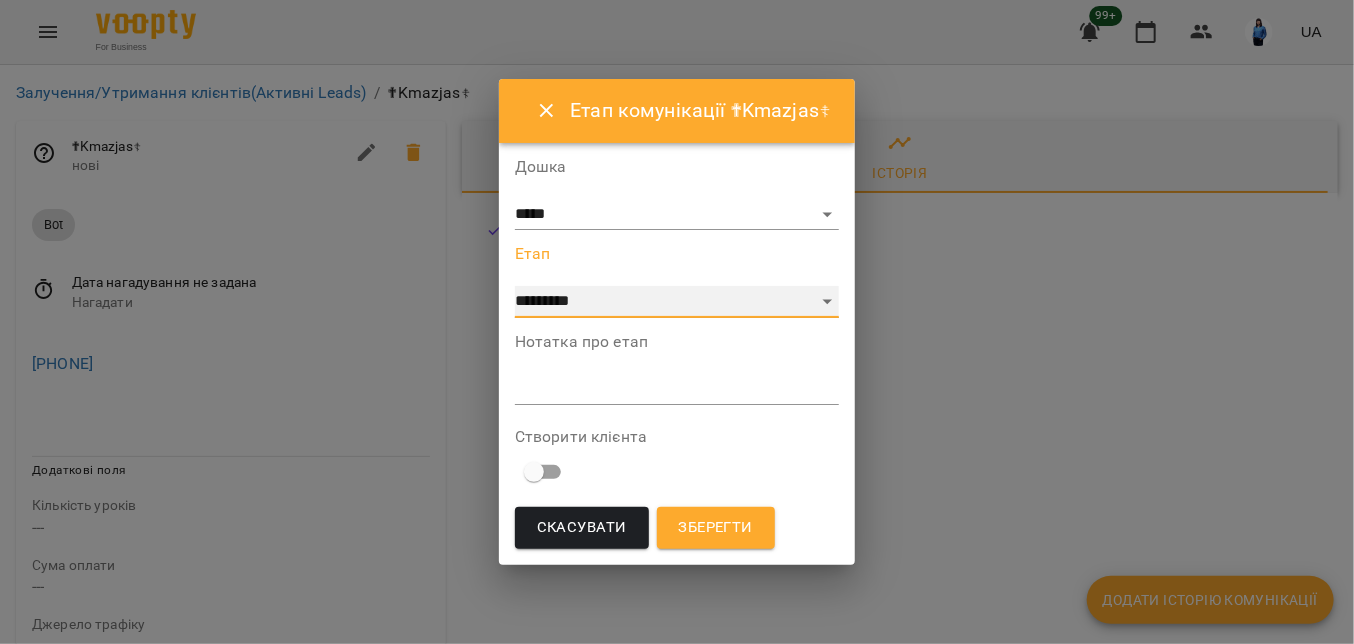 click on "**********" at bounding box center [677, 302] 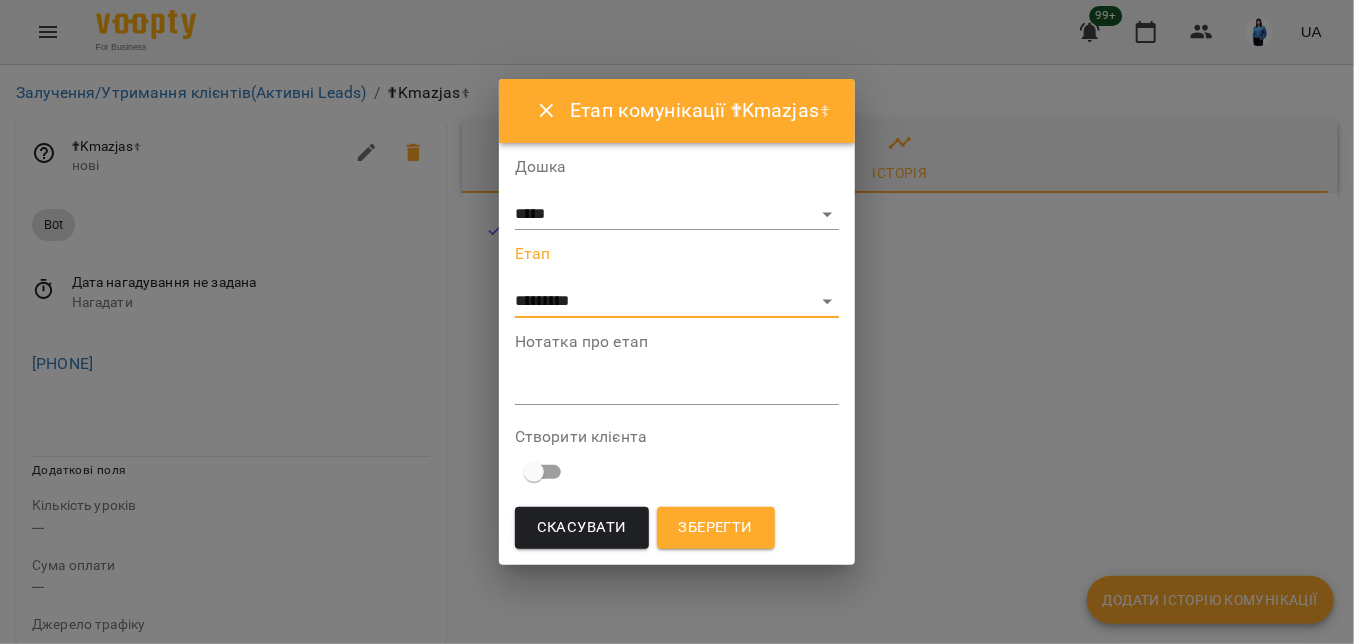 drag, startPoint x: 528, startPoint y: 385, endPoint x: 507, endPoint y: 386, distance: 21.023796 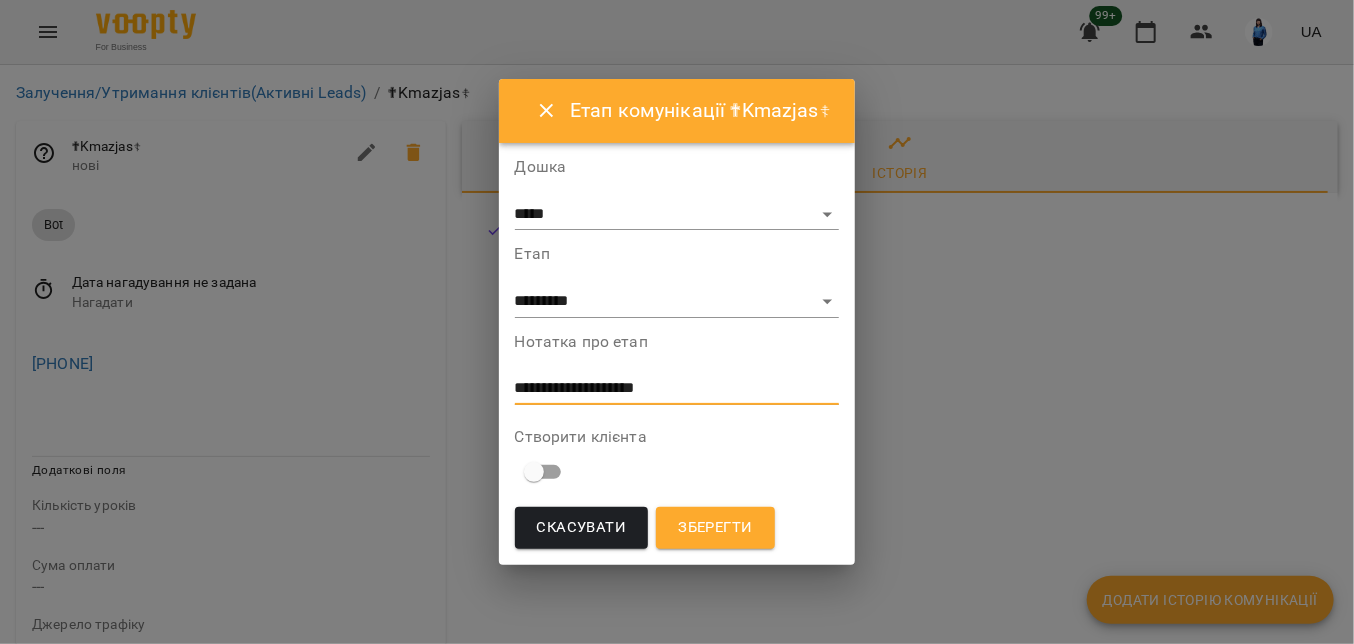 type on "**********" 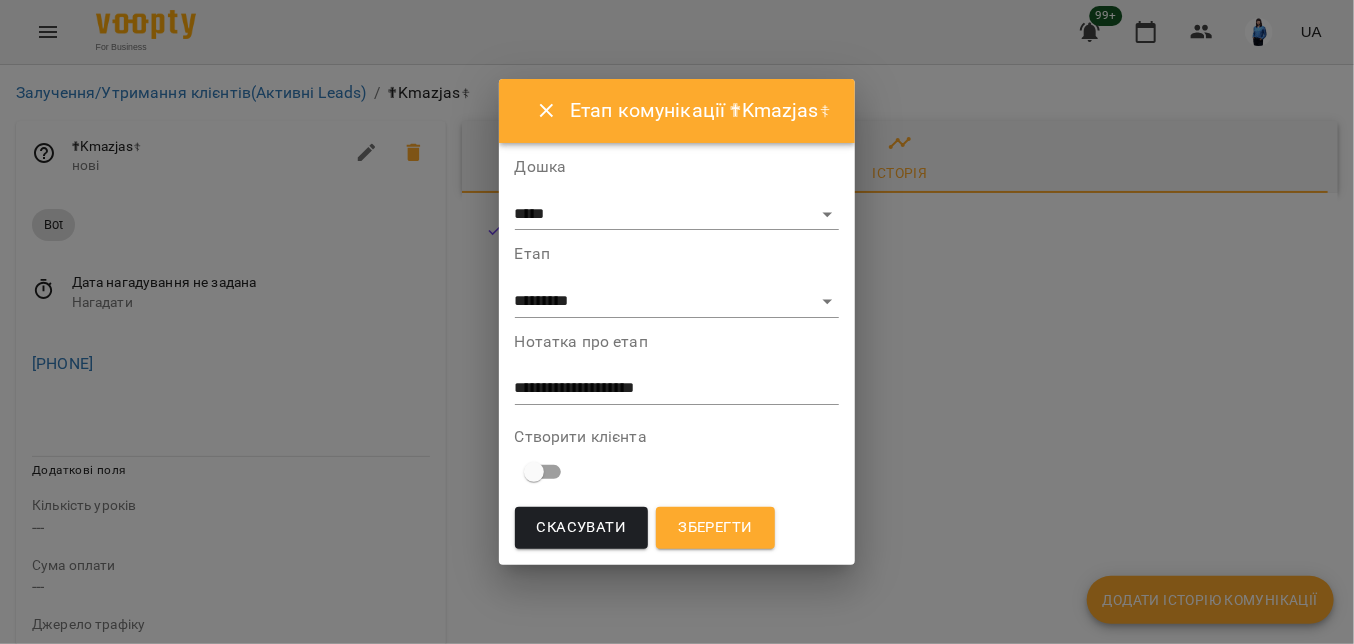 click on "Зберегти" at bounding box center (715, 528) 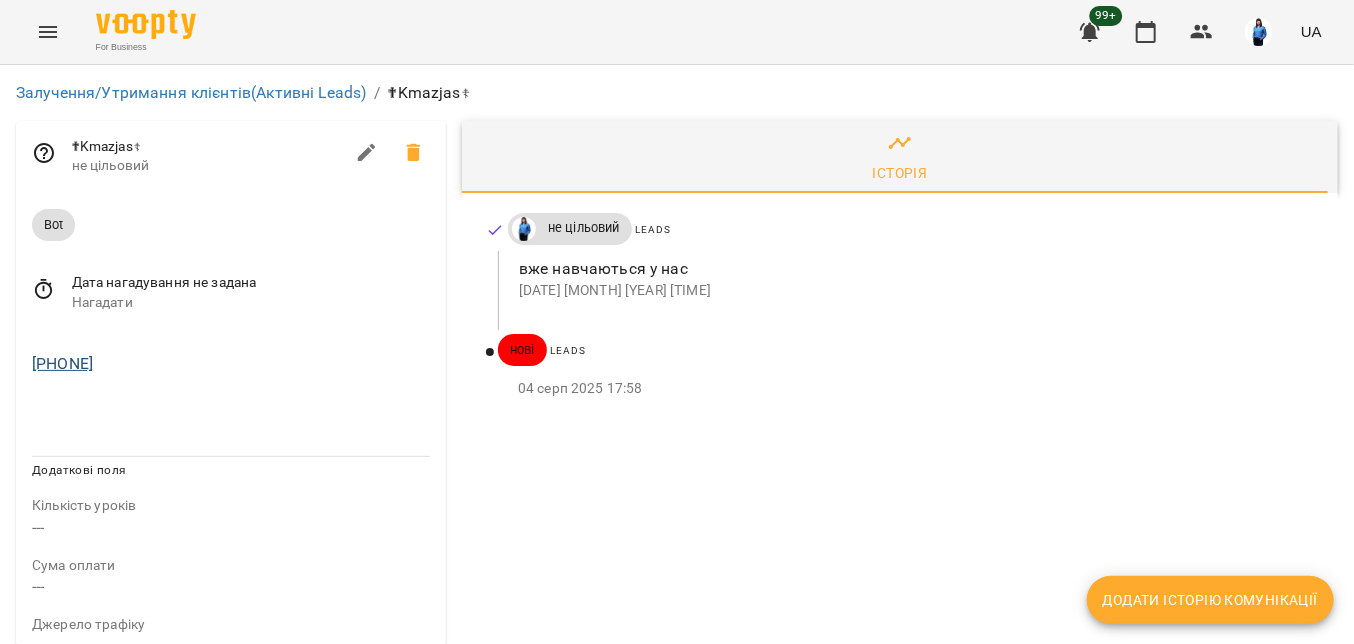 drag, startPoint x: 157, startPoint y: 364, endPoint x: 41, endPoint y: 368, distance: 116.06895 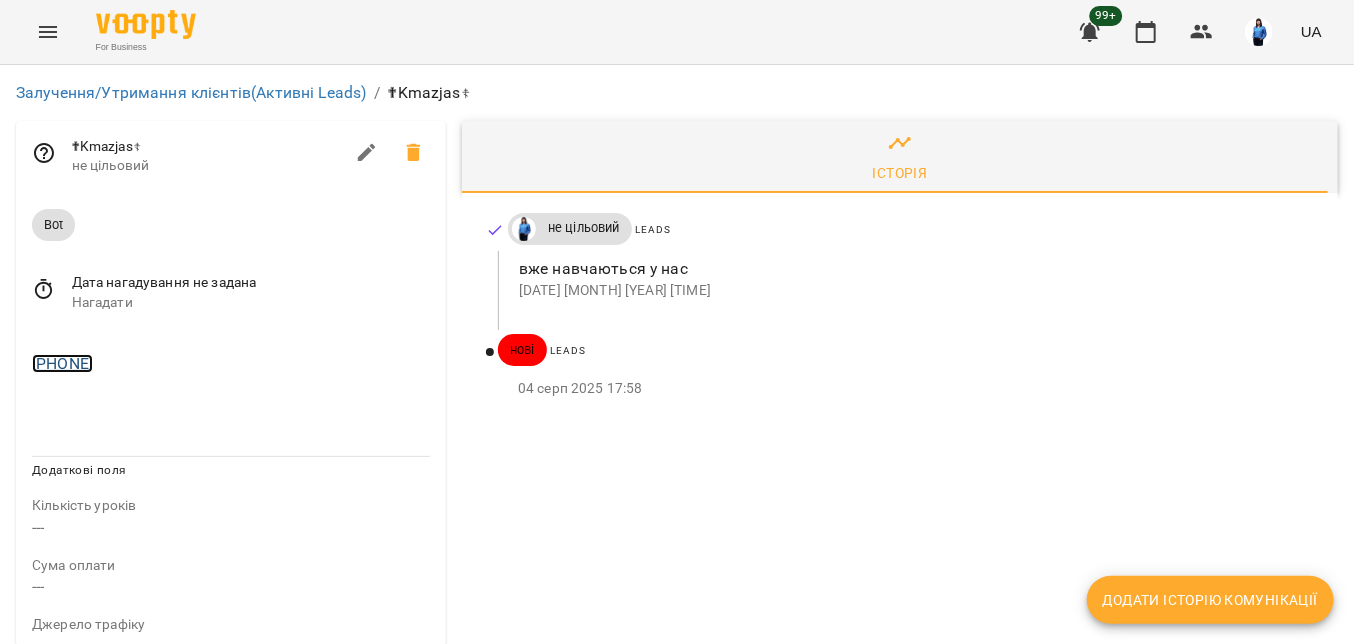 copy on "[PHONE]" 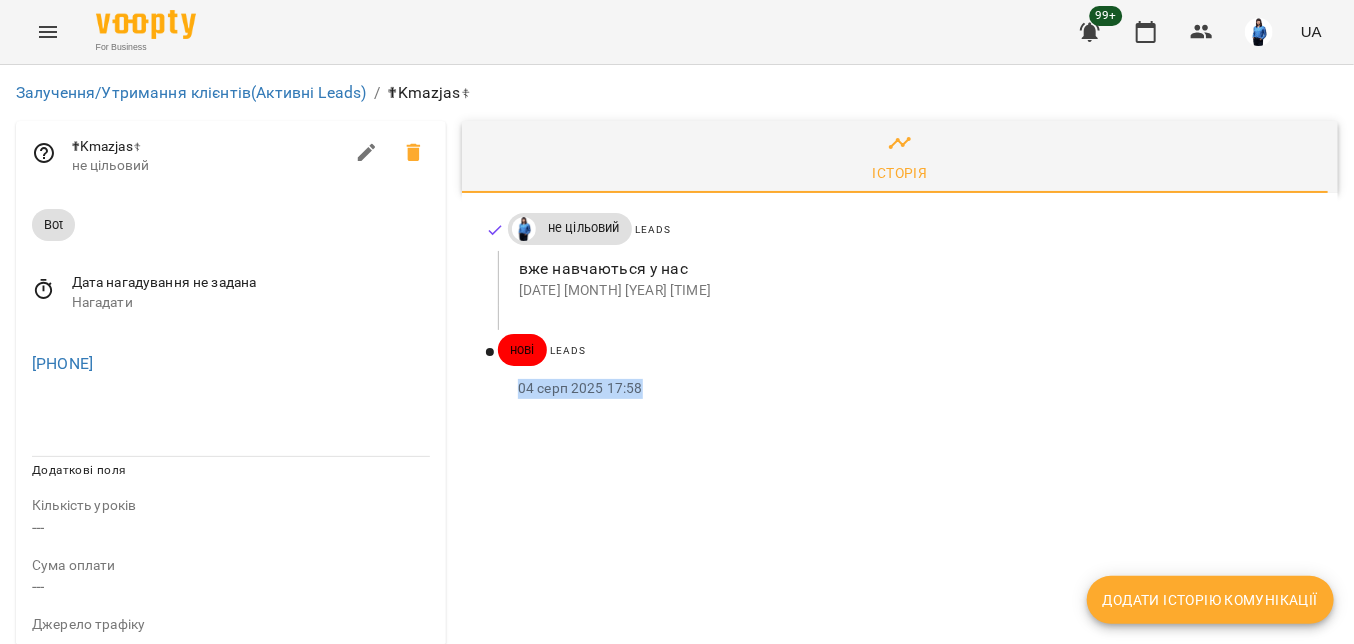 drag, startPoint x: 658, startPoint y: 387, endPoint x: 506, endPoint y: 379, distance: 152.21039 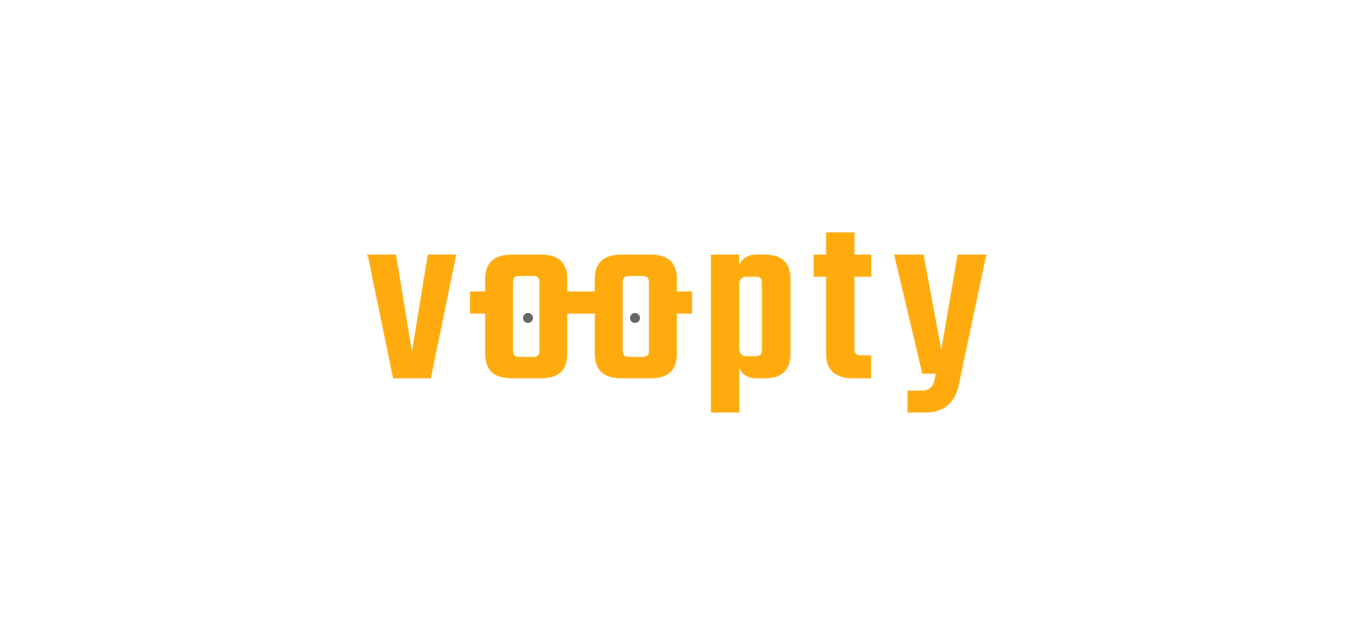 scroll, scrollTop: 0, scrollLeft: 0, axis: both 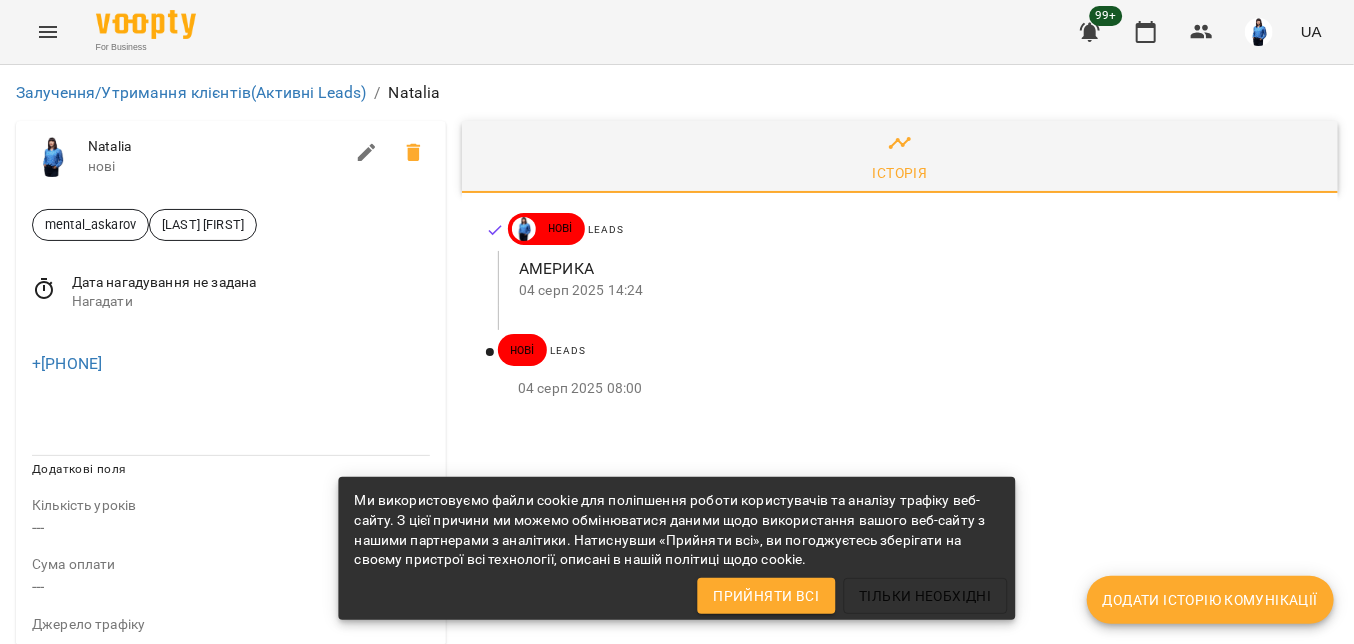 drag, startPoint x: 161, startPoint y: 370, endPoint x: 16, endPoint y: 369, distance: 145.00345 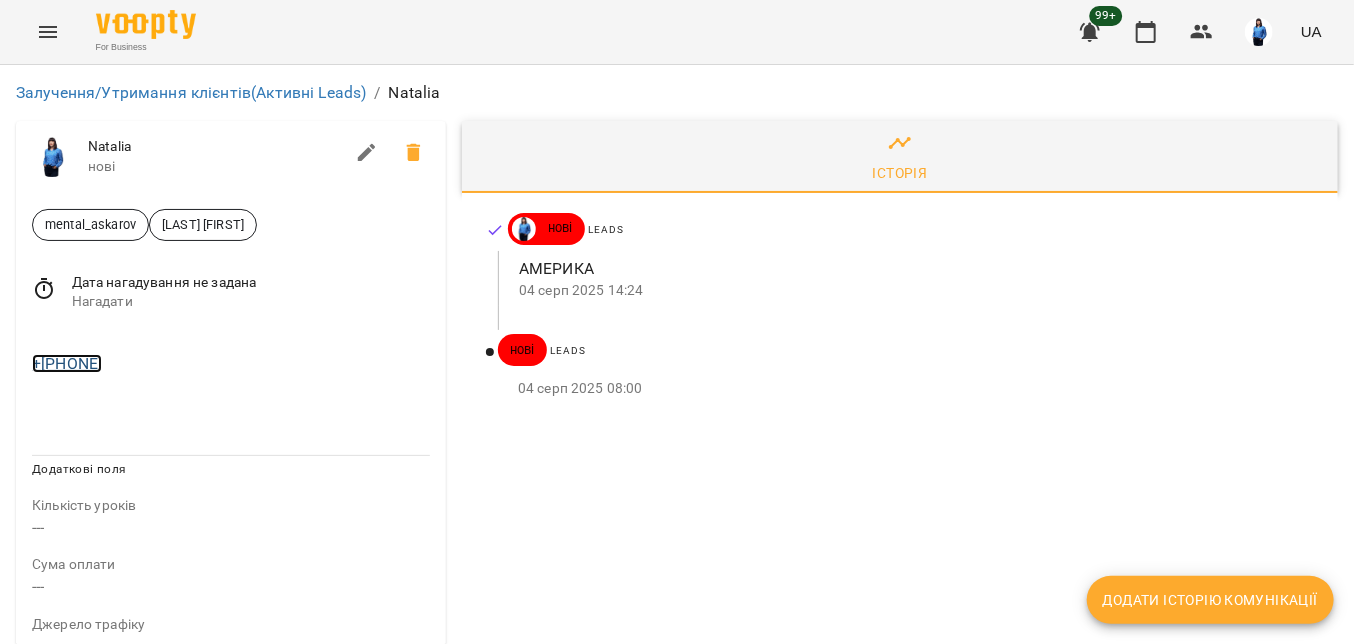 copy on "+[PHONE]" 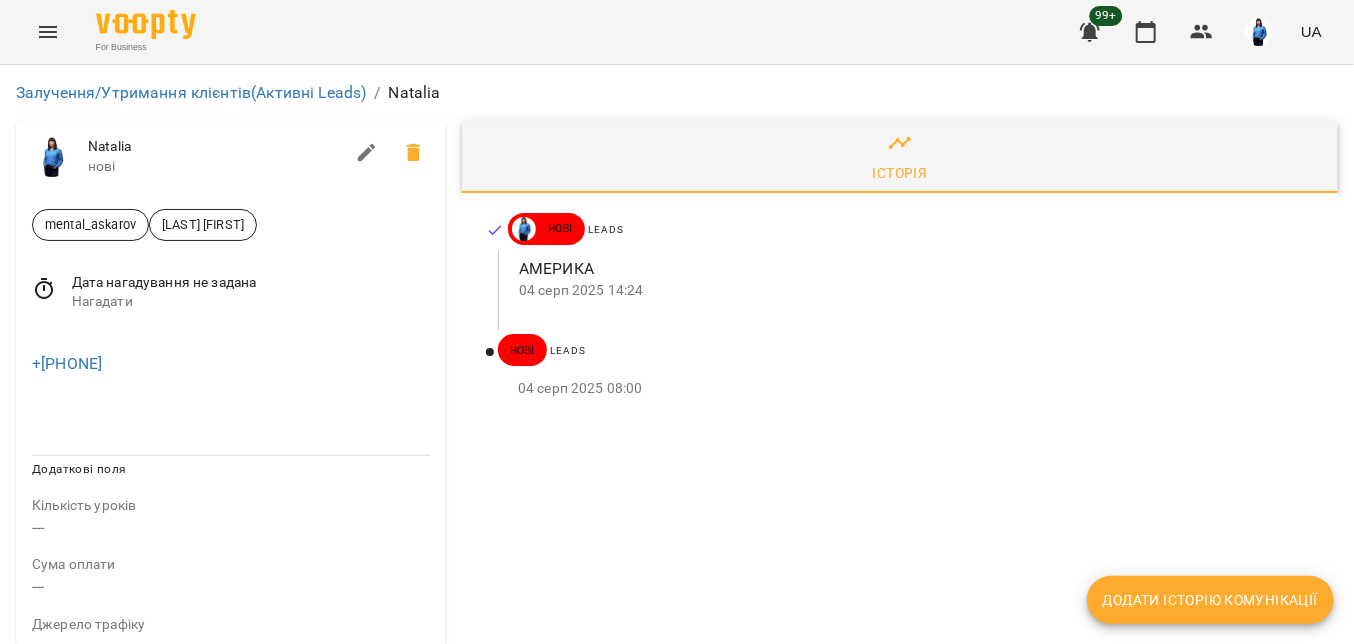 click on "Додати історію комунікації" at bounding box center [1210, 600] 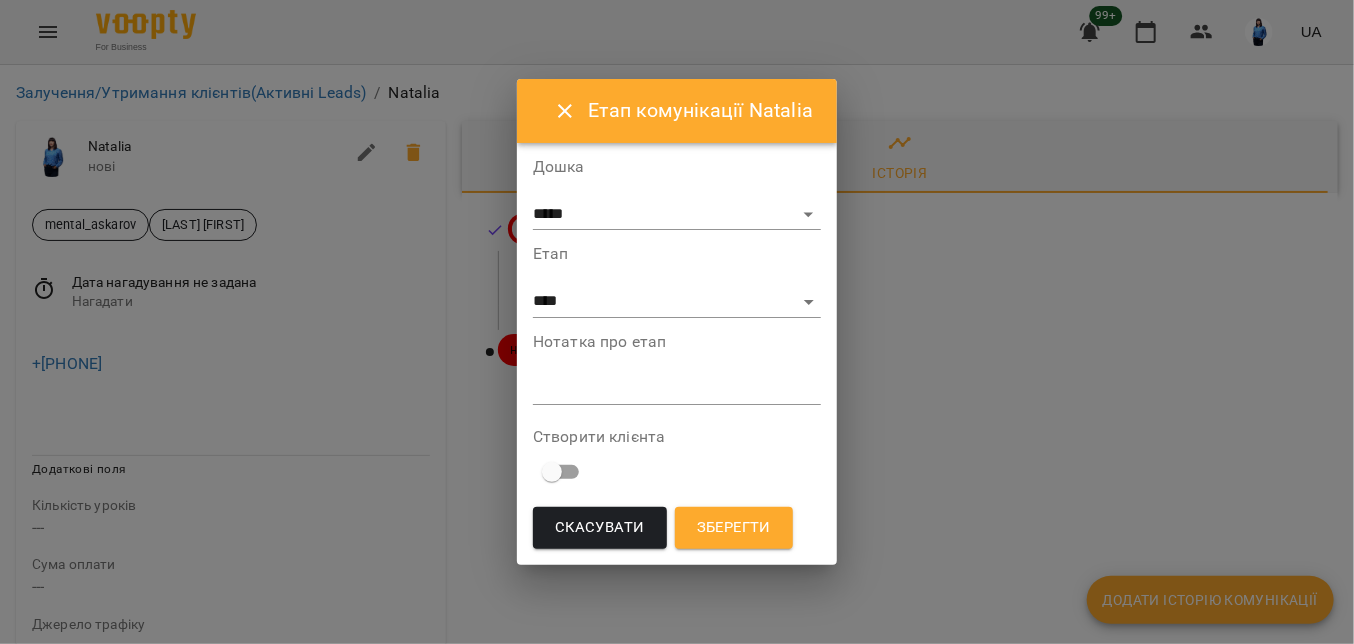 click at bounding box center [677, 388] 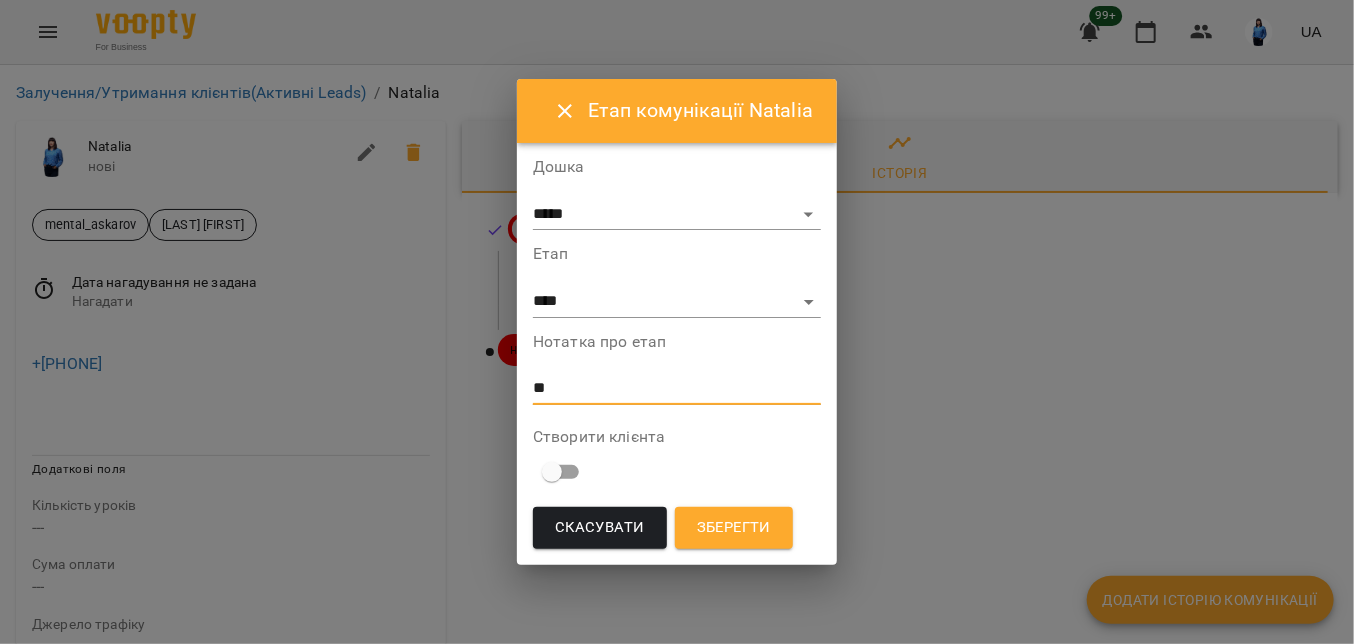 type on "*" 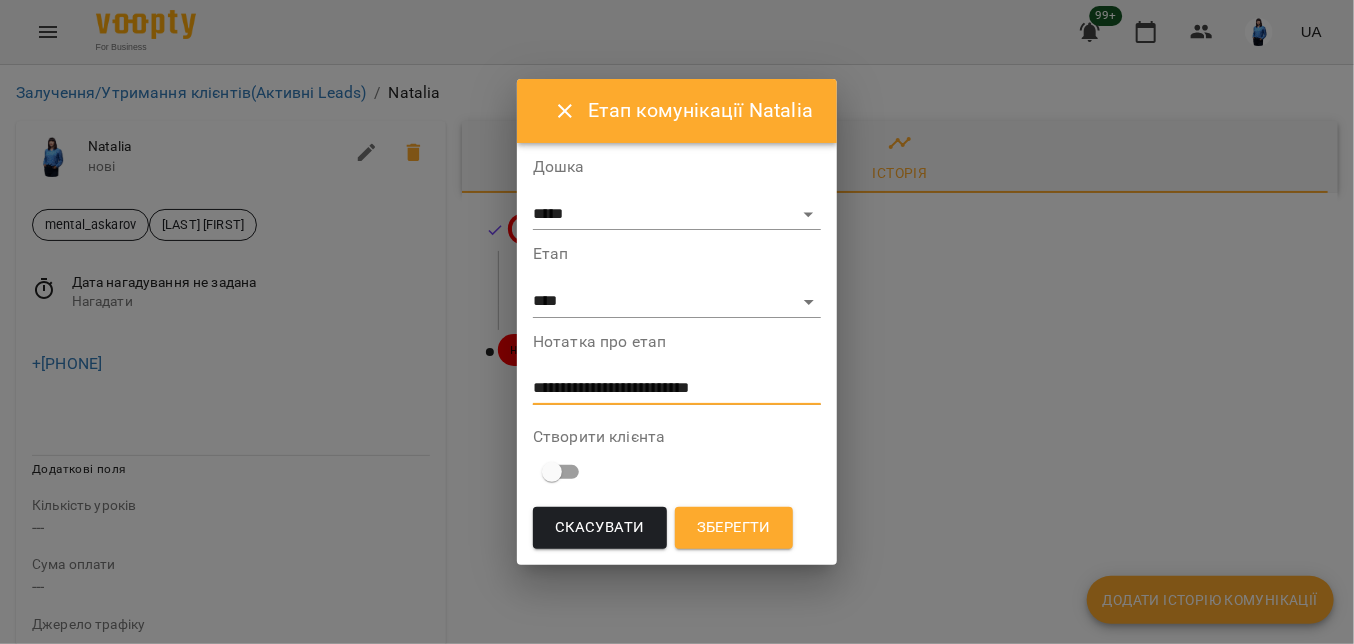 type on "**********" 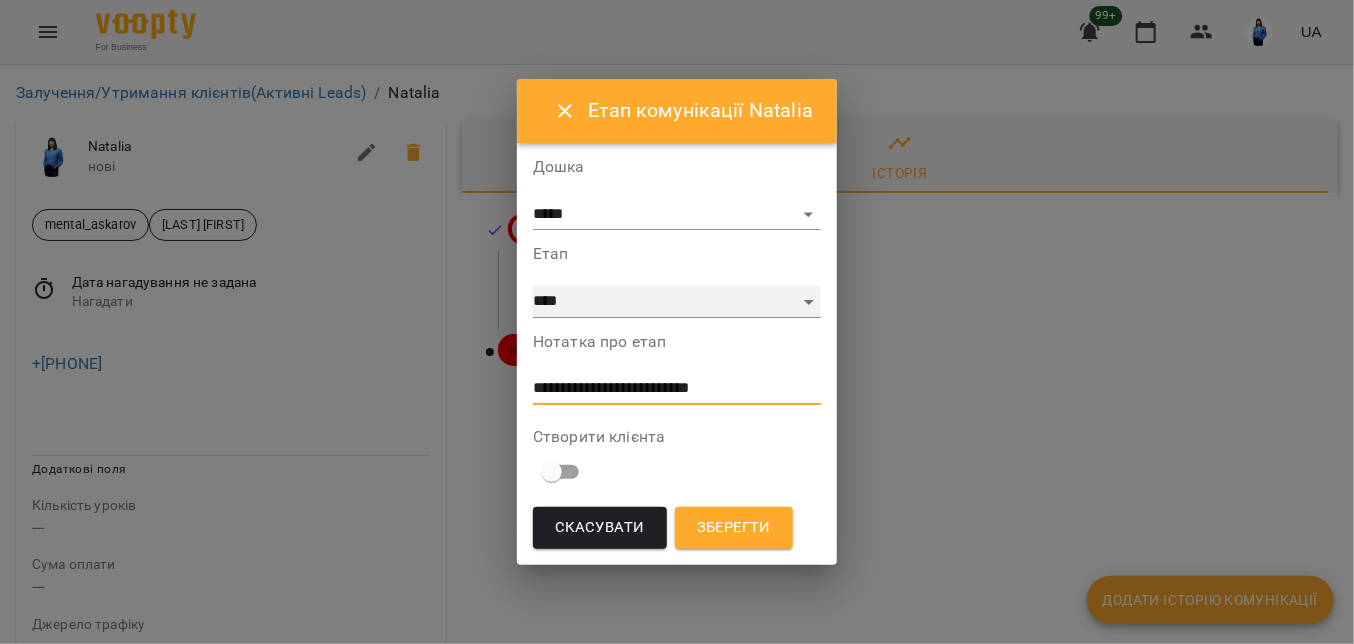 click on "**********" at bounding box center (677, 302) 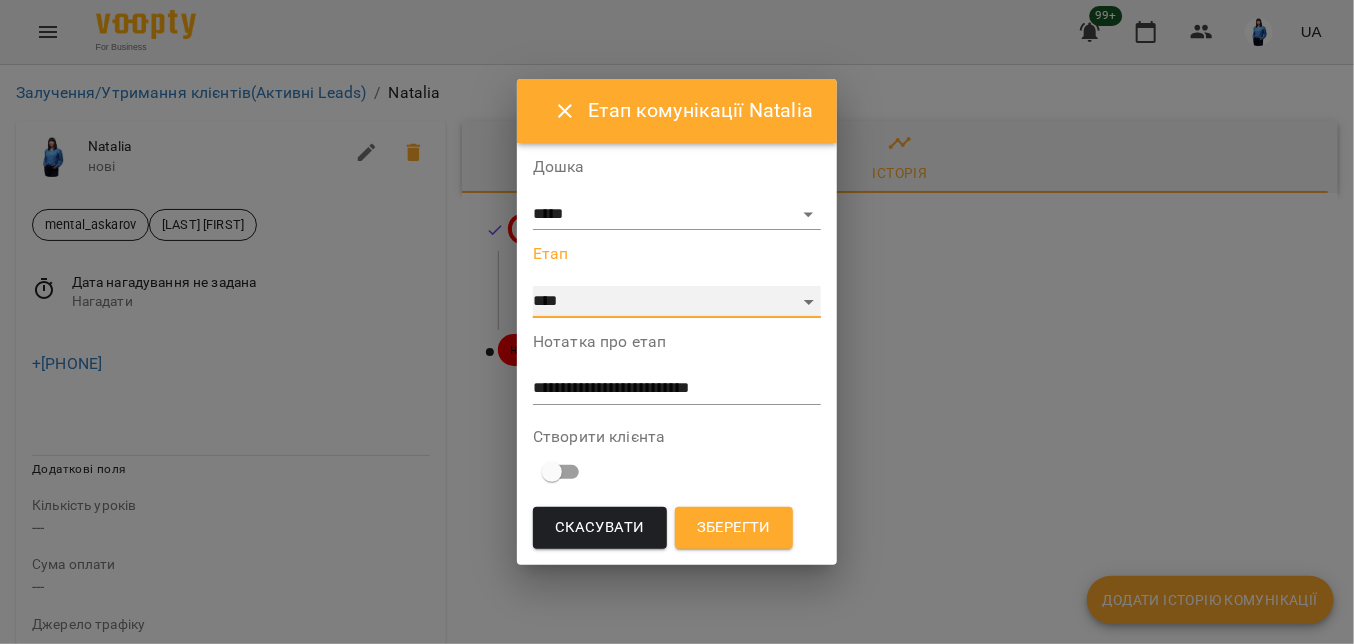 select on "**" 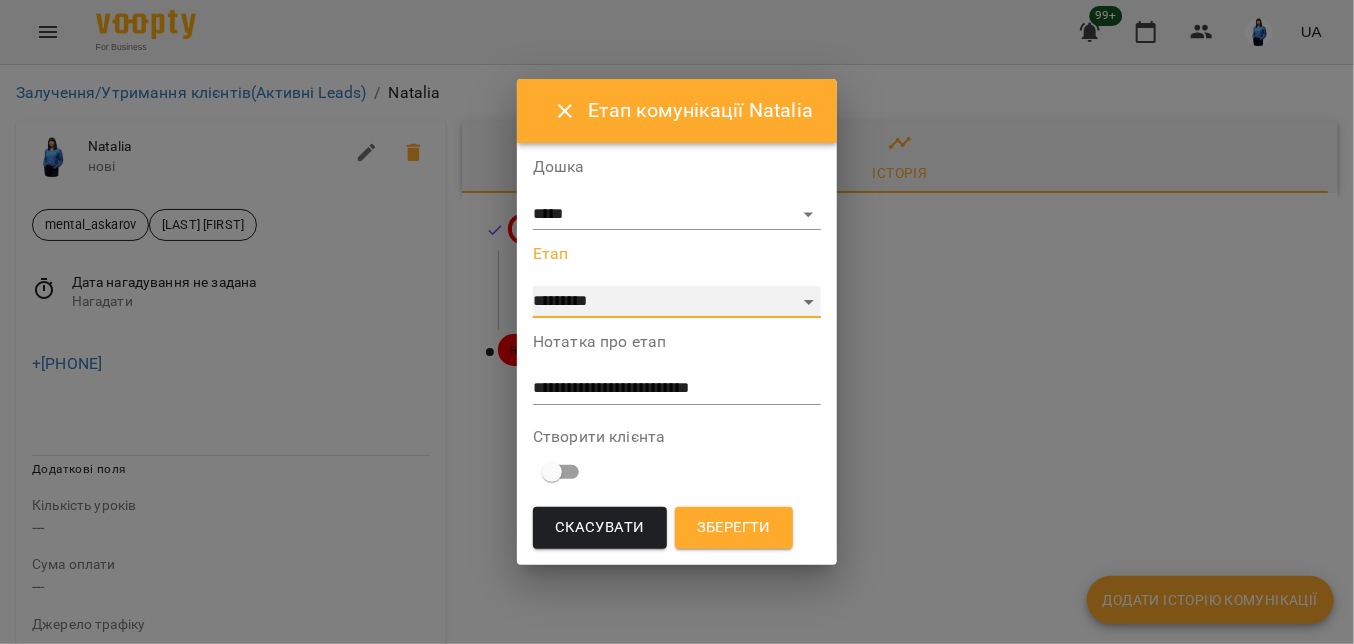 click on "**********" at bounding box center [677, 302] 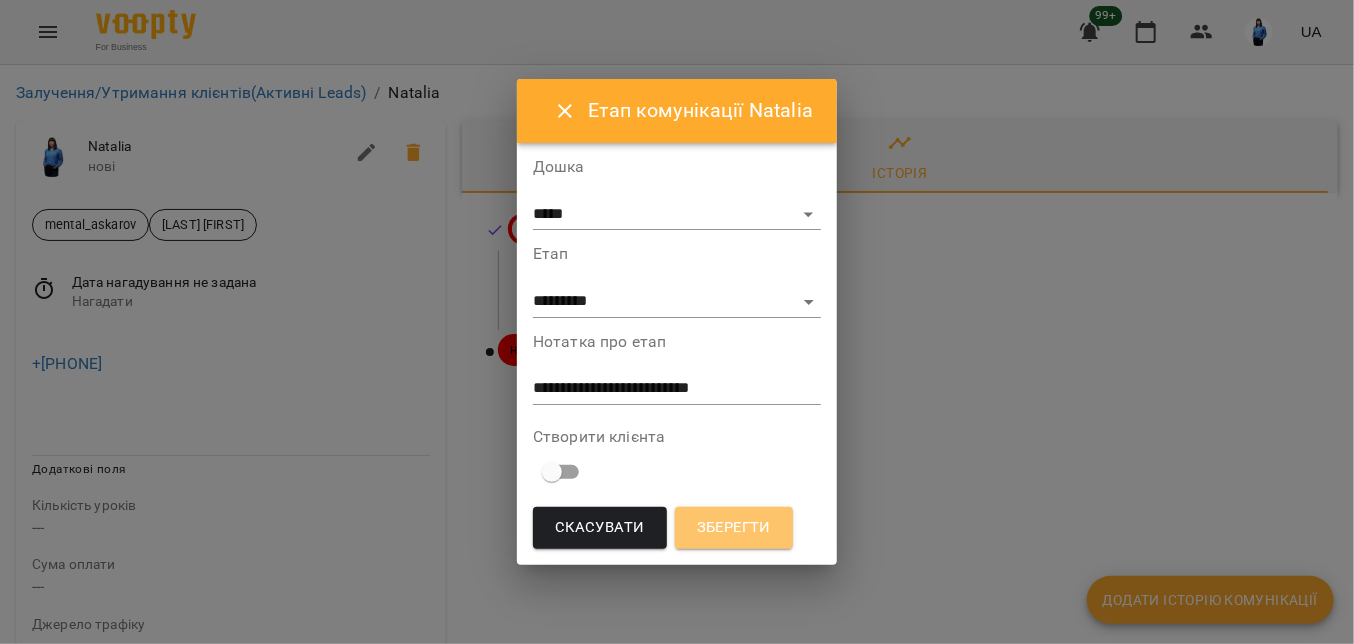 click on "Зберегти" at bounding box center [734, 528] 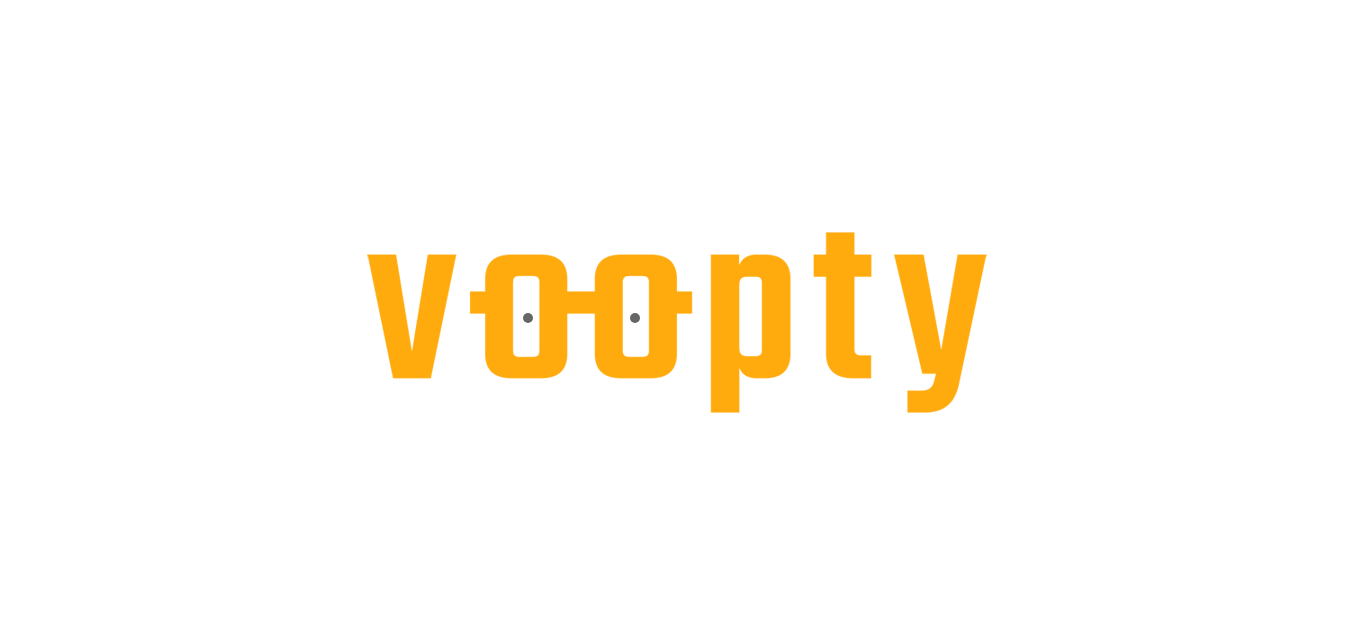 scroll, scrollTop: 0, scrollLeft: 0, axis: both 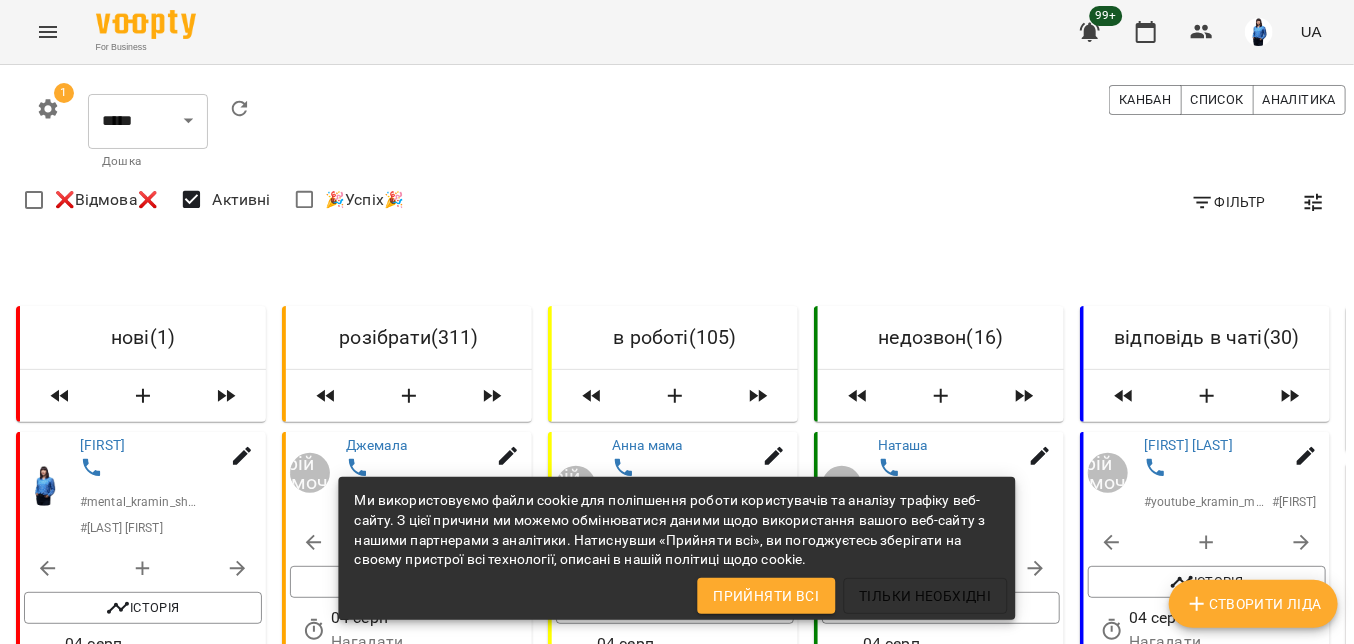 click on "АМЕРИКА" at bounding box center (163, 699) 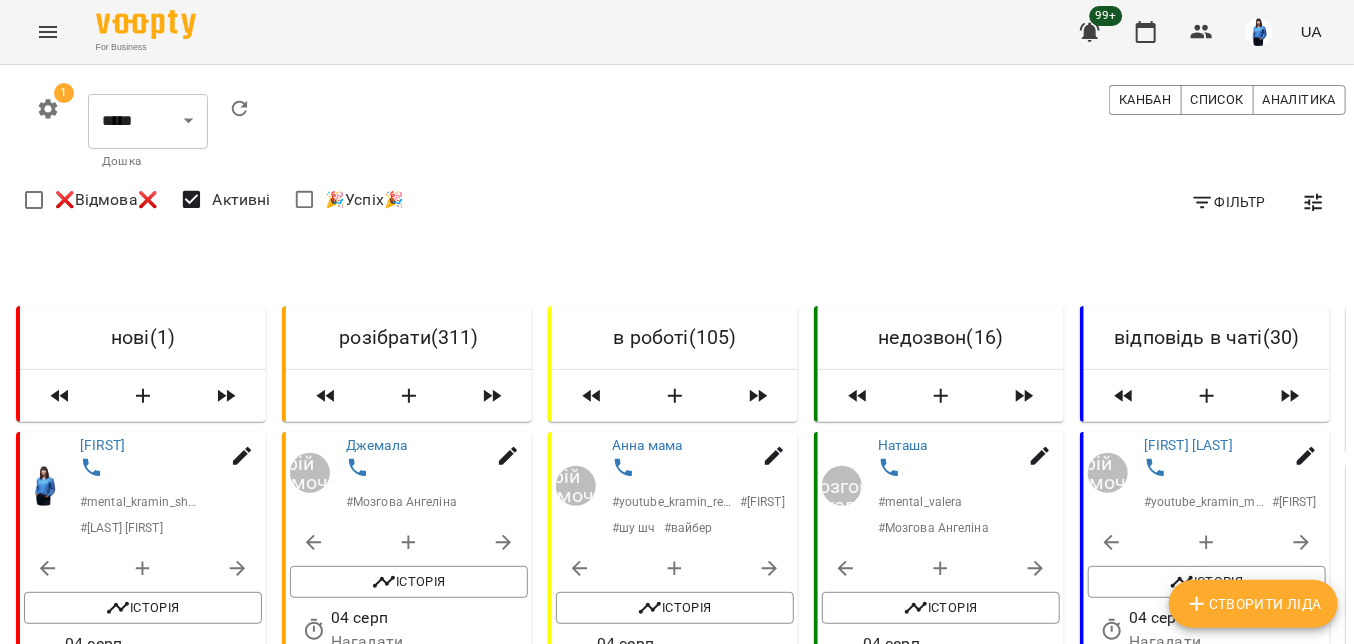 click on "Створити Ліда" at bounding box center [1253, 604] 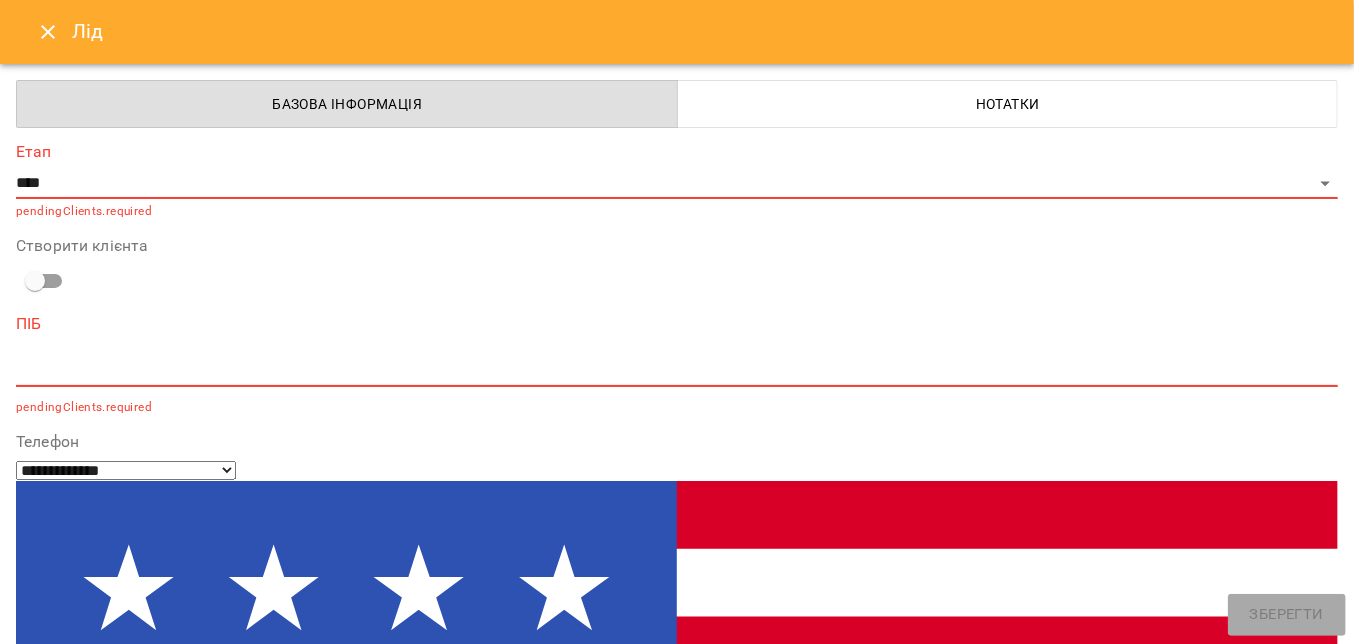 click at bounding box center [48, 32] 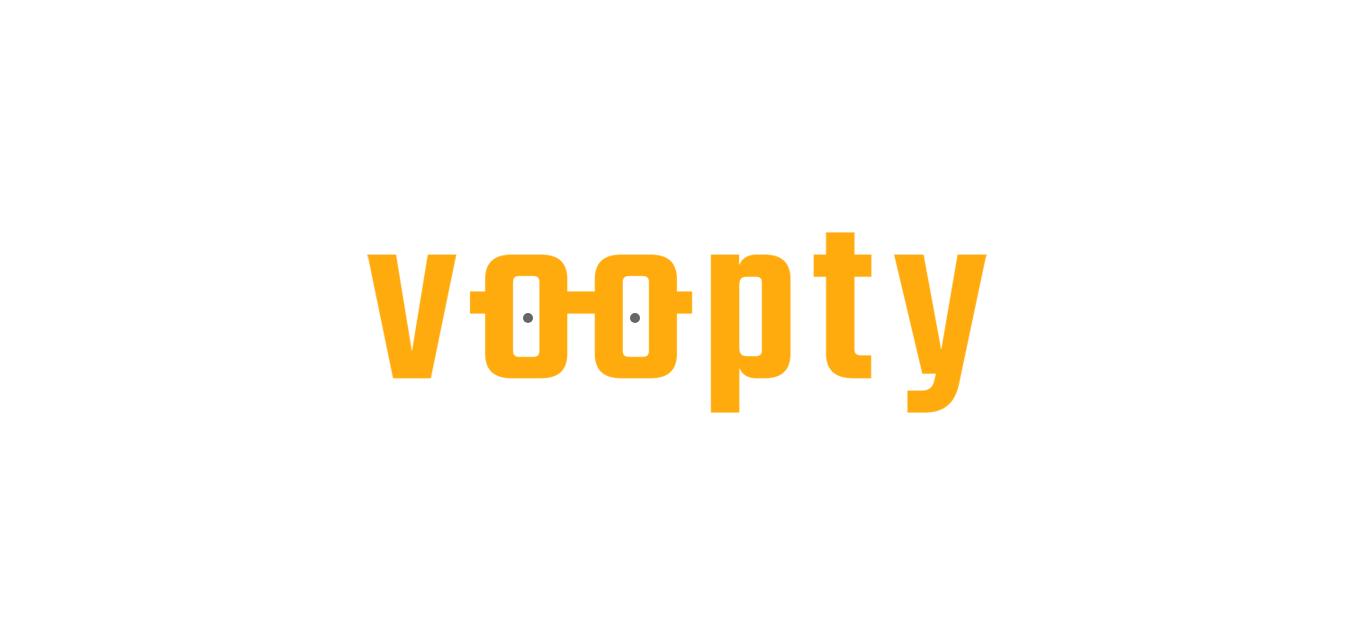 scroll, scrollTop: 0, scrollLeft: 0, axis: both 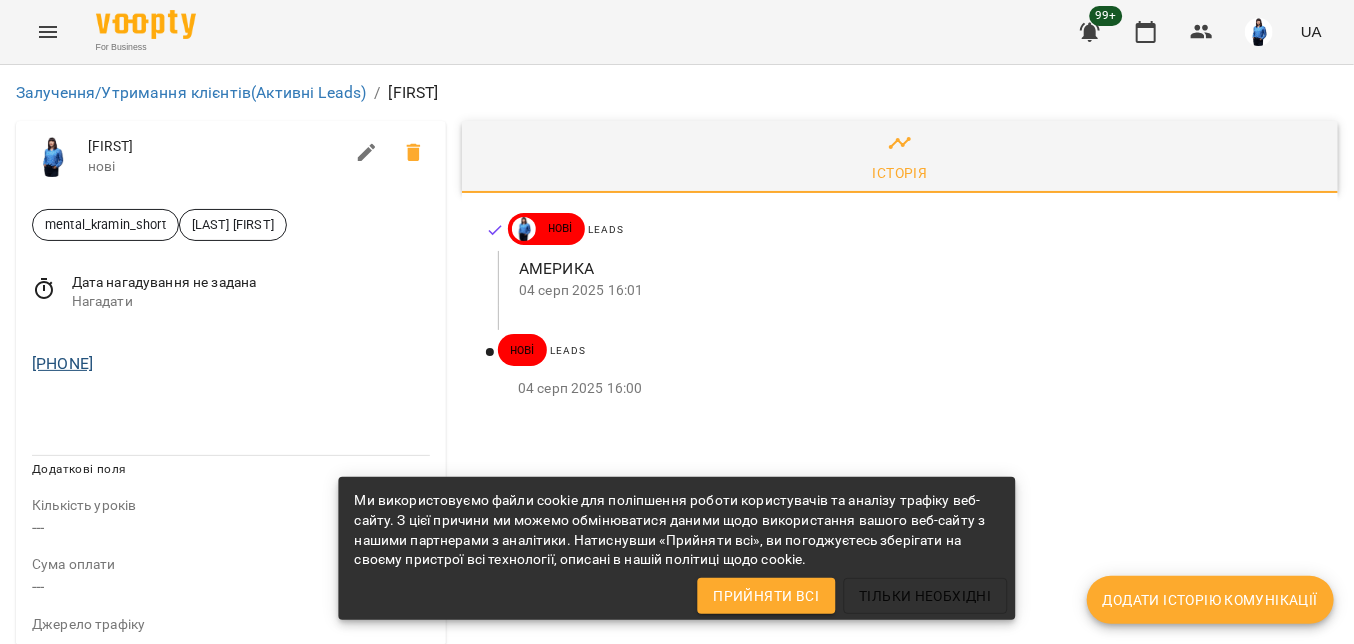 drag, startPoint x: 152, startPoint y: 367, endPoint x: 32, endPoint y: 363, distance: 120.06665 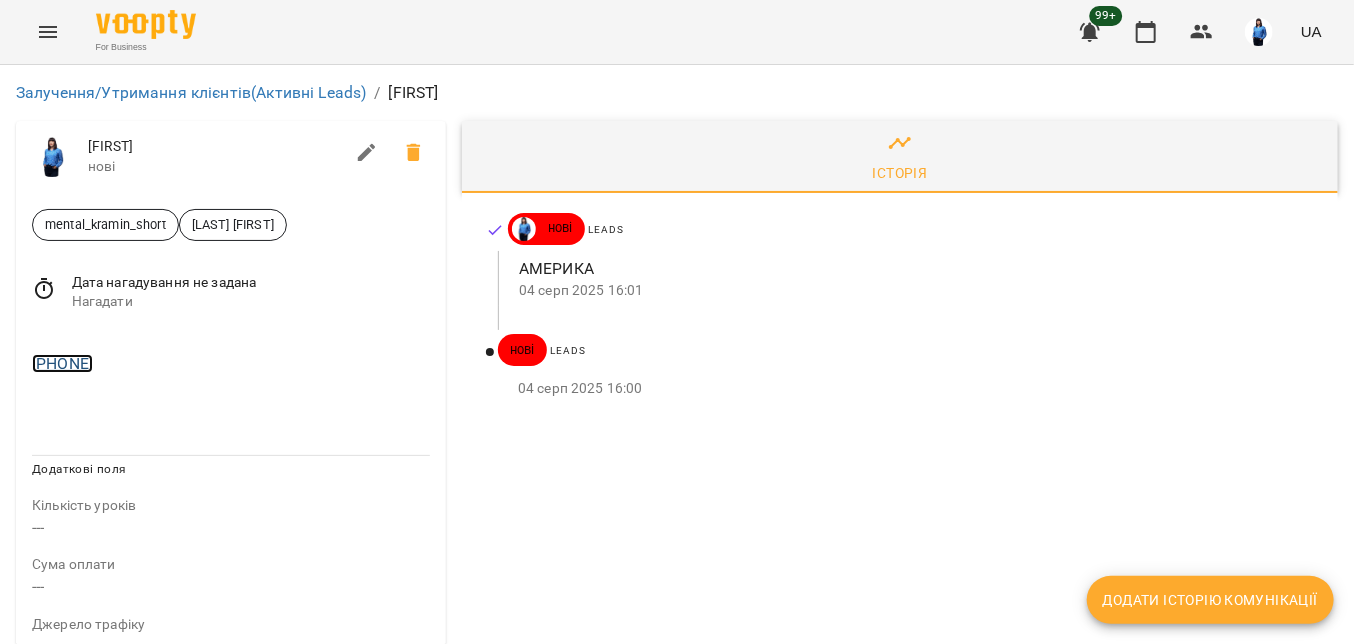 copy on "[PHONE]" 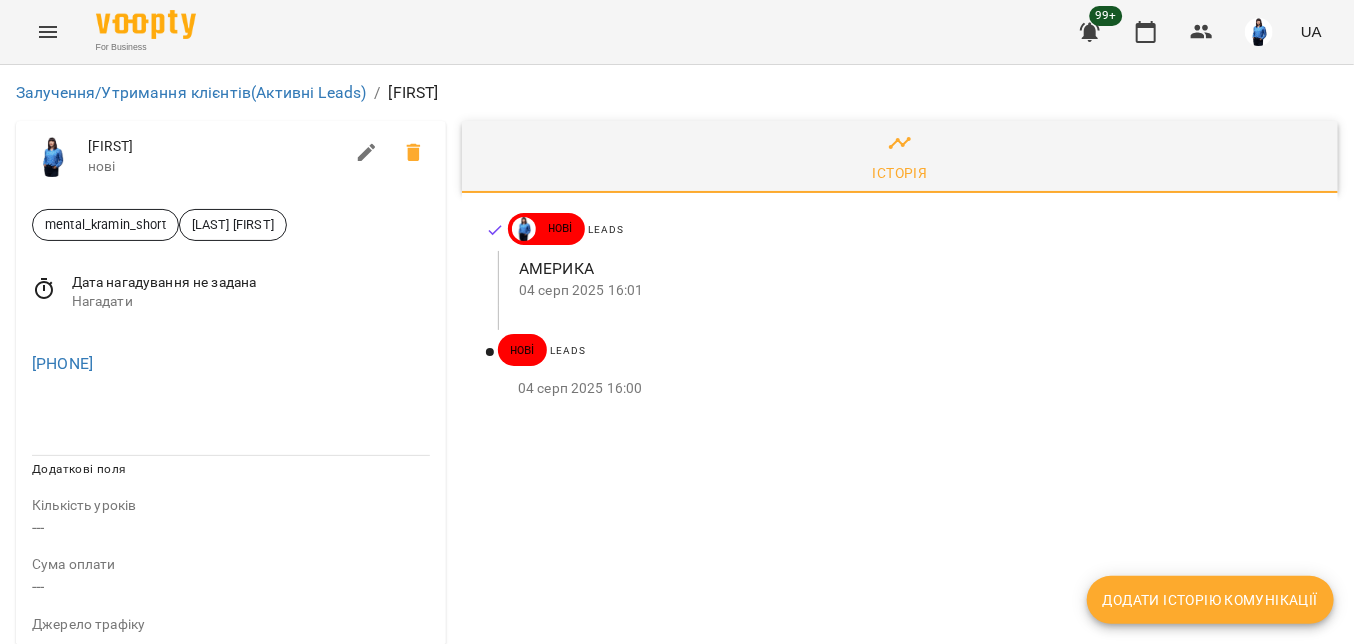 click at bounding box center [231, 415] 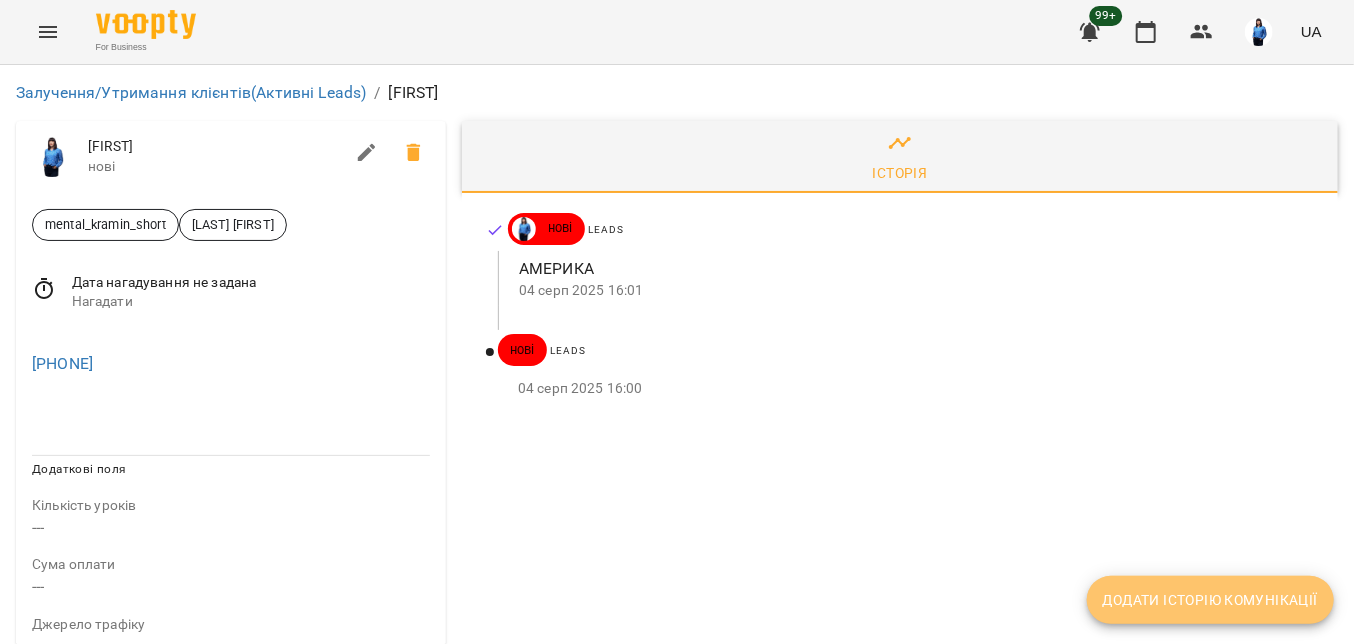 click on "Додати історію комунікації" at bounding box center [1210, 600] 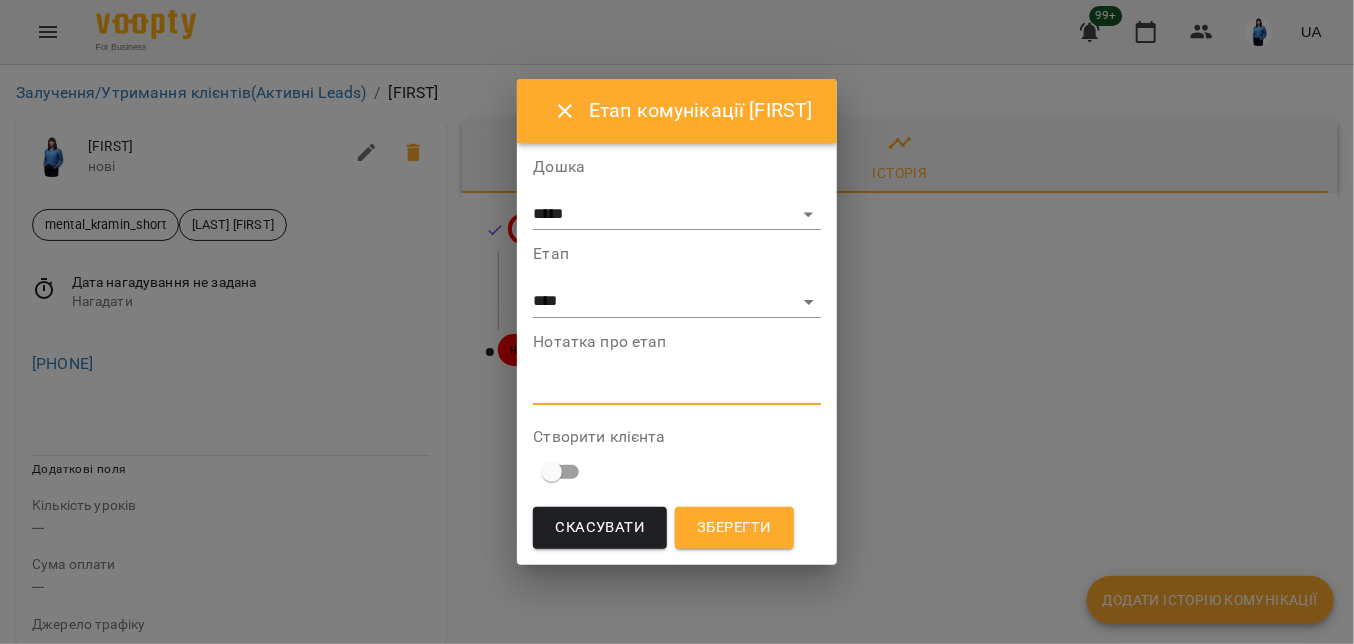 drag, startPoint x: 597, startPoint y: 395, endPoint x: 583, endPoint y: 397, distance: 14.142136 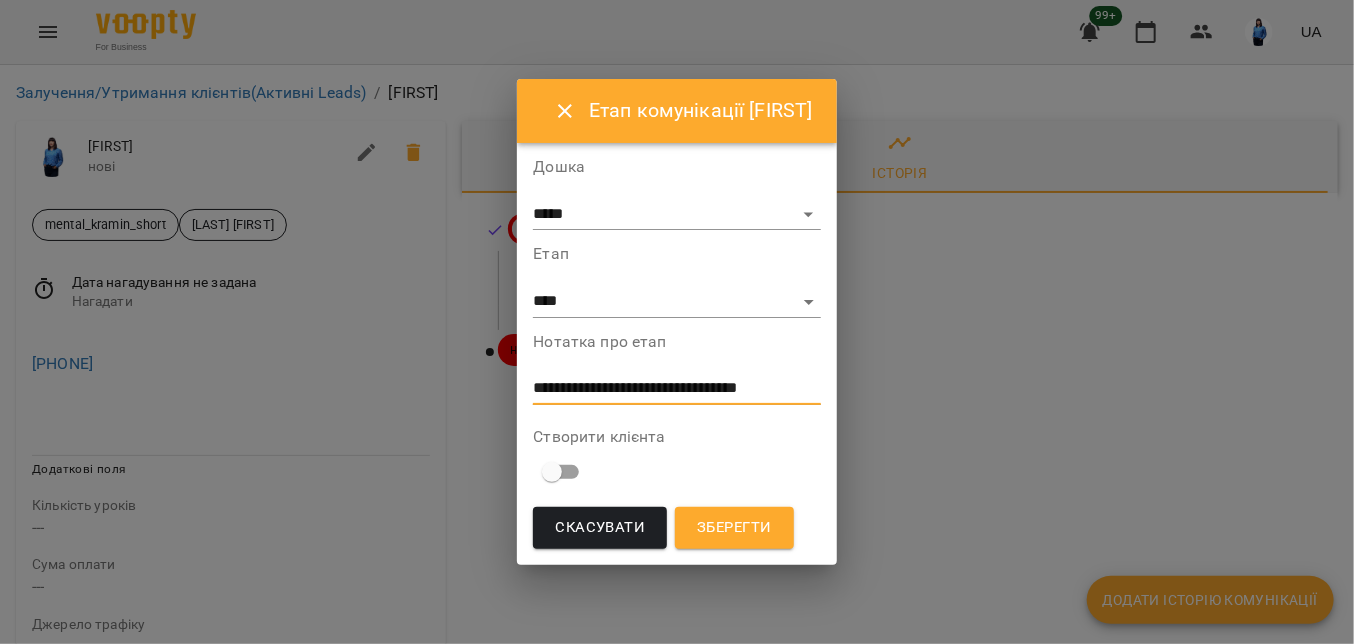 scroll, scrollTop: 0, scrollLeft: 0, axis: both 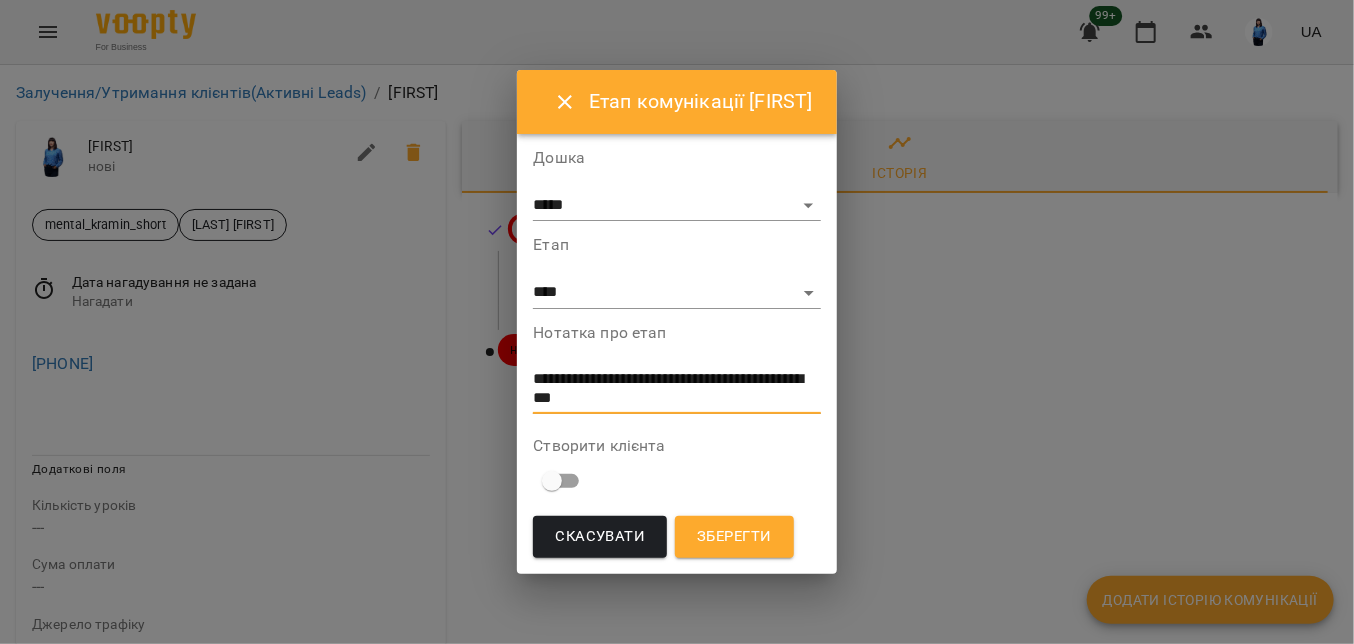 type on "**********" 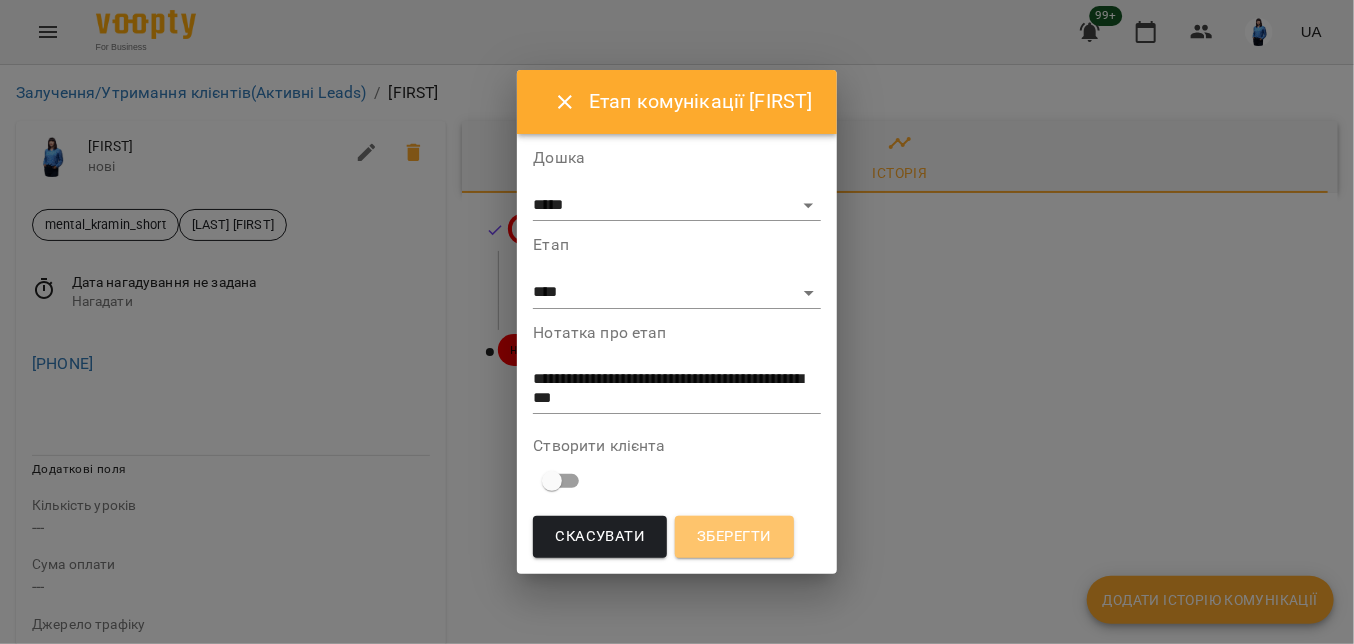 click on "Зберегти" at bounding box center (734, 537) 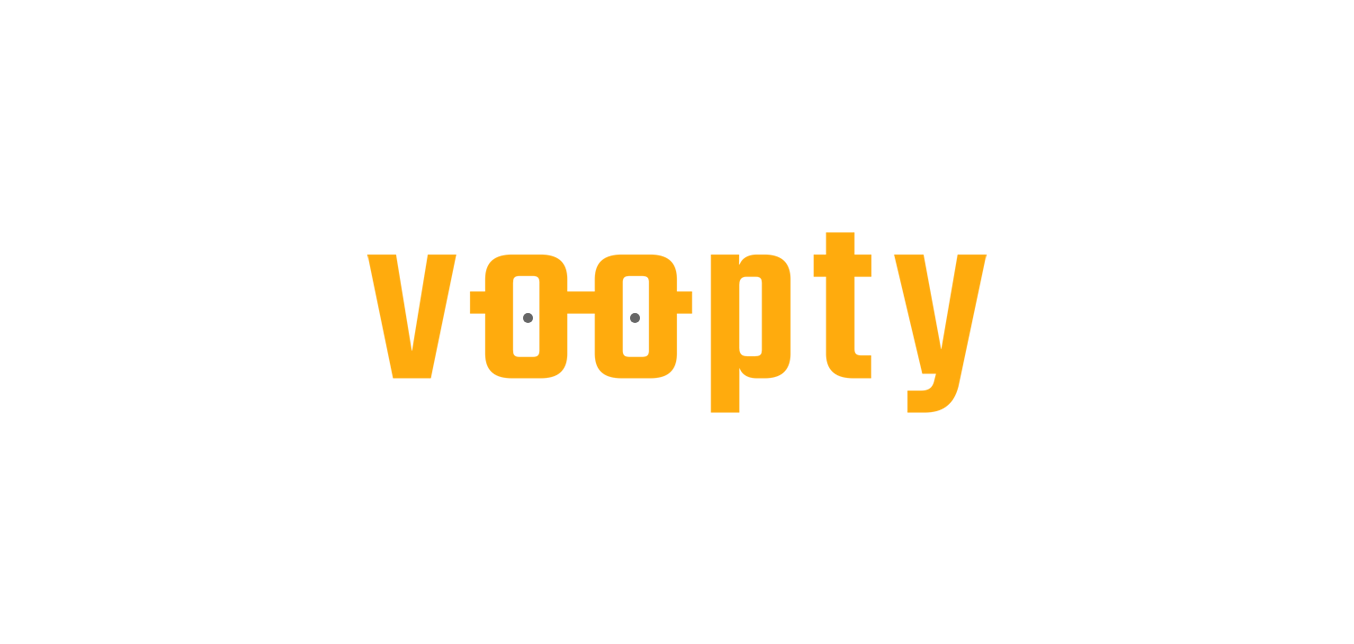 scroll, scrollTop: 0, scrollLeft: 0, axis: both 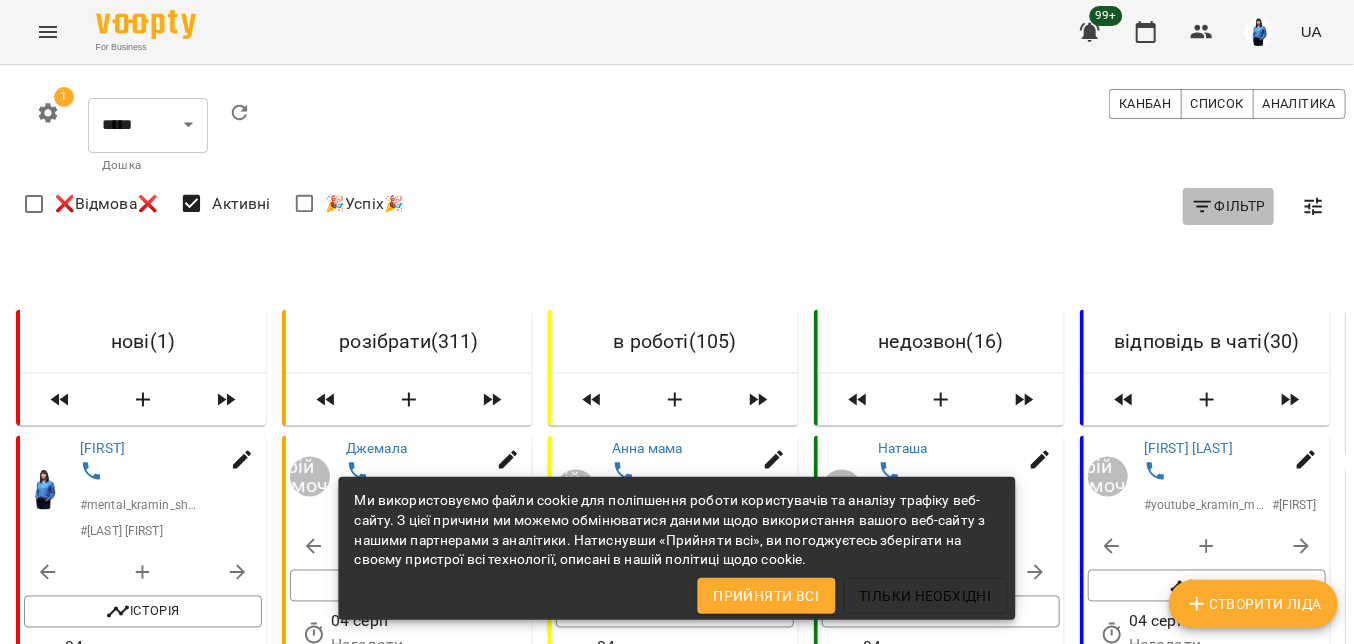 click on "Фільтр" at bounding box center [1228, 206] 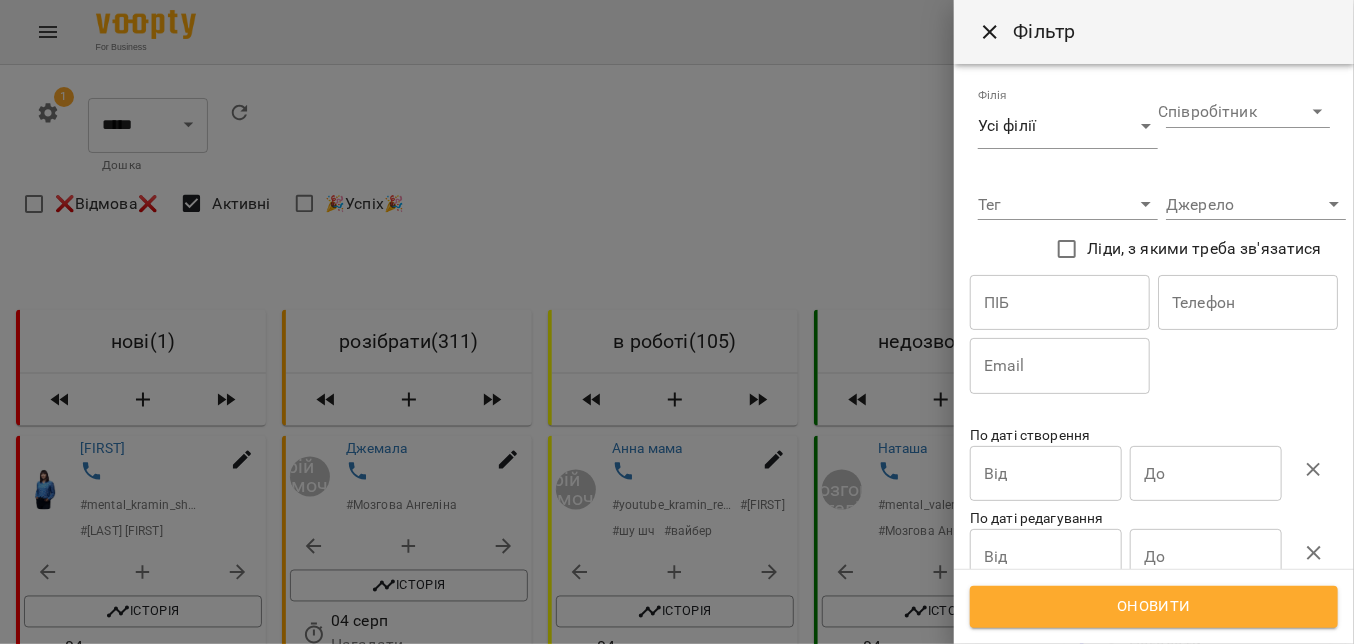 click at bounding box center [1248, 303] 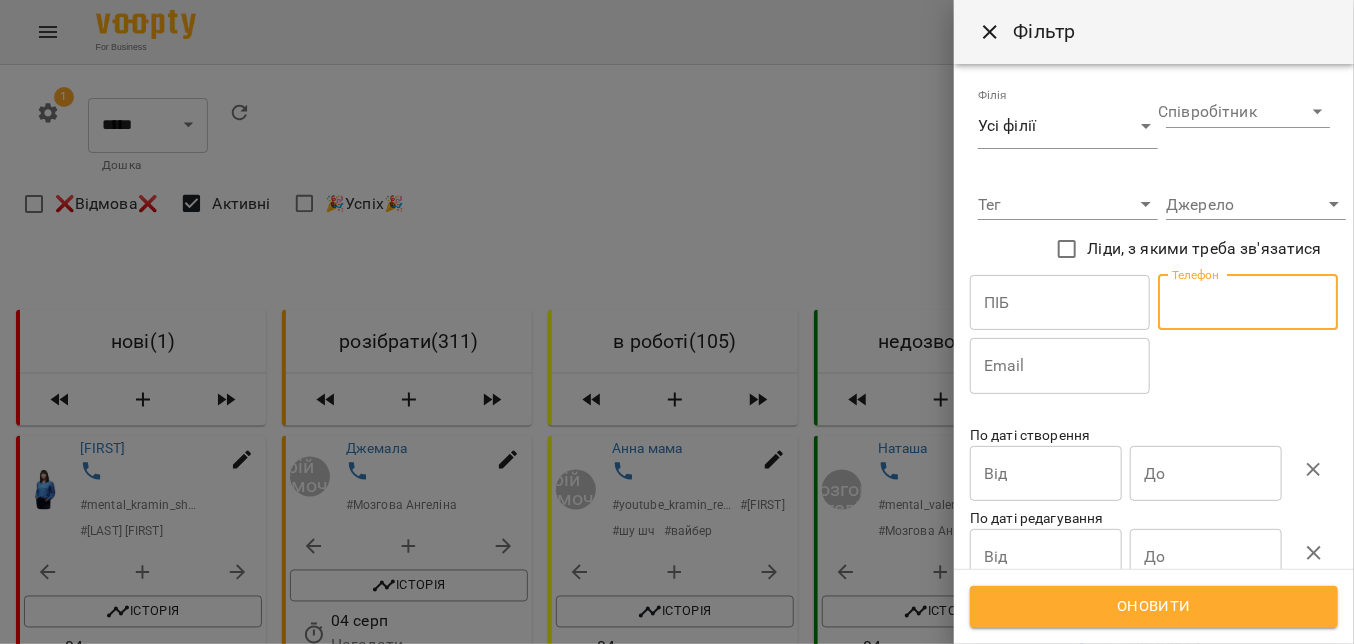 paste on "**********" 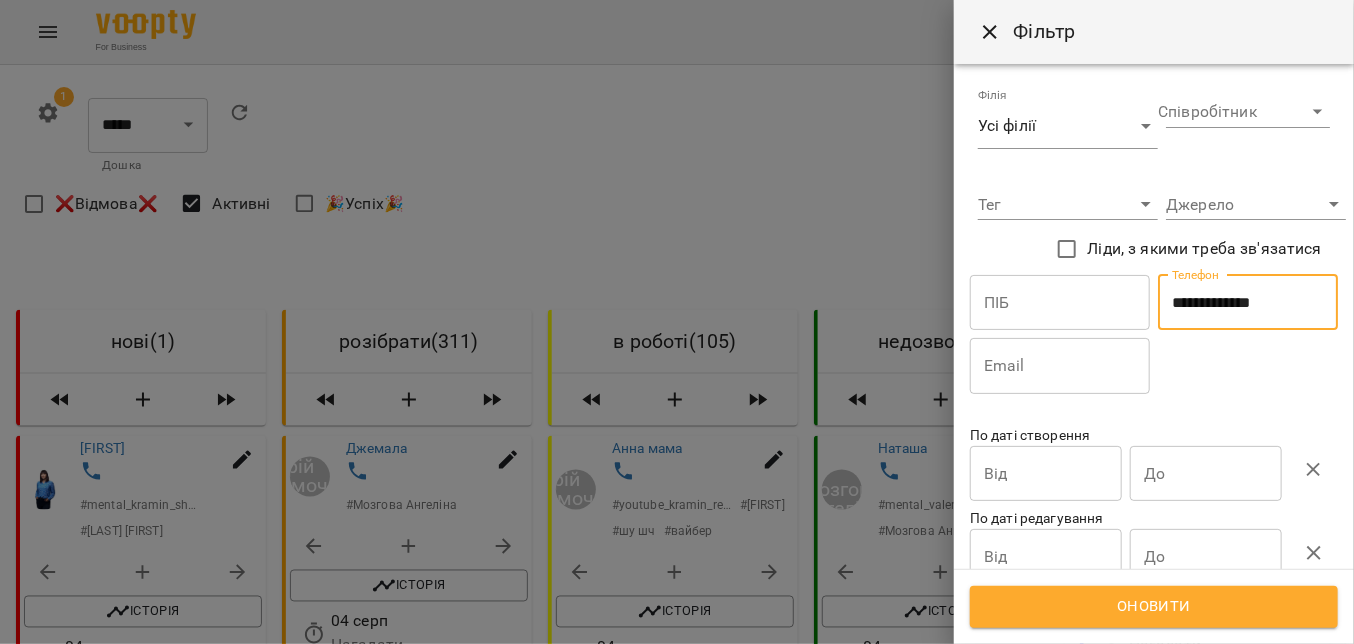 type on "**********" 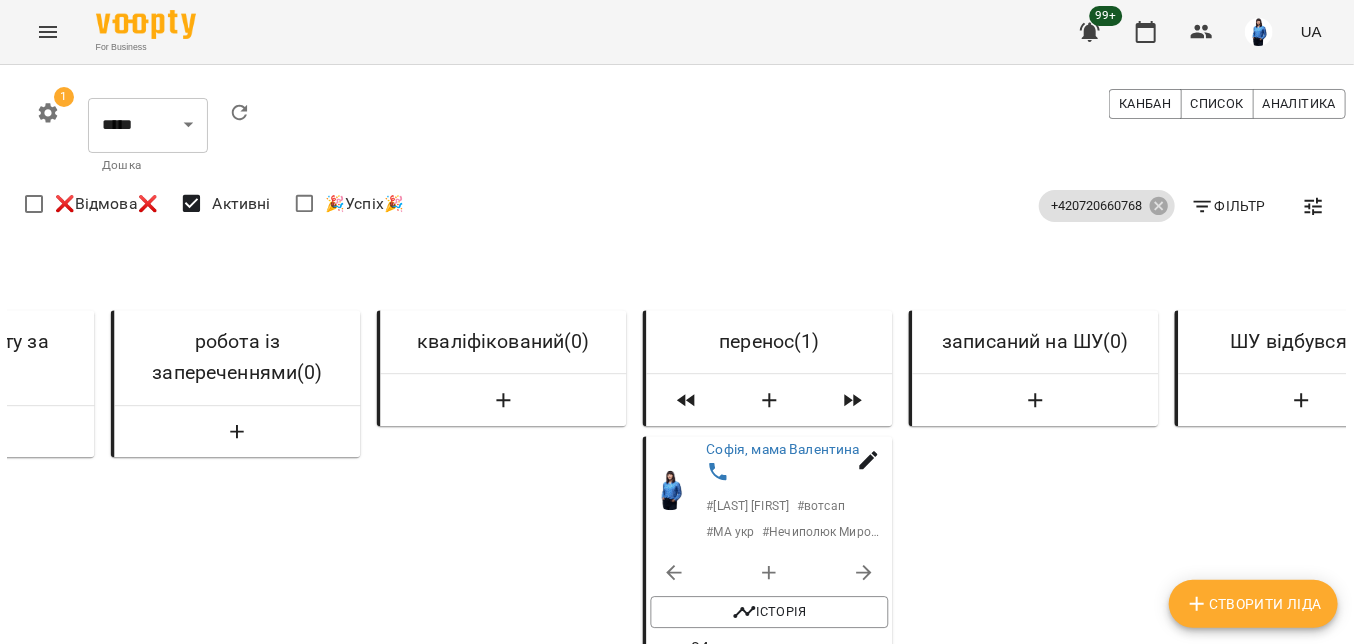 scroll, scrollTop: 0, scrollLeft: 1540, axis: horizontal 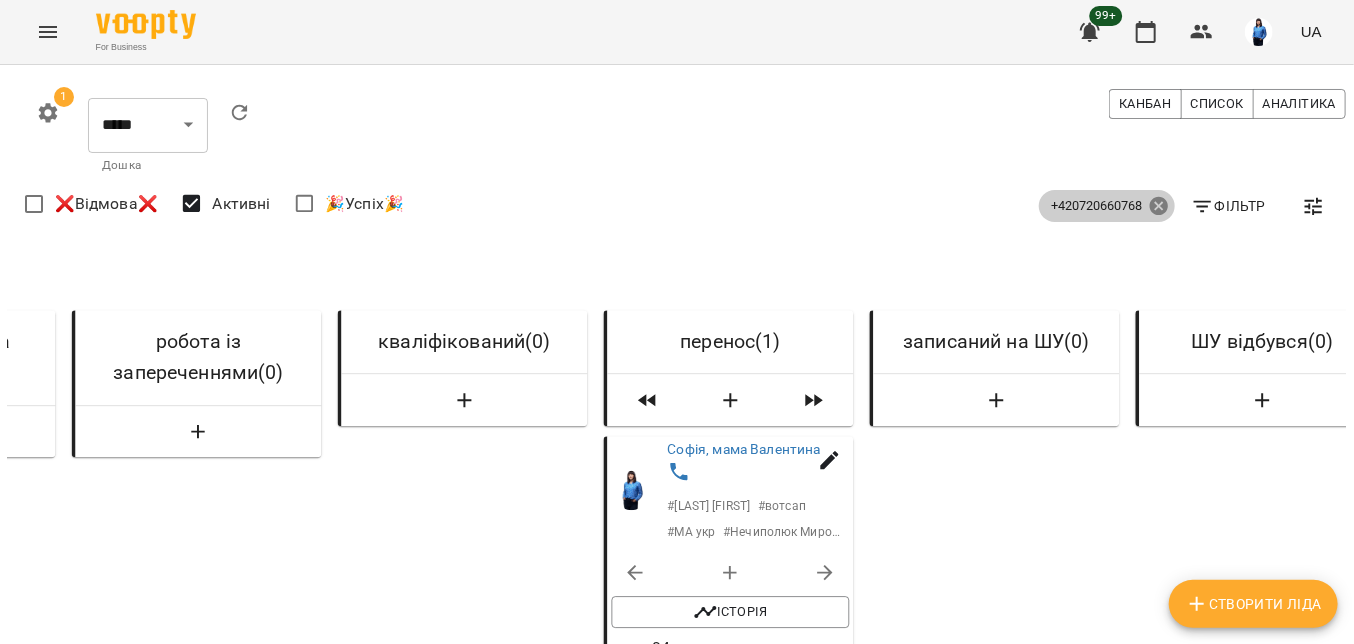click 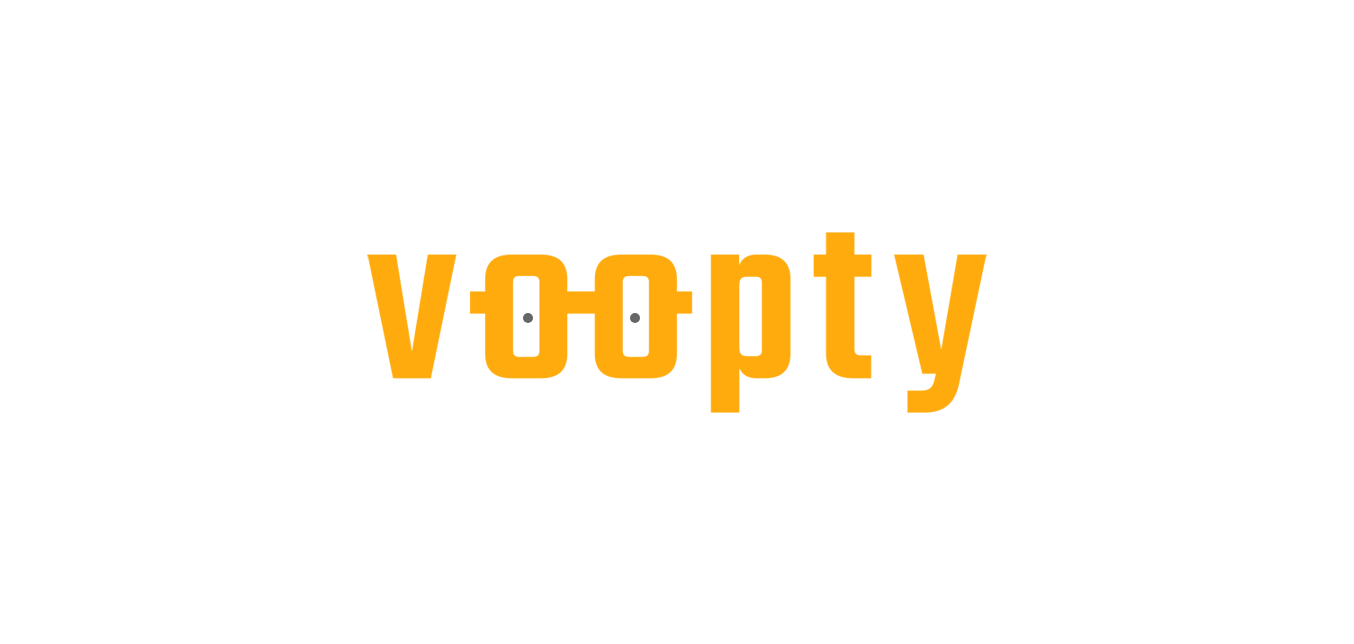 scroll, scrollTop: 0, scrollLeft: 0, axis: both 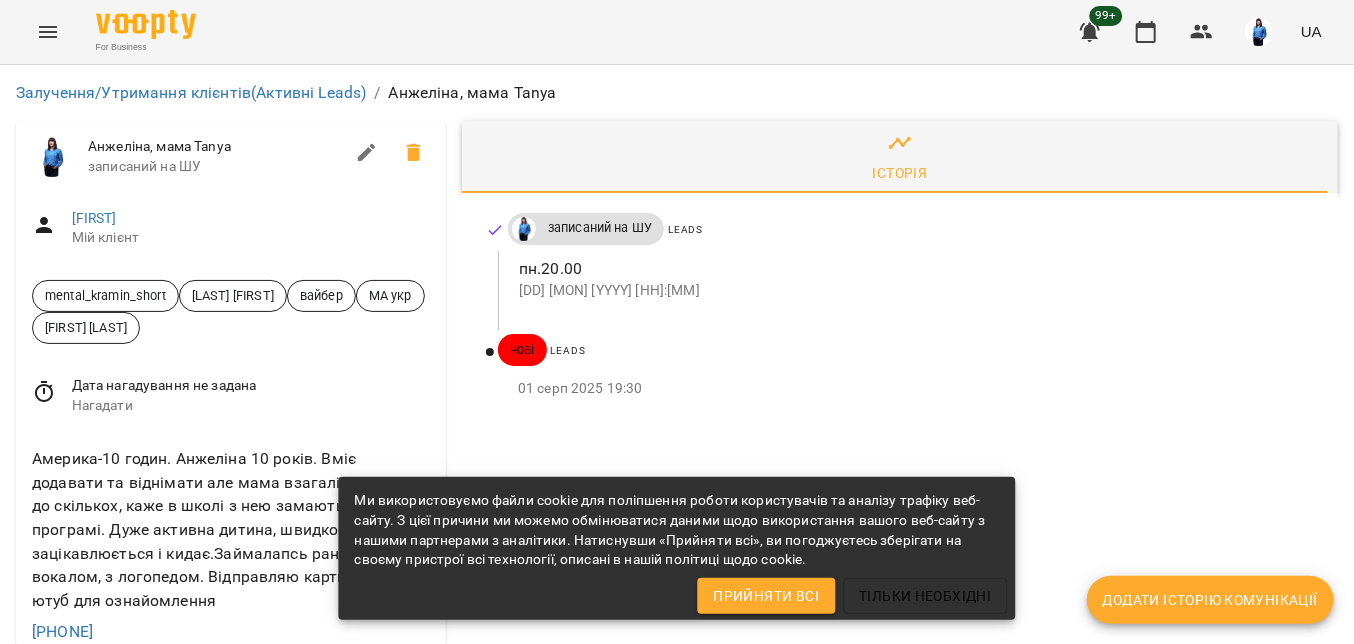 drag, startPoint x: 148, startPoint y: 438, endPoint x: 22, endPoint y: 418, distance: 127.57743 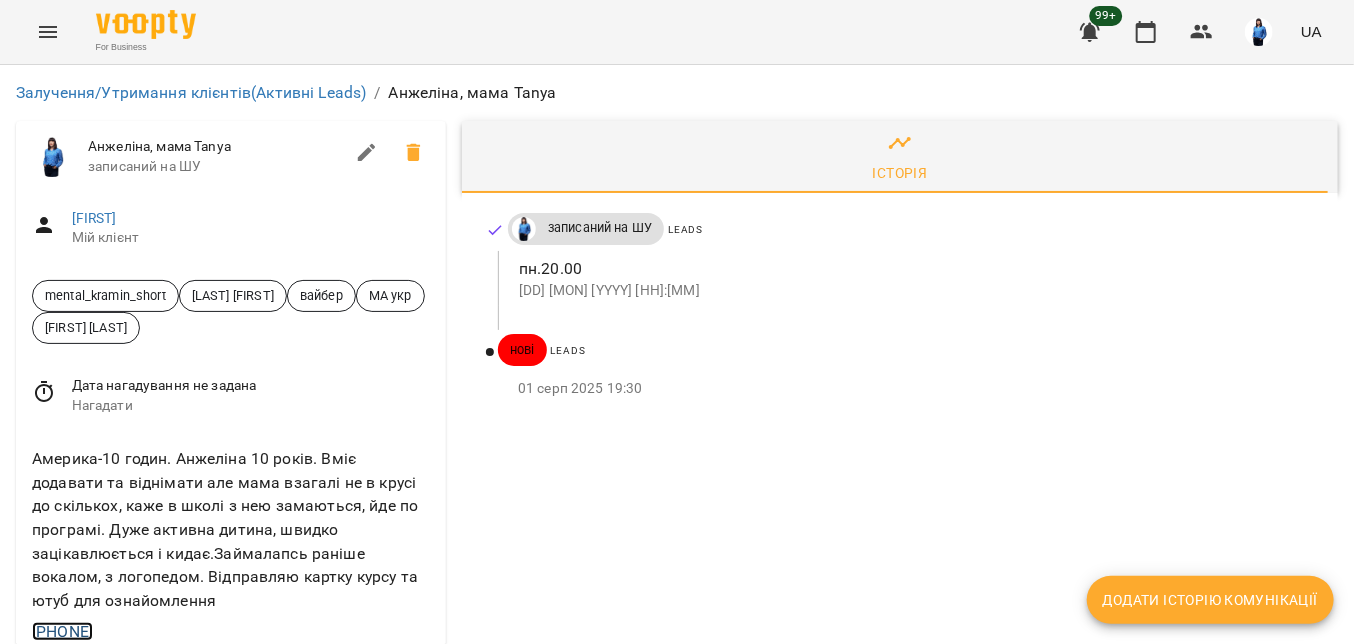 copy on "+12532189825" 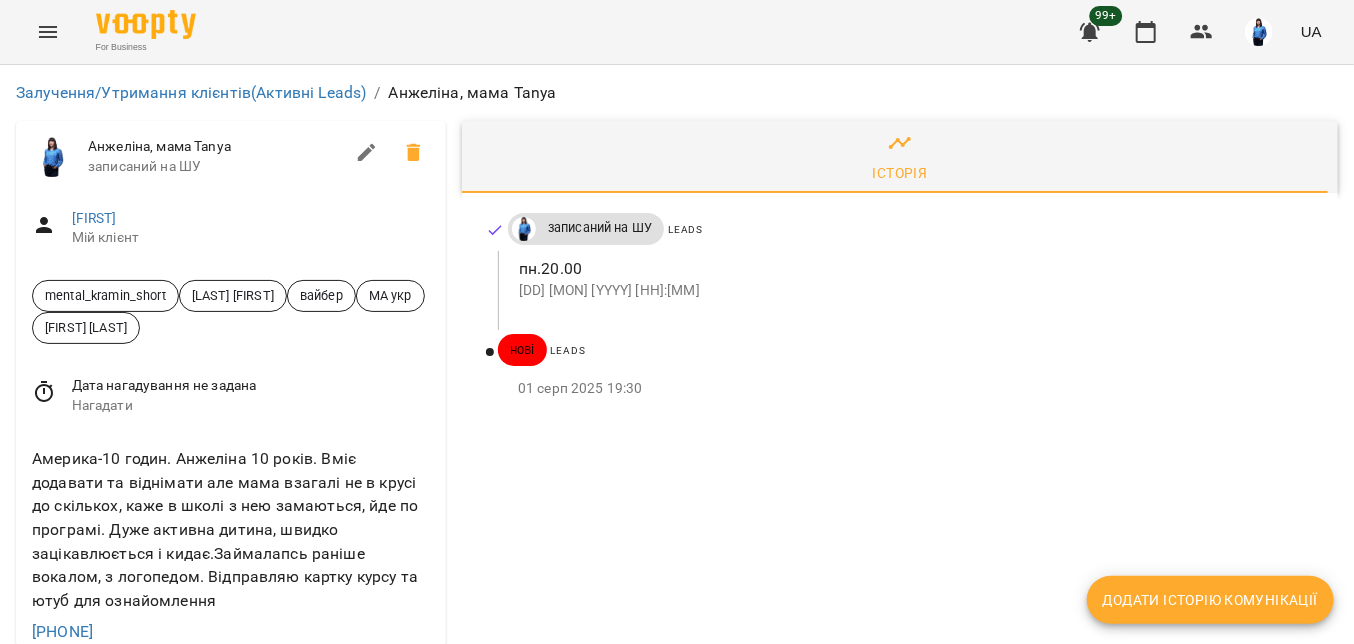click at bounding box center (231, 684) 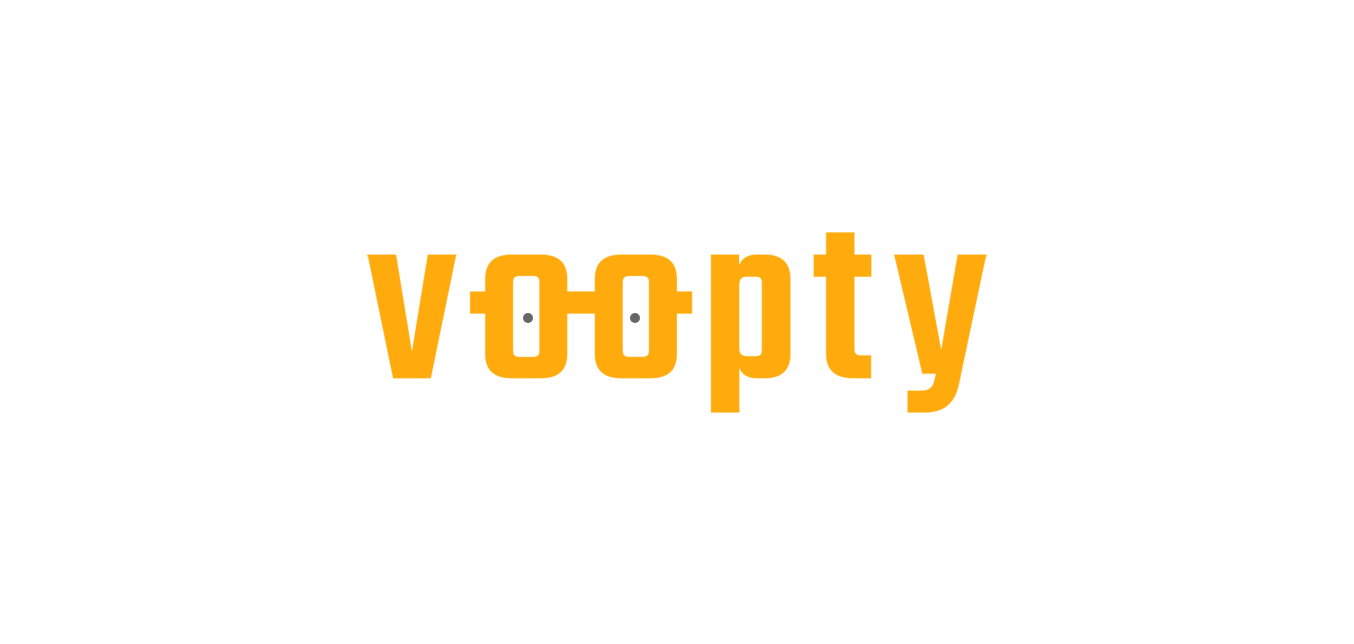 scroll, scrollTop: 0, scrollLeft: 0, axis: both 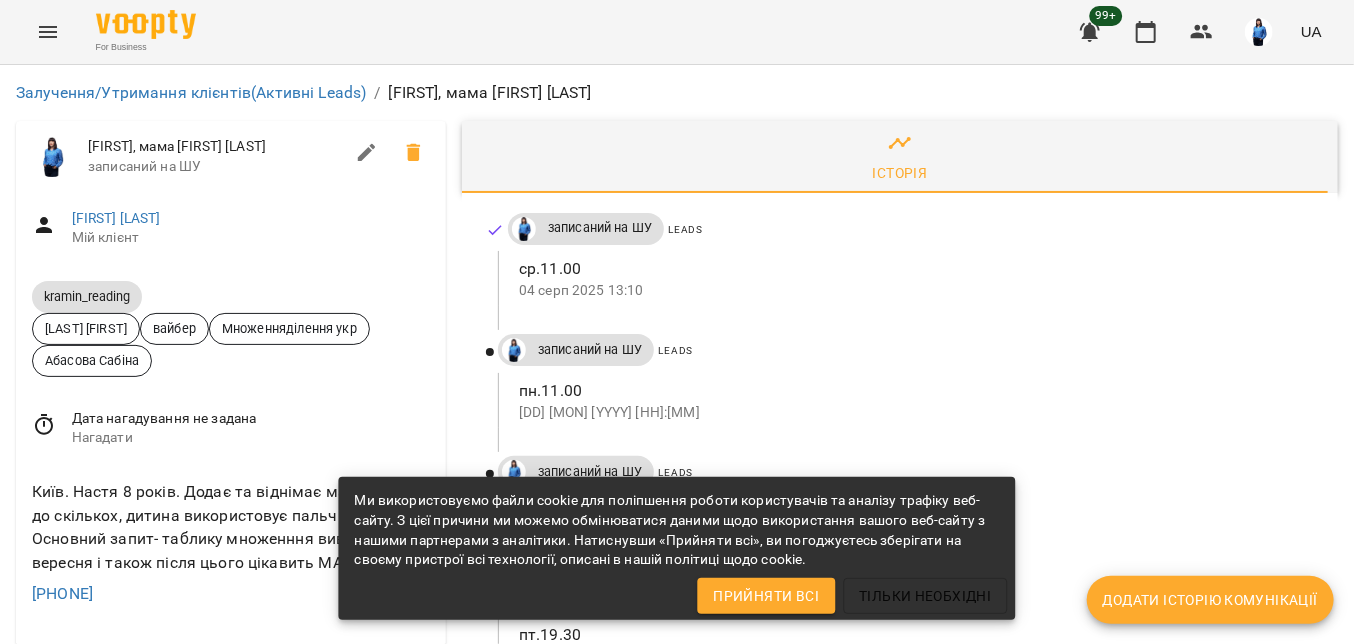 drag, startPoint x: 166, startPoint y: 395, endPoint x: 31, endPoint y: 391, distance: 135.05925 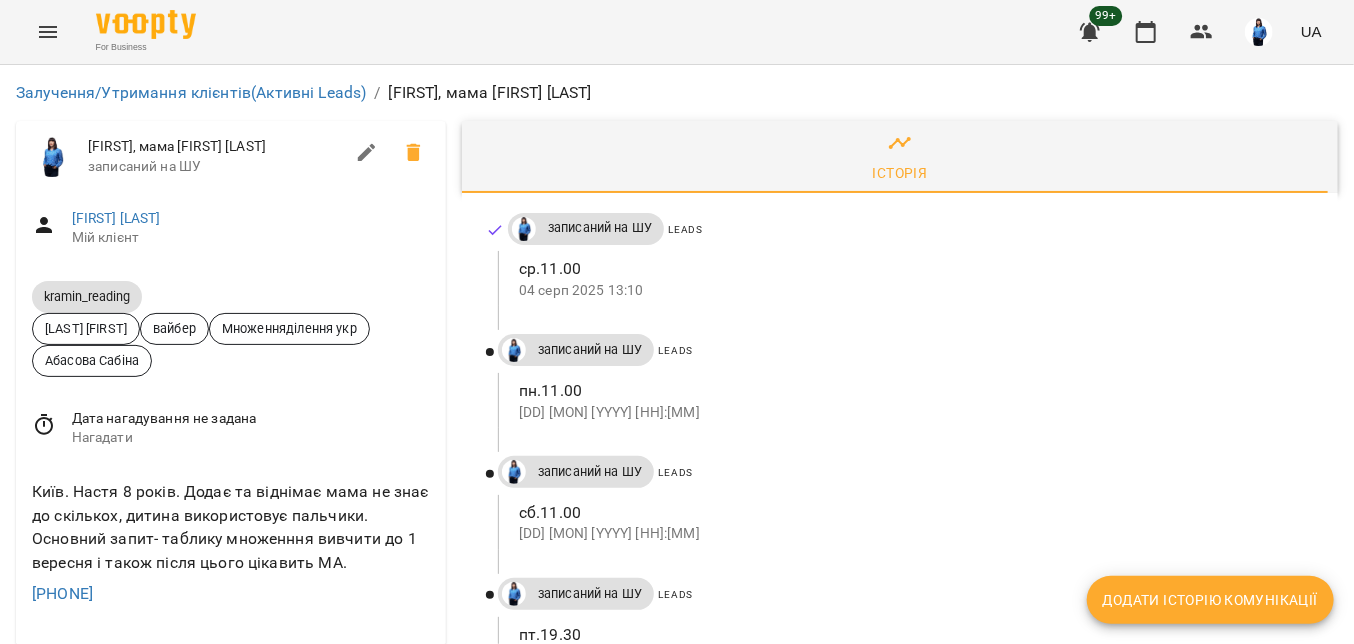 scroll, scrollTop: 0, scrollLeft: 0, axis: both 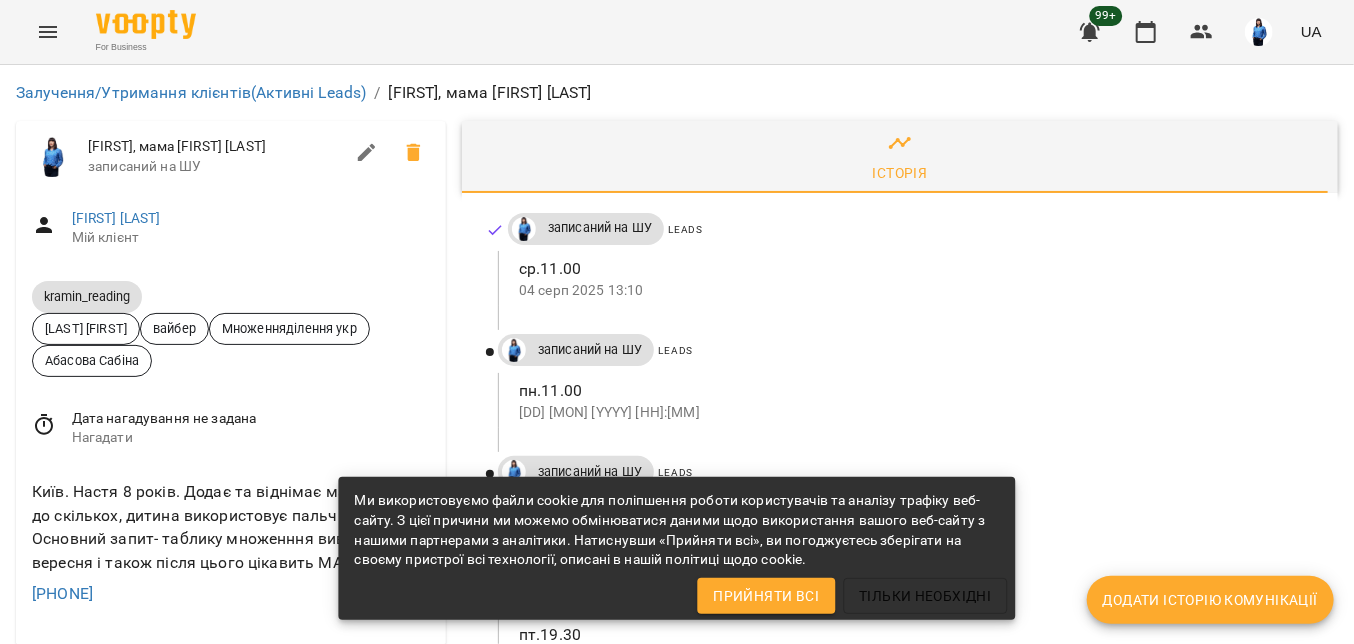 drag, startPoint x: 174, startPoint y: 596, endPoint x: 28, endPoint y: 590, distance: 146.12323 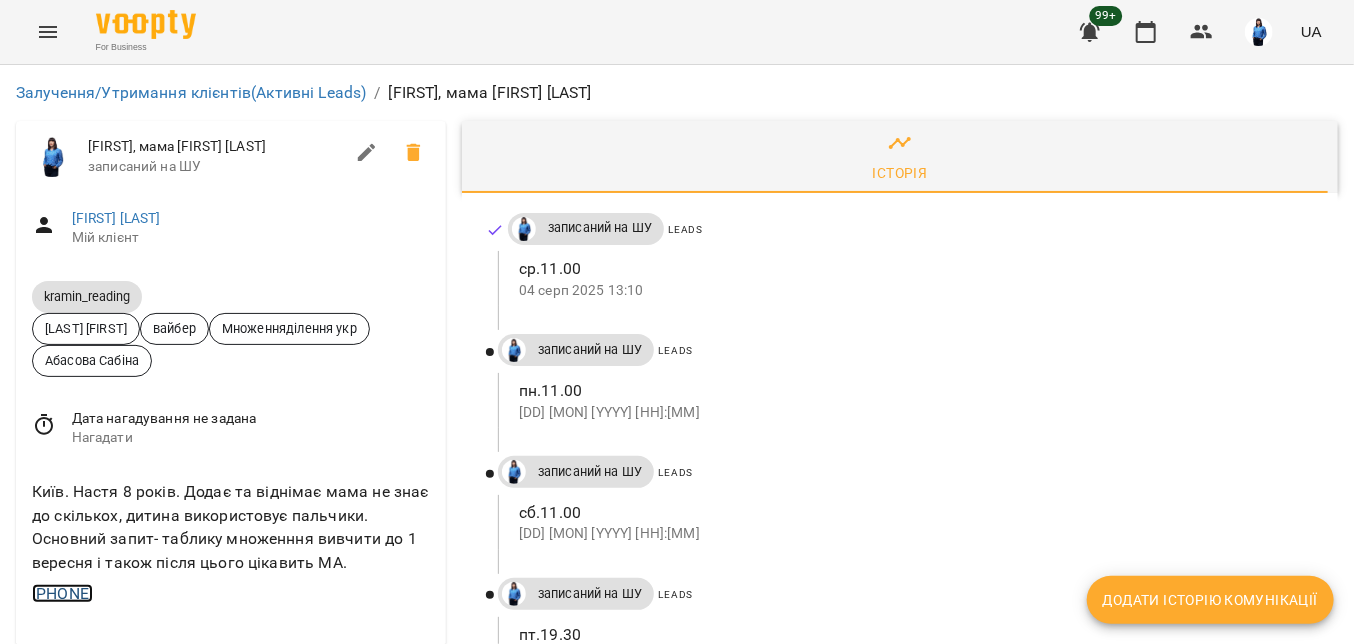copy on "[PHONE]" 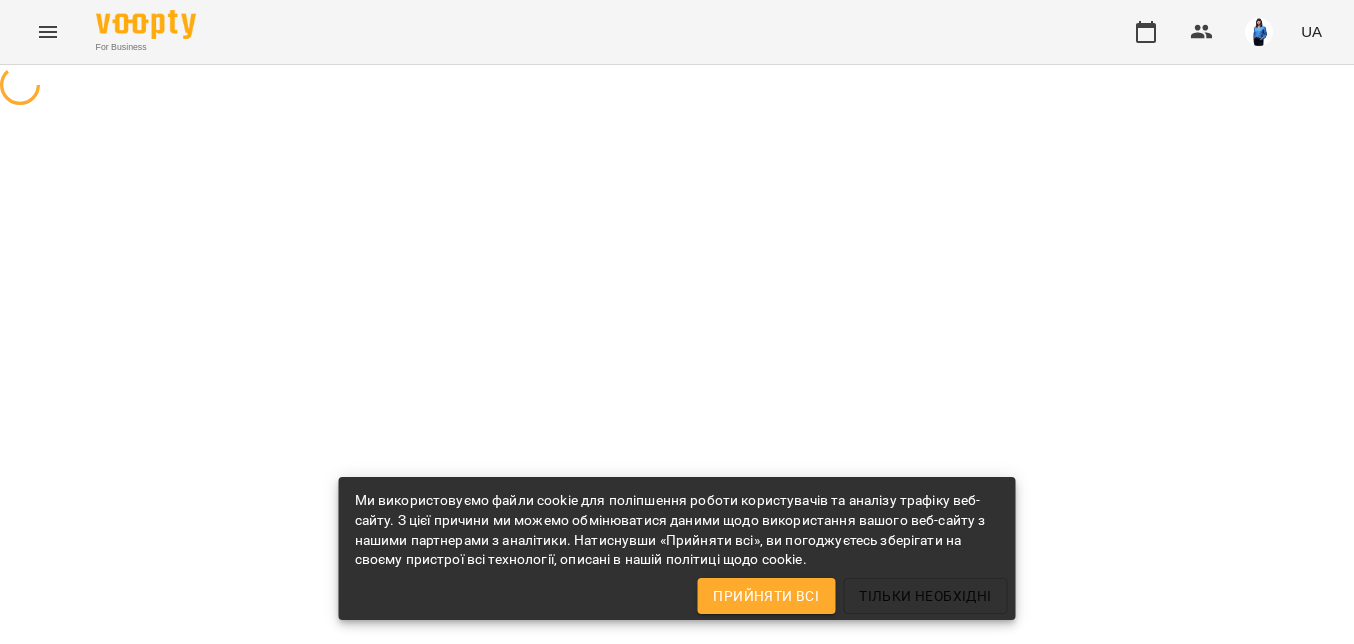 scroll, scrollTop: 0, scrollLeft: 0, axis: both 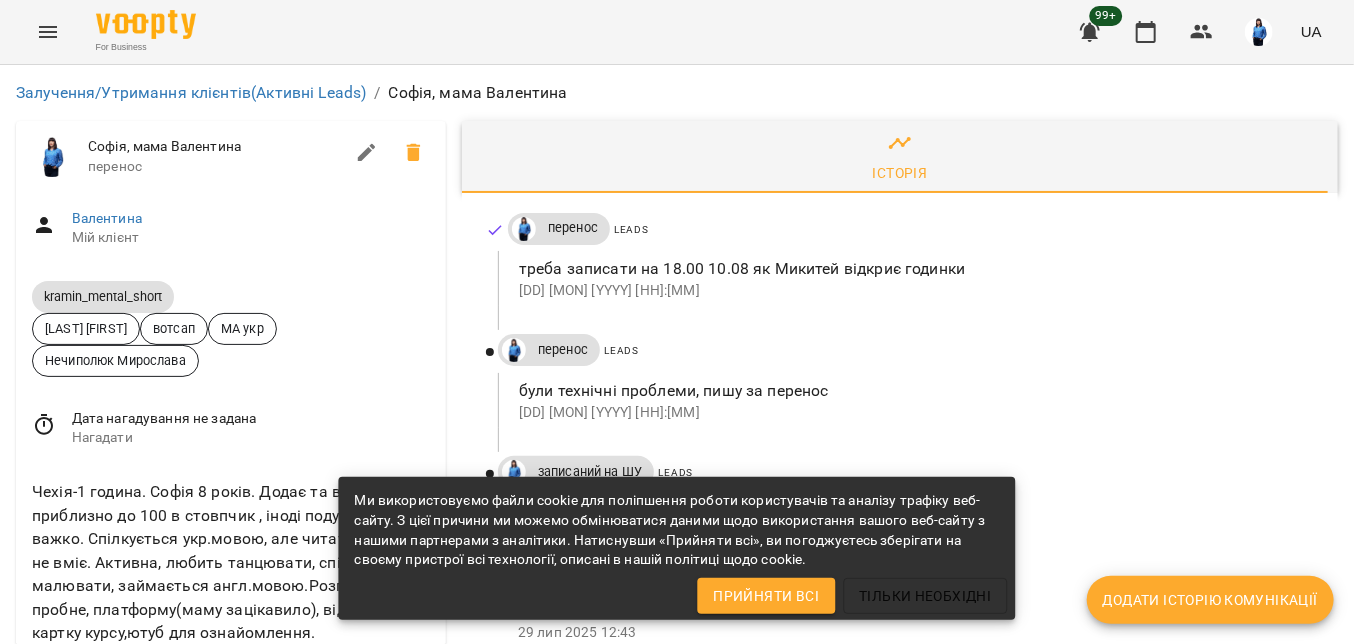 click on "Додати історію комунікації" at bounding box center [1210, 600] 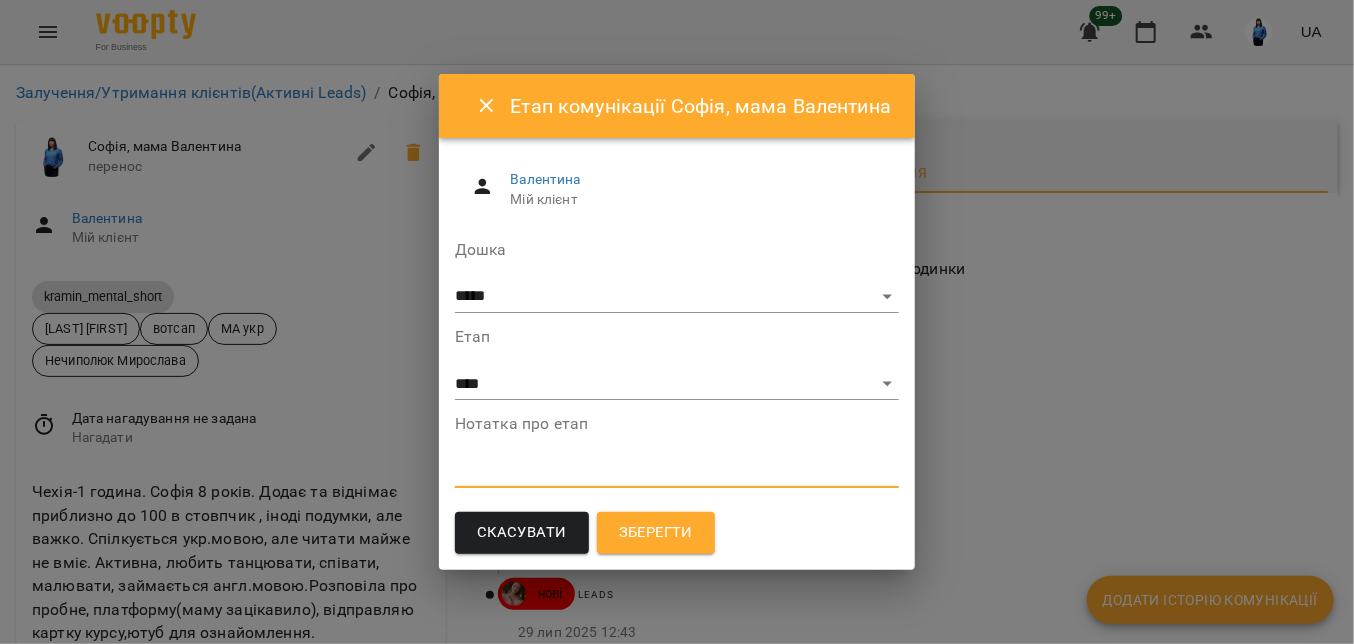 click at bounding box center (677, 471) 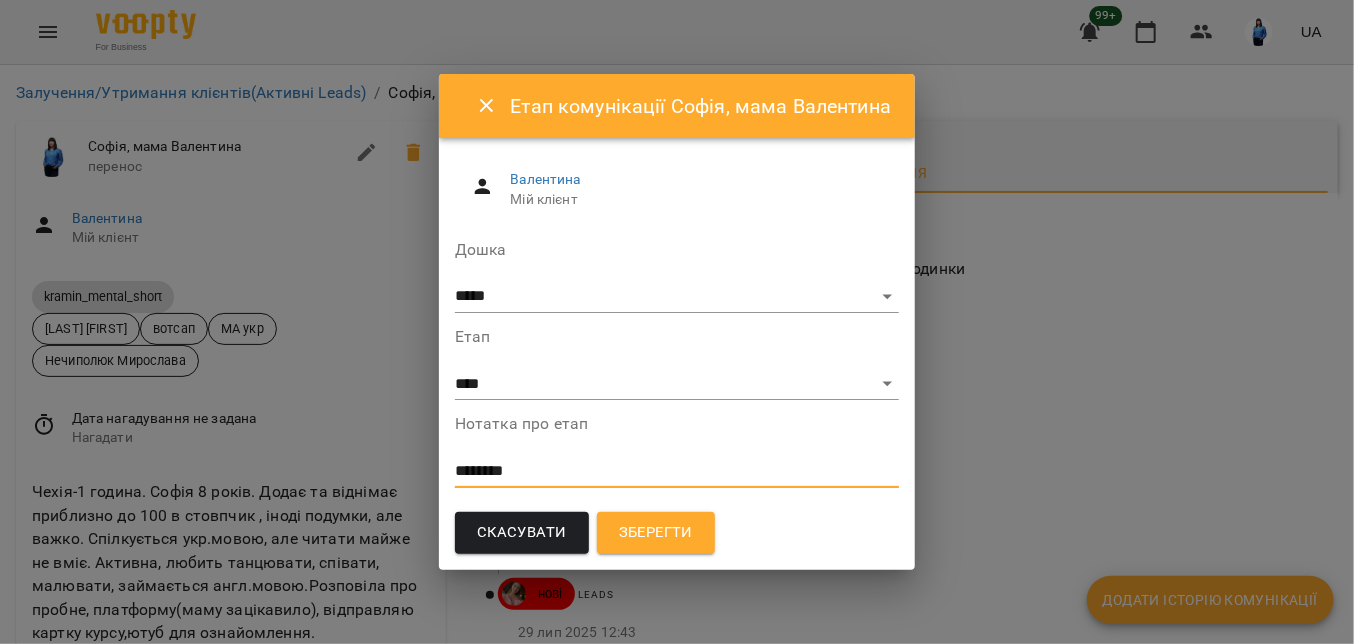 type on "********" 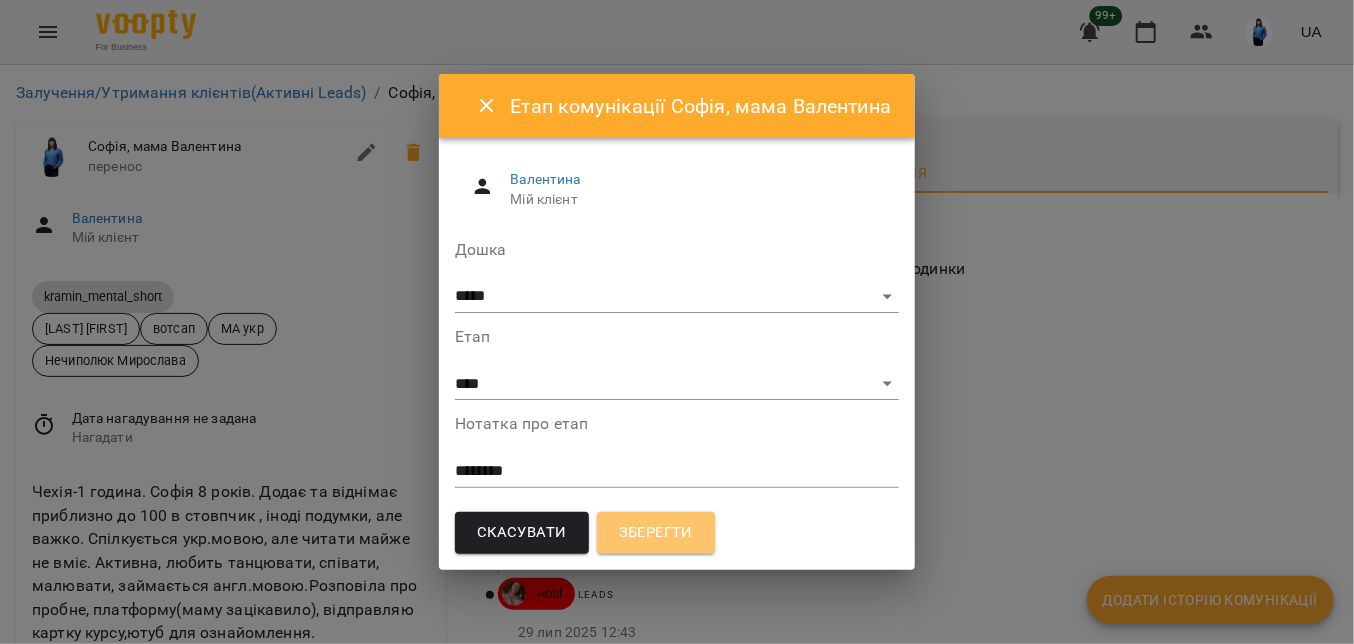 click on "Зберегти" at bounding box center [656, 533] 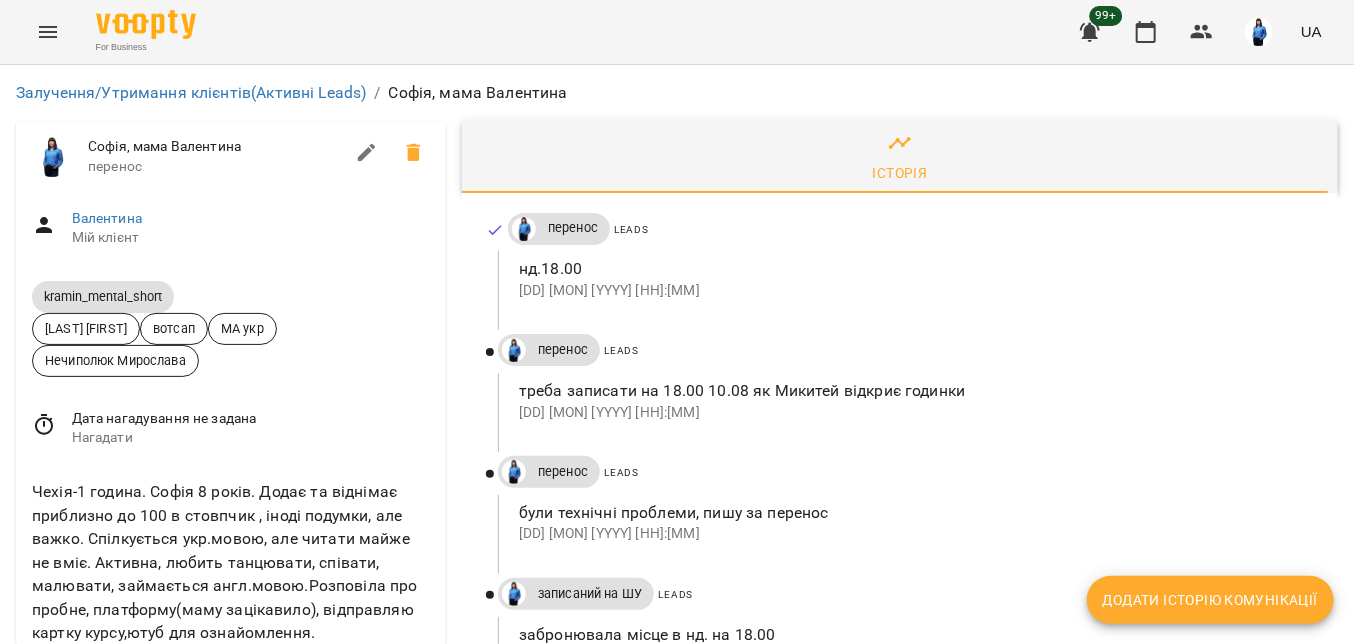 scroll, scrollTop: 200, scrollLeft: 0, axis: vertical 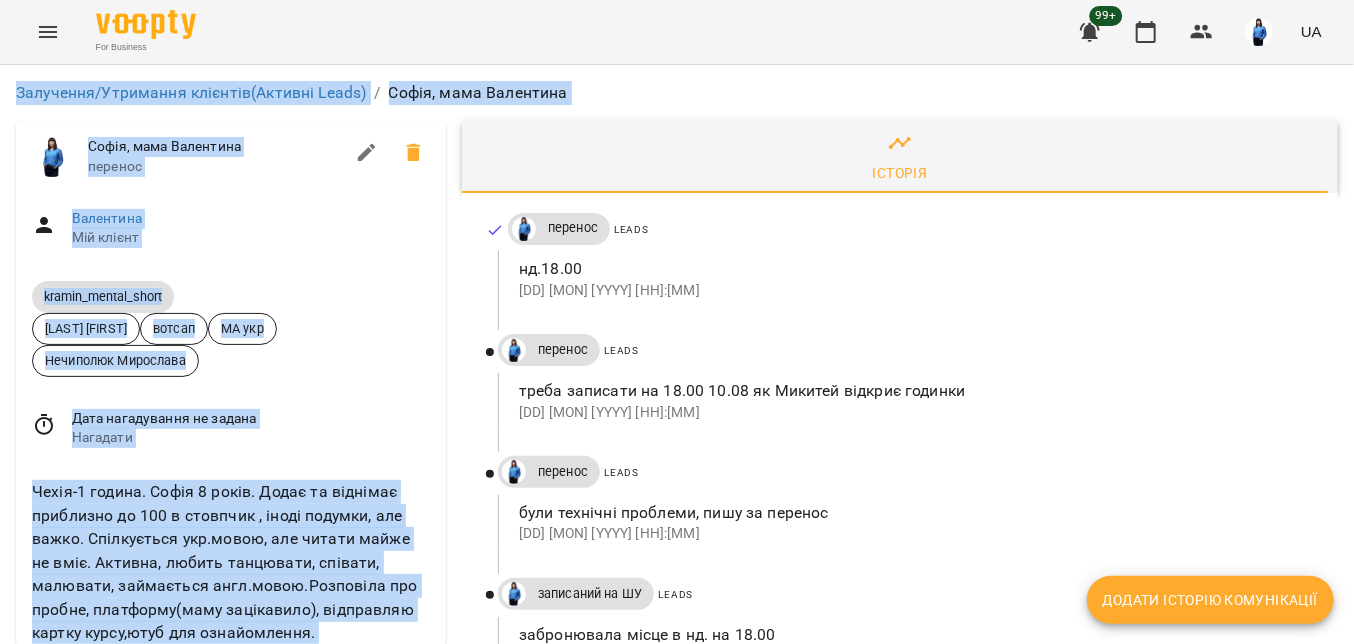 drag, startPoint x: 101, startPoint y: 459, endPoint x: 56, endPoint y: 459, distance: 45 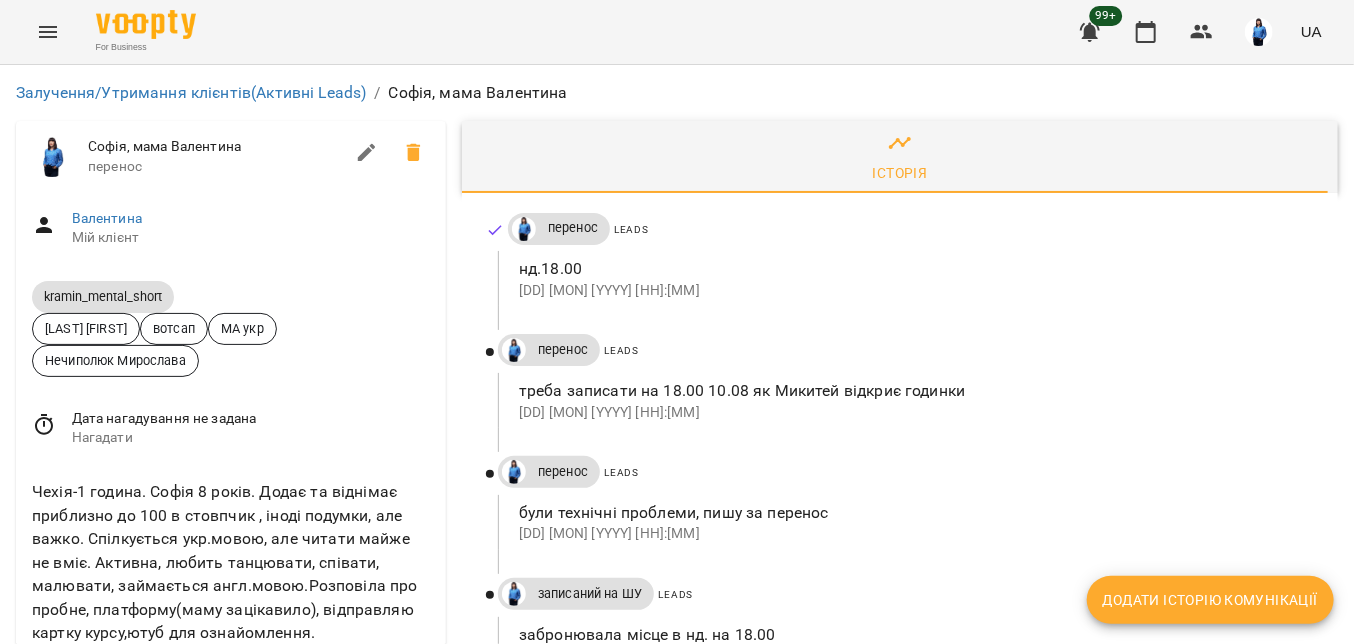 click at bounding box center [231, 717] 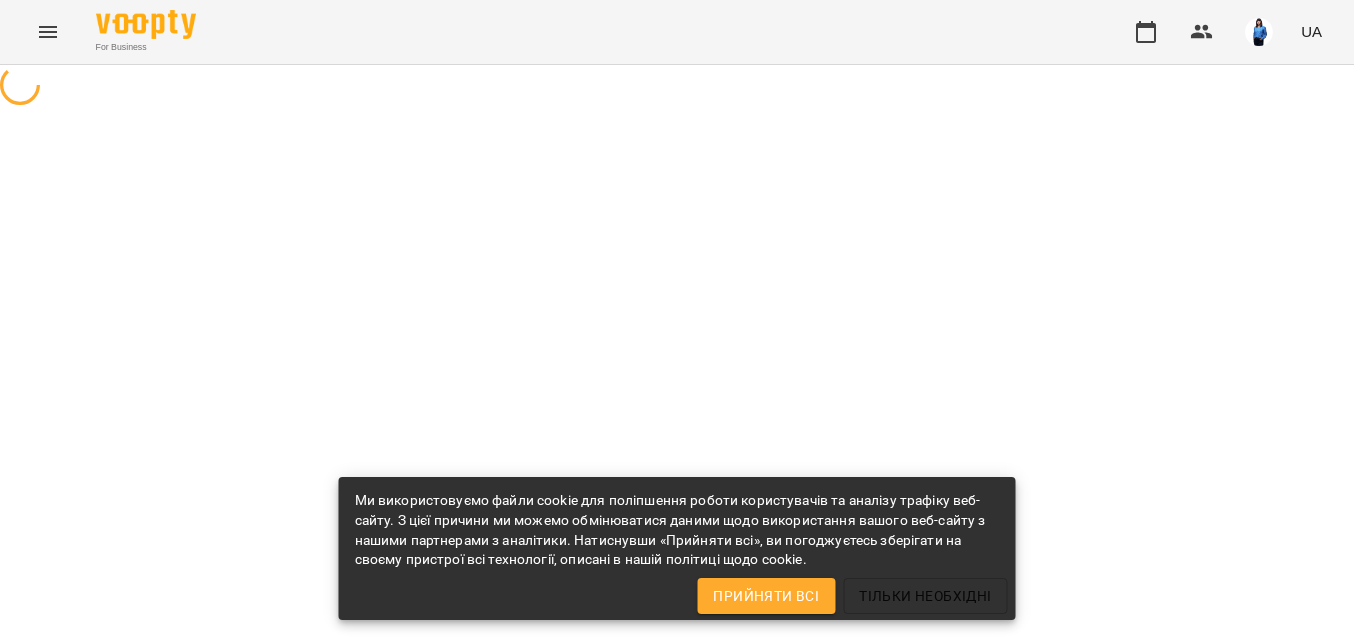 scroll, scrollTop: 0, scrollLeft: 0, axis: both 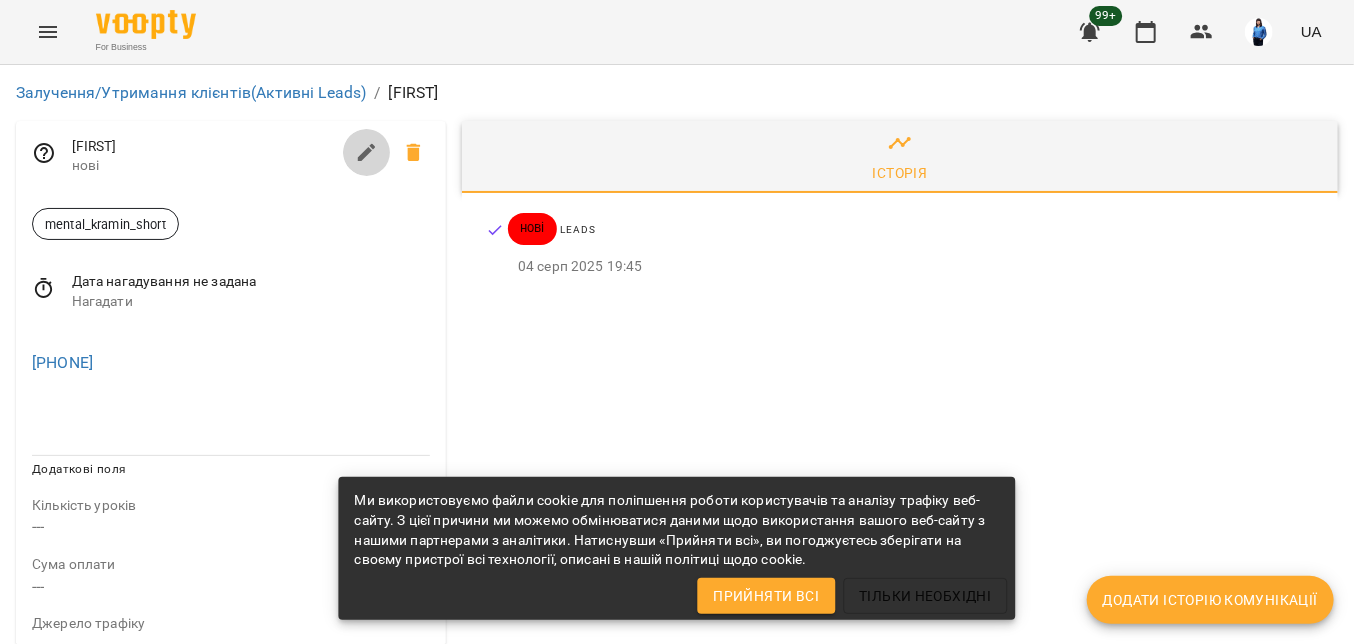 click at bounding box center (367, 153) 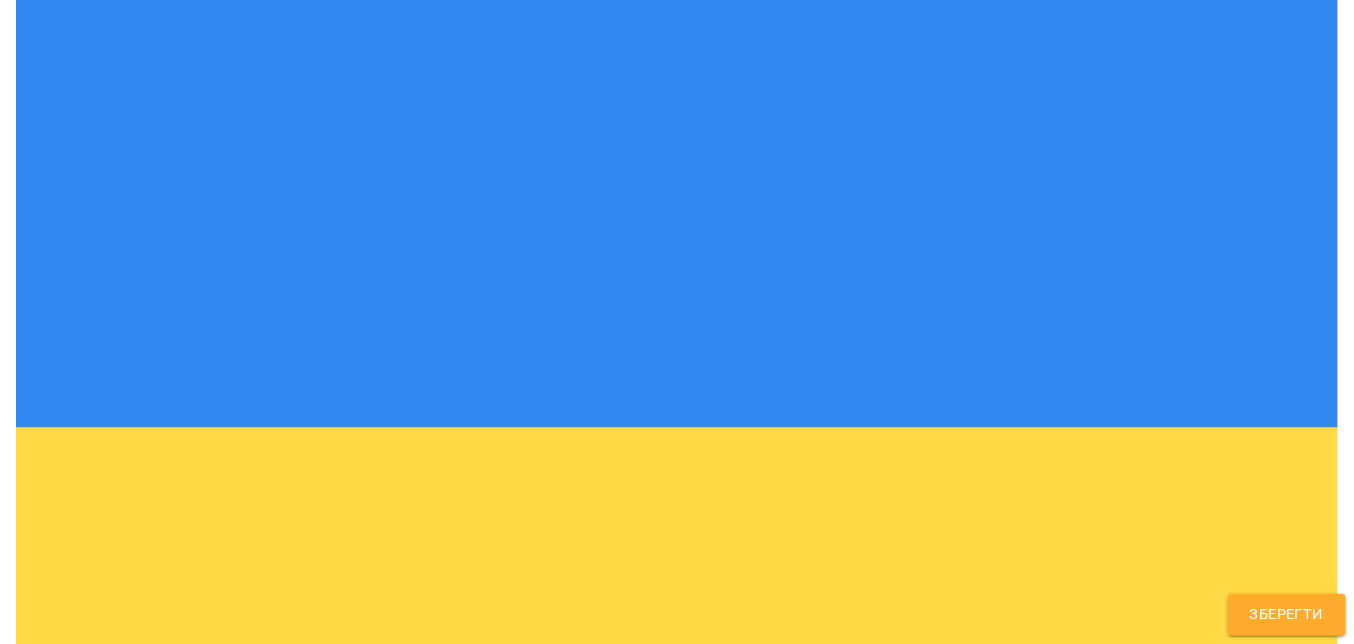 click on "Теги mental_kramin_short" at bounding box center [677, 1095] 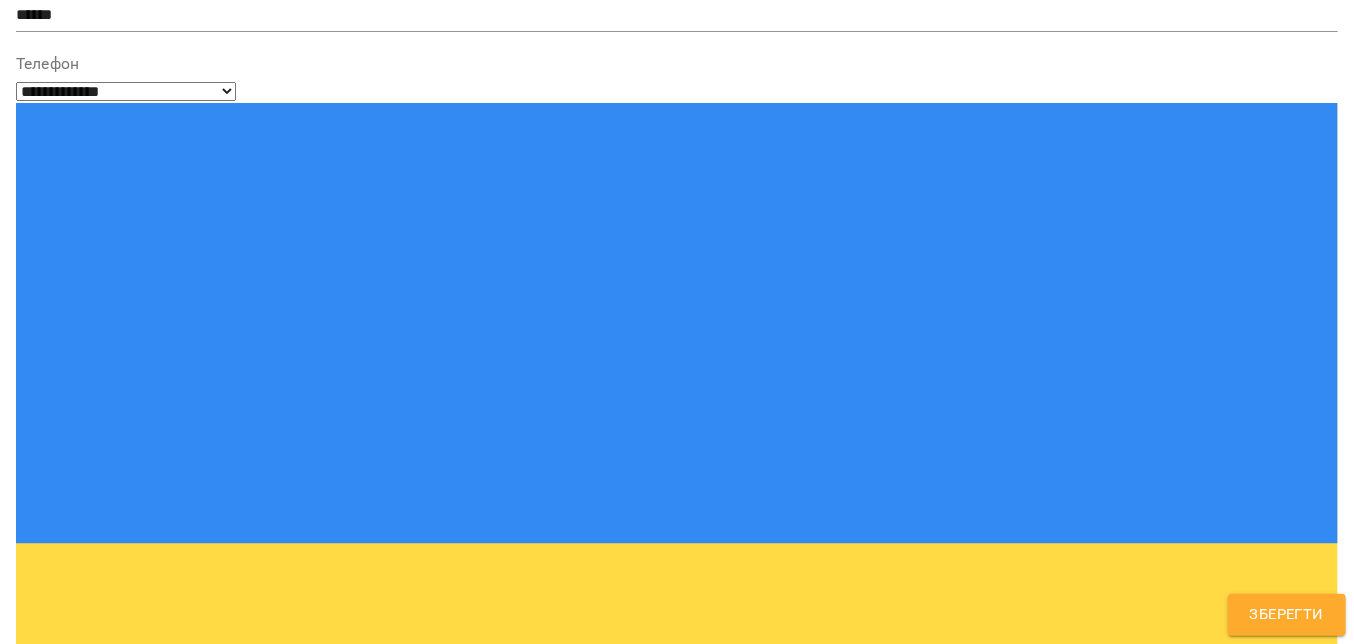 scroll, scrollTop: 184, scrollLeft: 0, axis: vertical 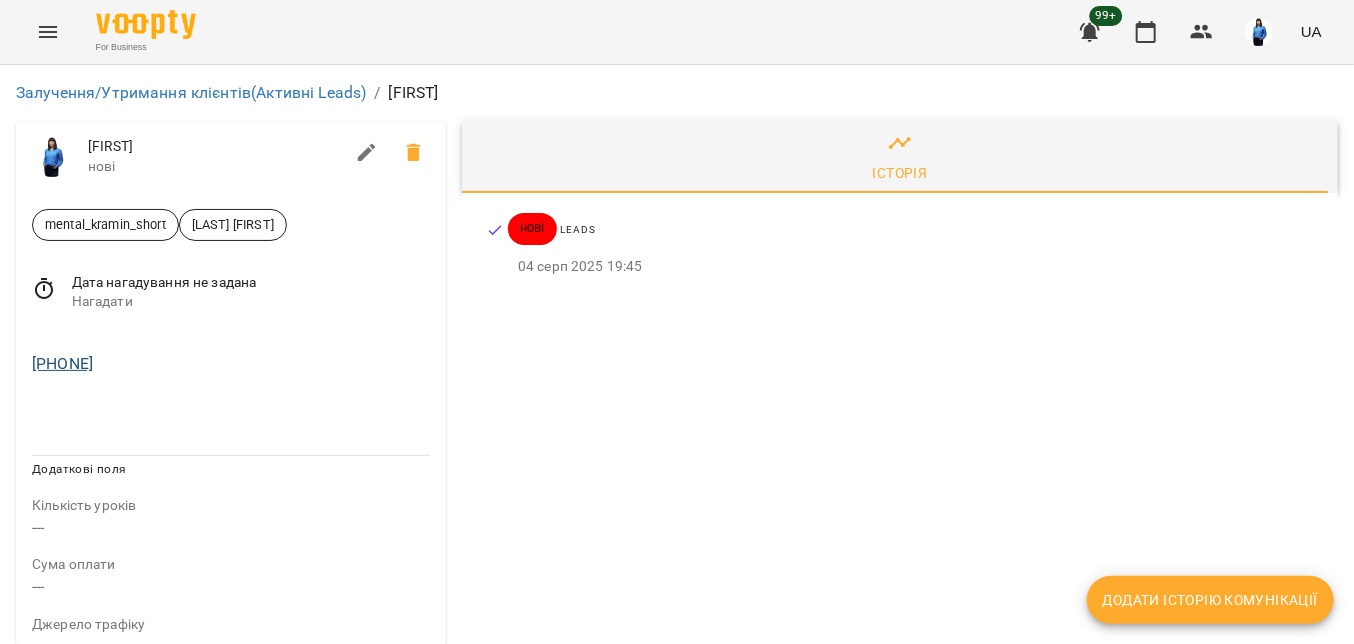 drag, startPoint x: 192, startPoint y: 372, endPoint x: 38, endPoint y: 359, distance: 154.54773 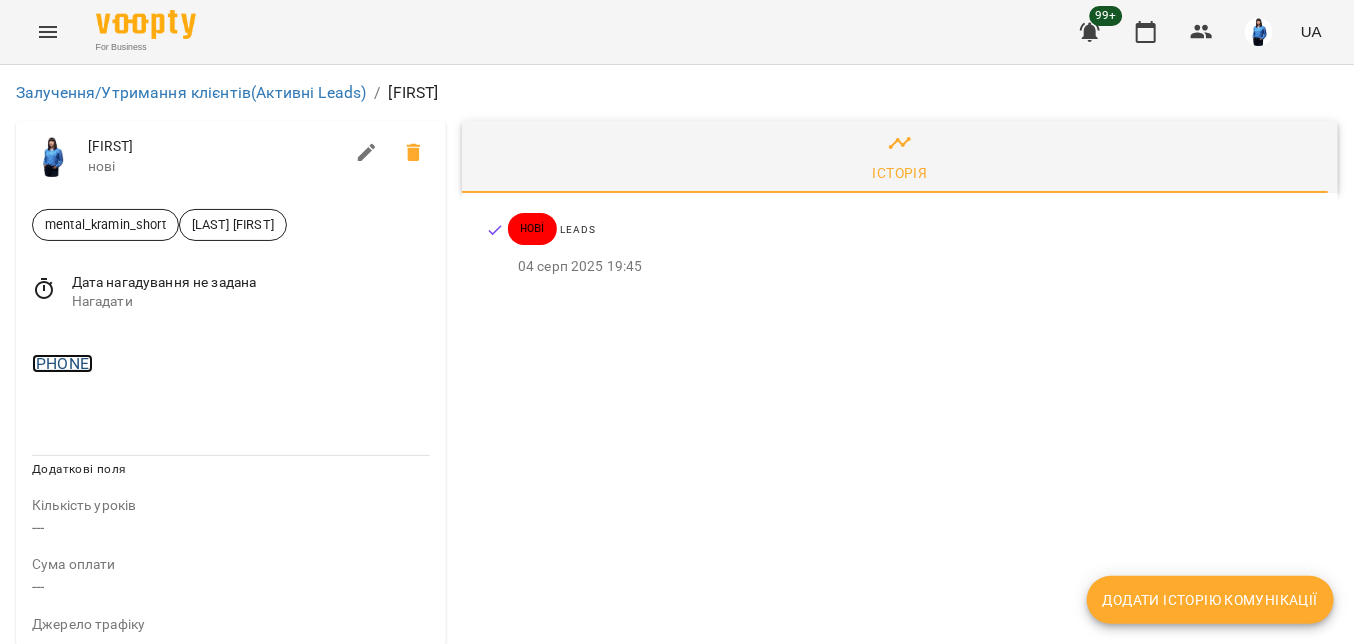 copy on "[PHONE]" 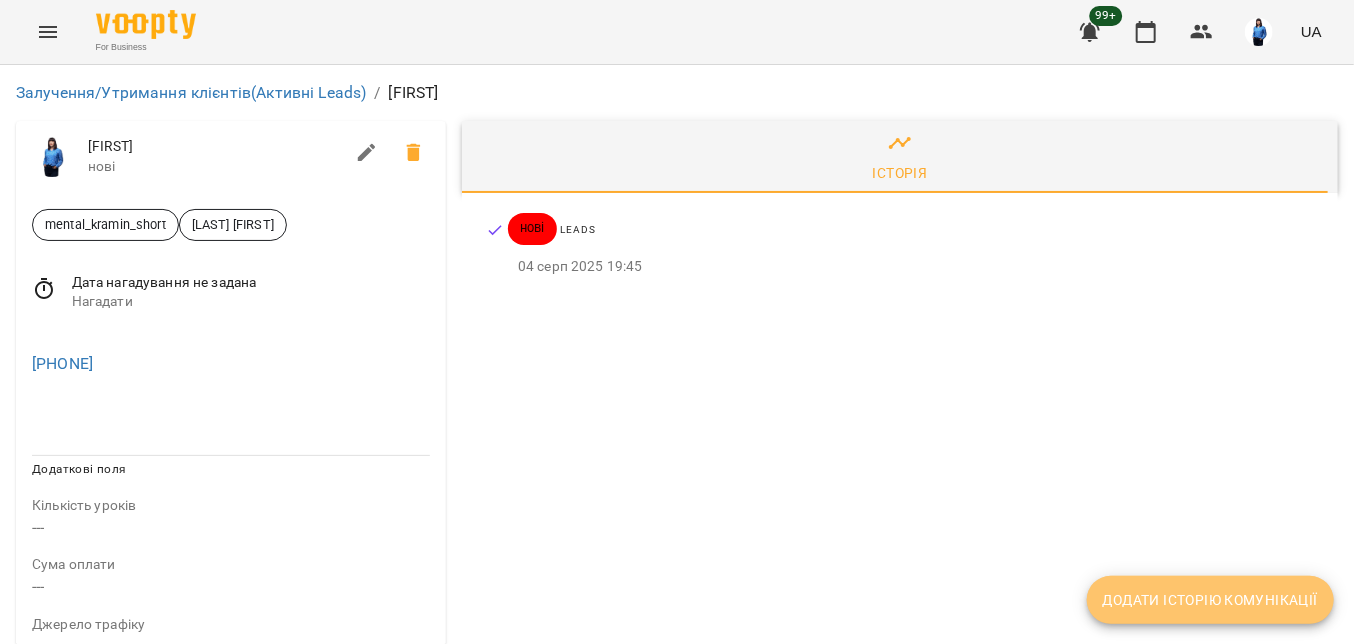 click on "Додати історію комунікації" at bounding box center (1210, 600) 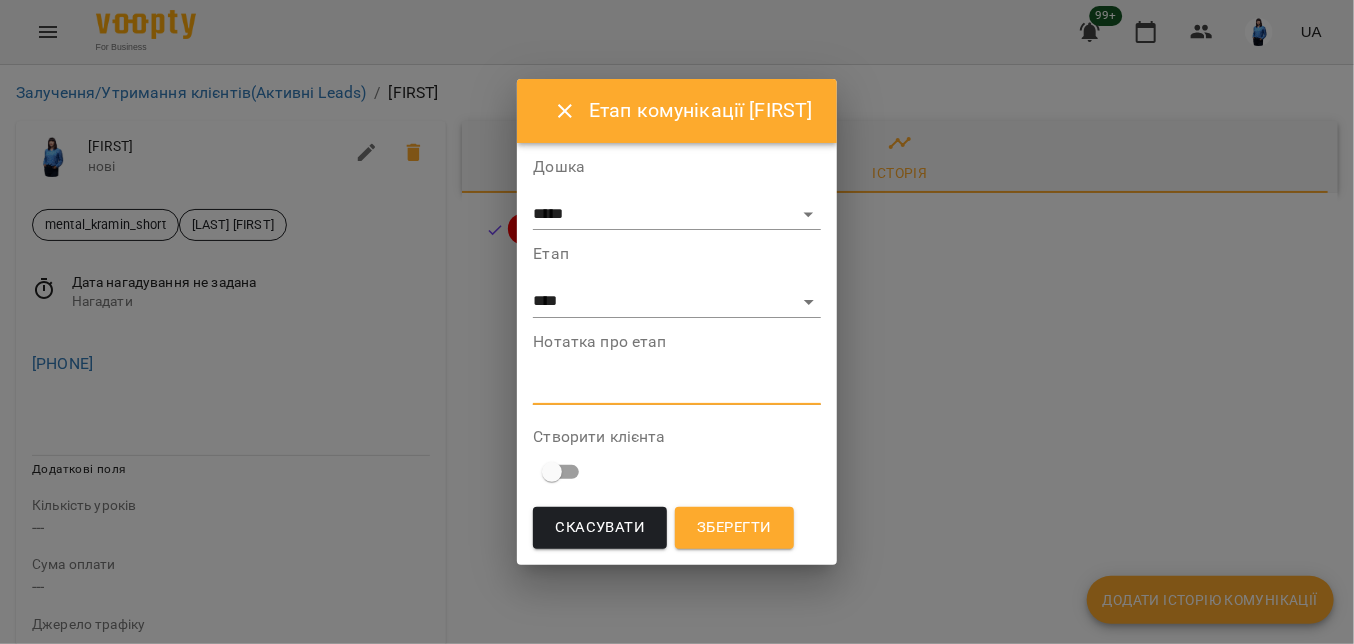 click at bounding box center (676, 388) 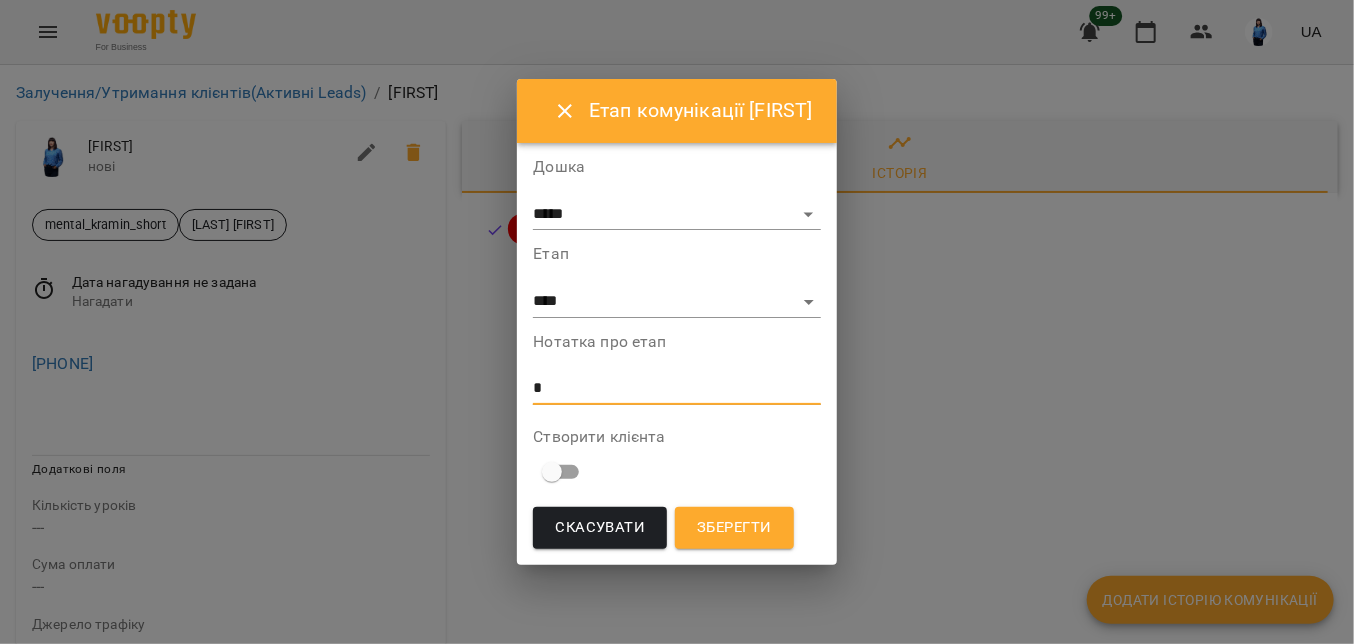 click on "*" at bounding box center [676, 388] 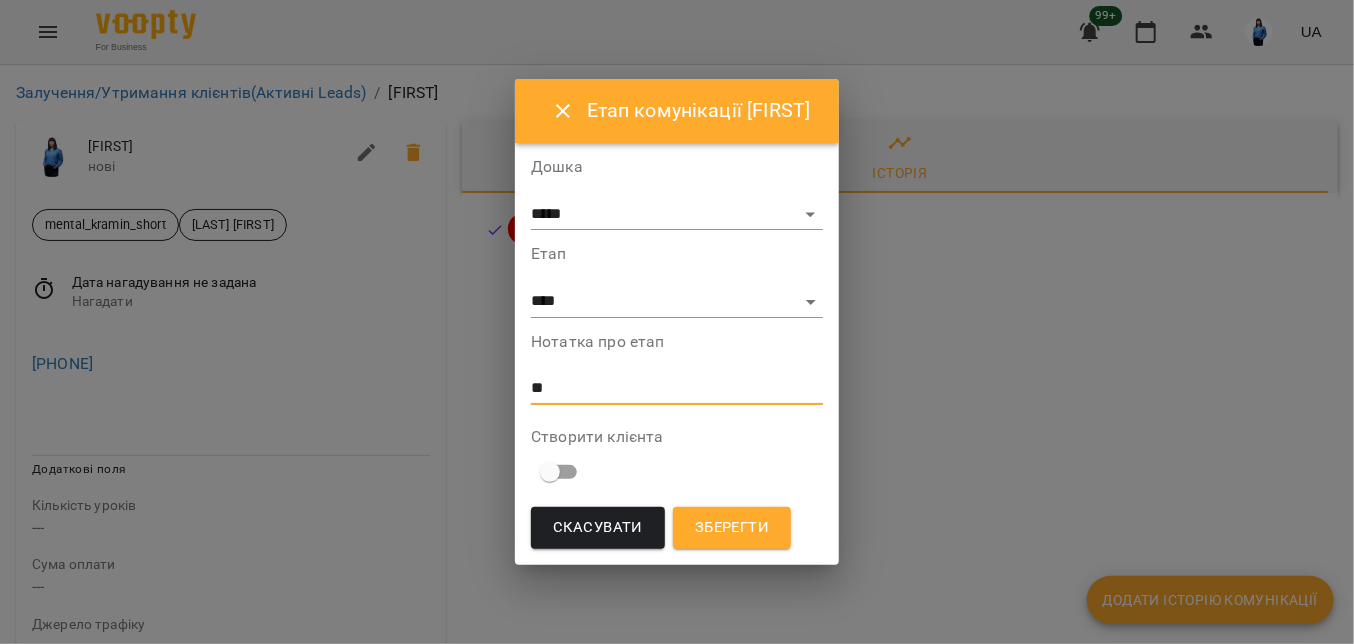 type on "*" 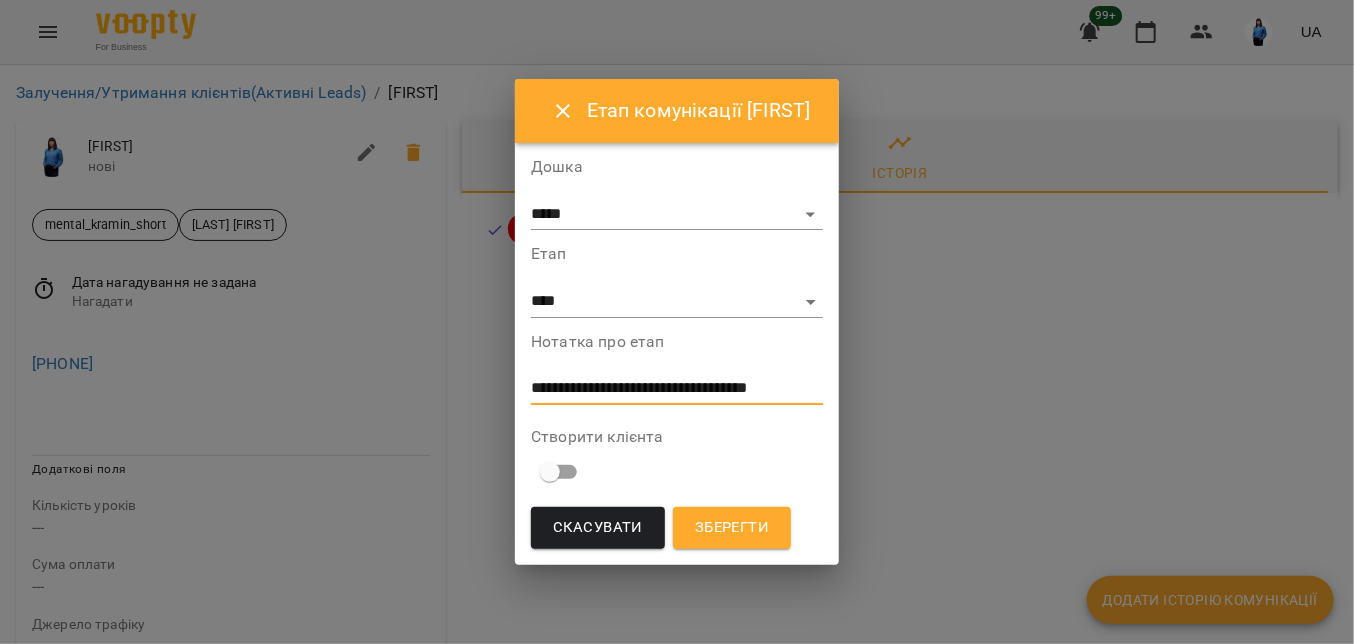 scroll, scrollTop: 0, scrollLeft: 0, axis: both 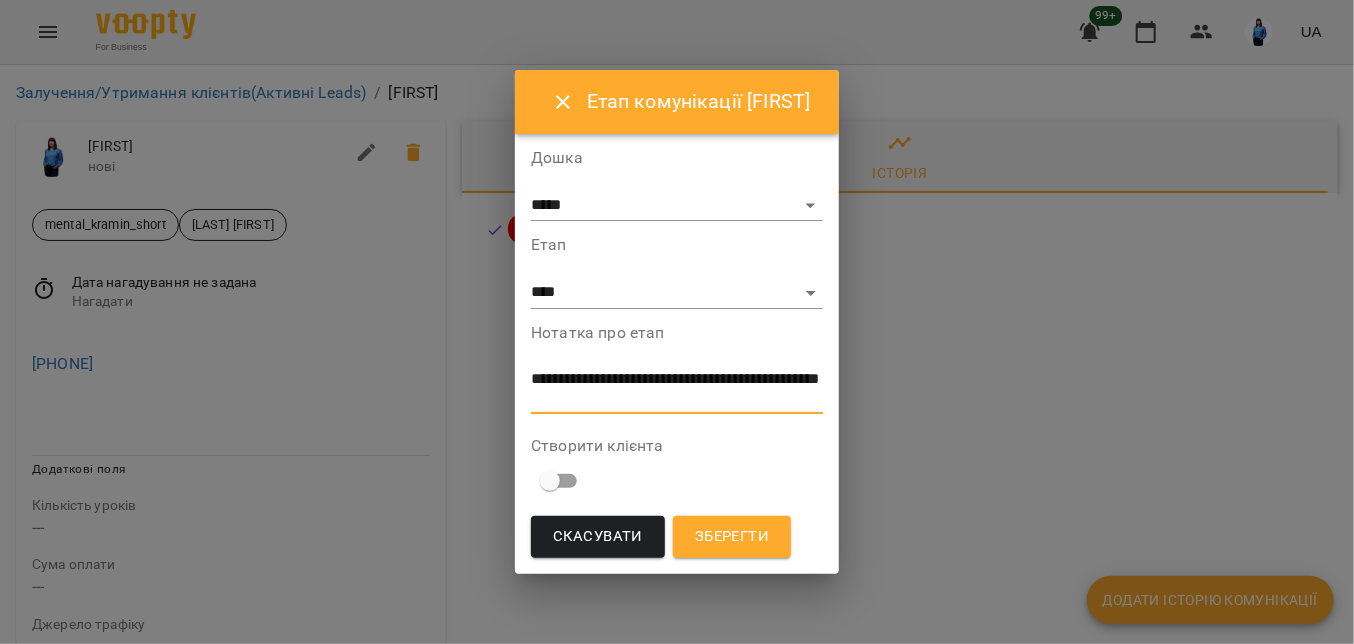 drag, startPoint x: 683, startPoint y: 407, endPoint x: 492, endPoint y: 374, distance: 193.82982 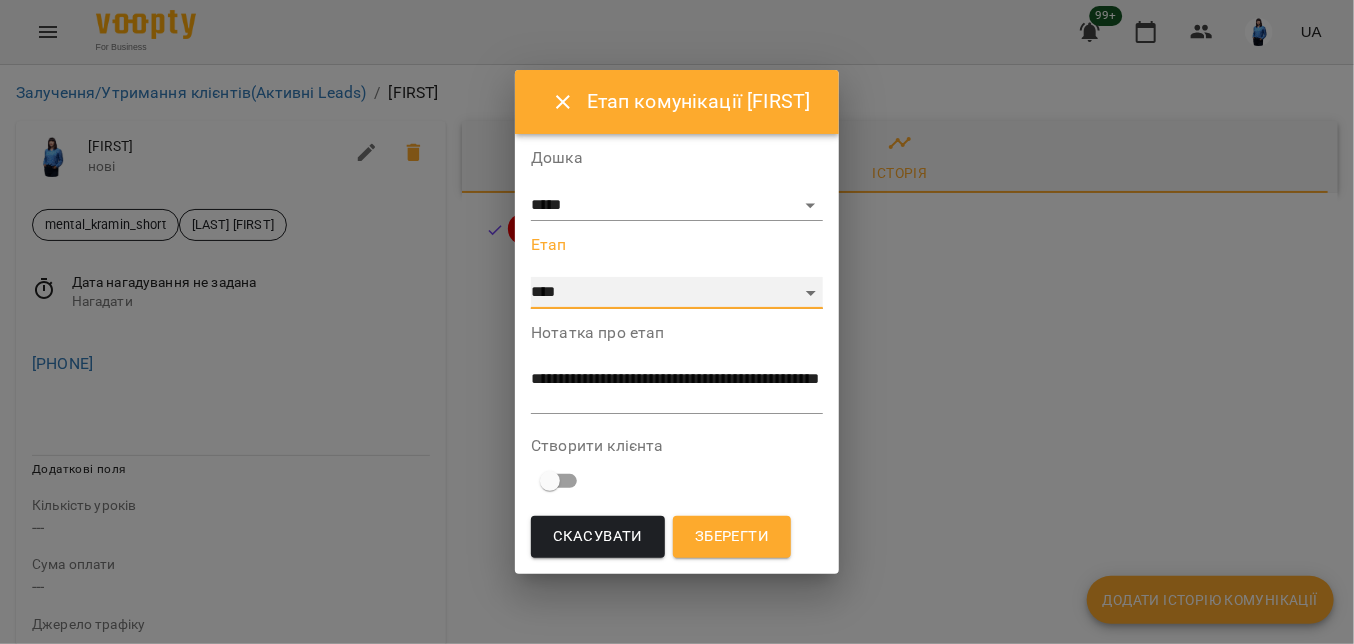 click on "**********" at bounding box center (677, 293) 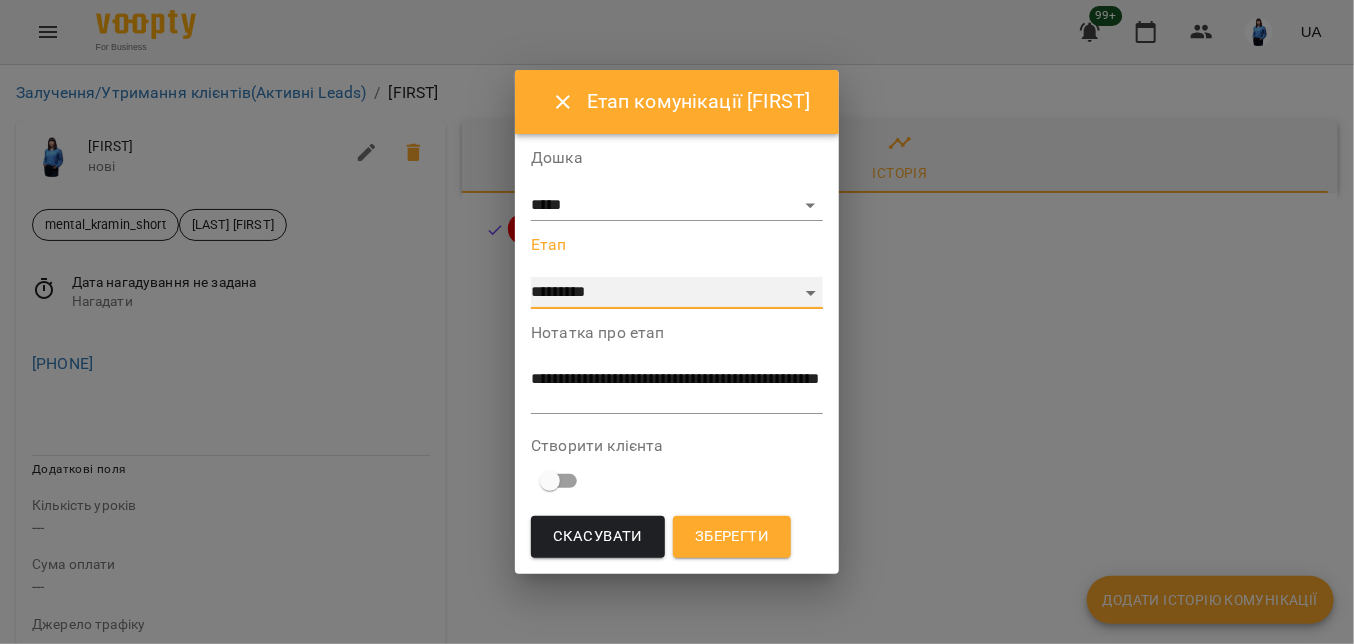 click on "**********" at bounding box center (677, 293) 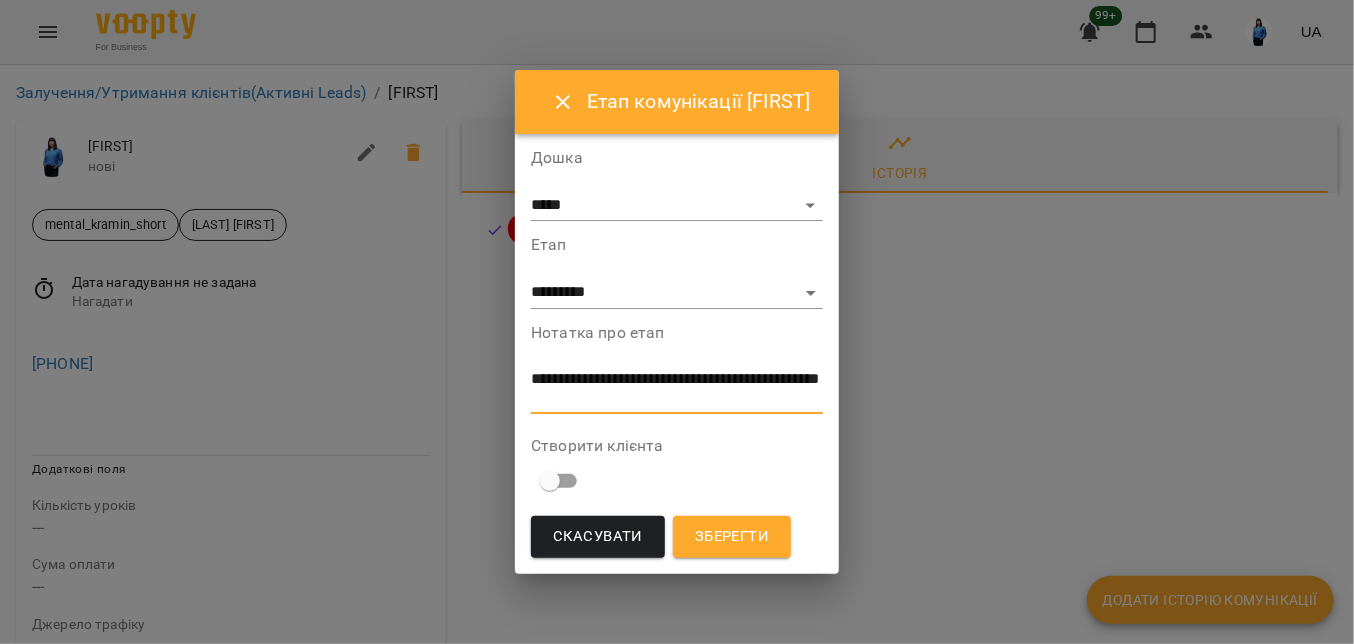 click on "**********" at bounding box center (677, 388) 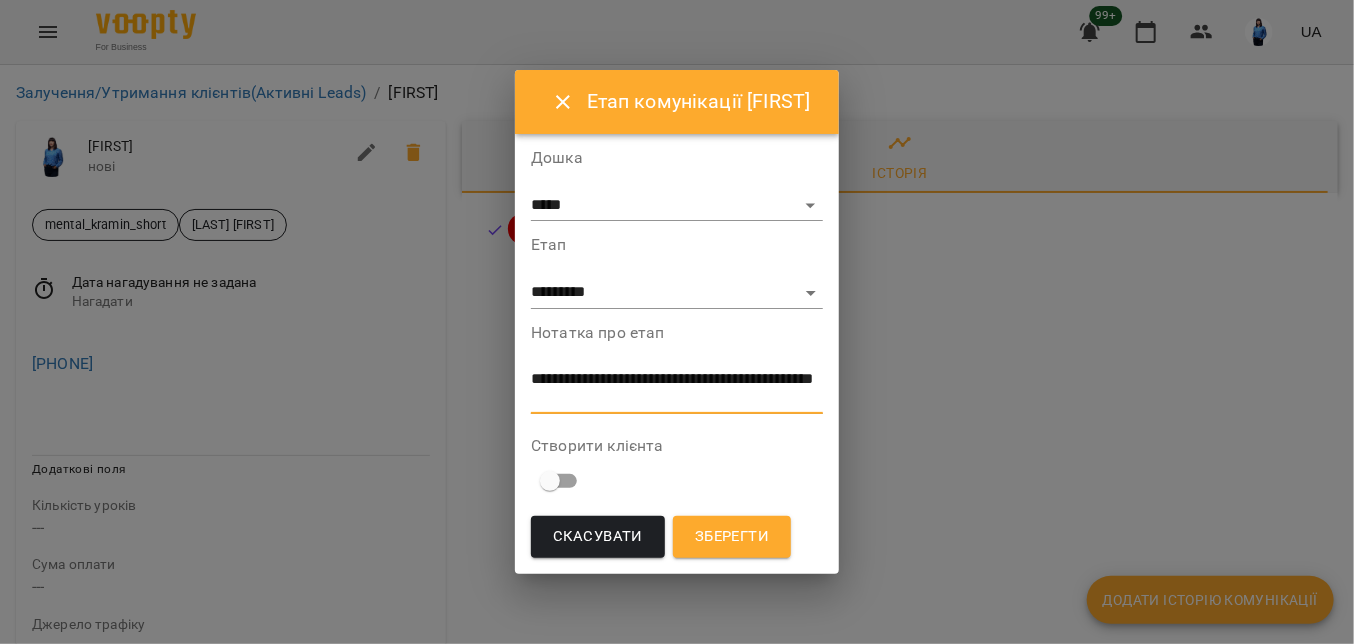 scroll, scrollTop: 0, scrollLeft: 0, axis: both 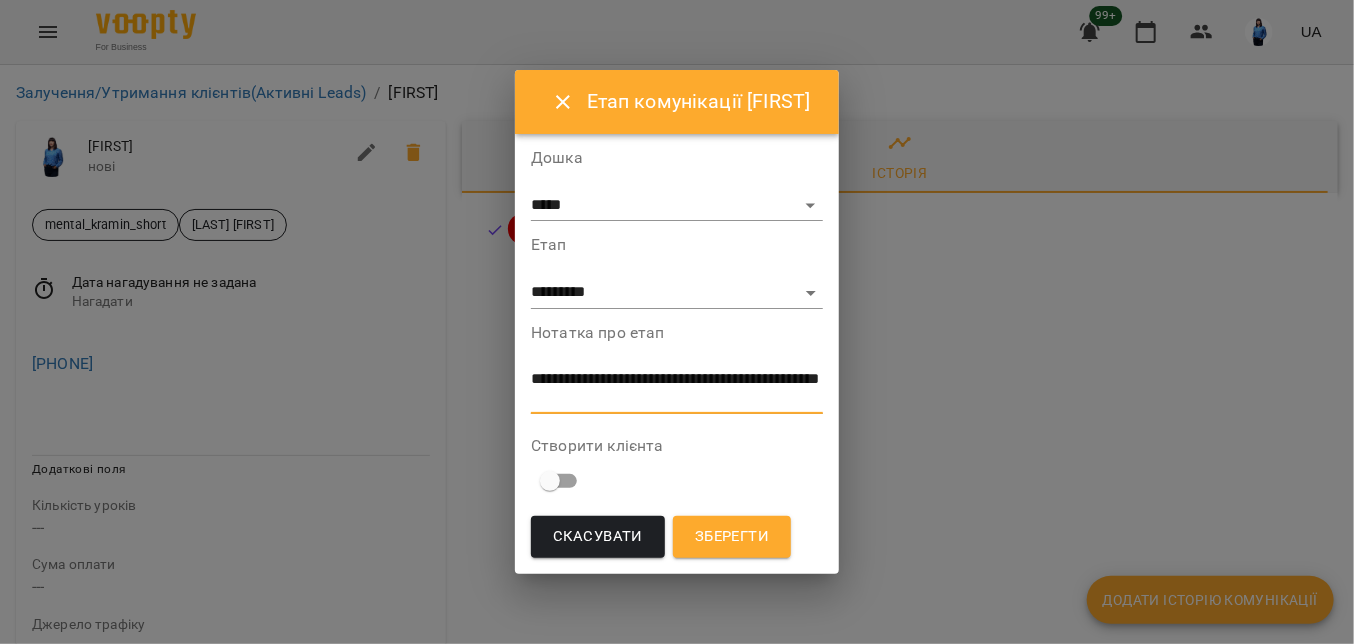 type on "**********" 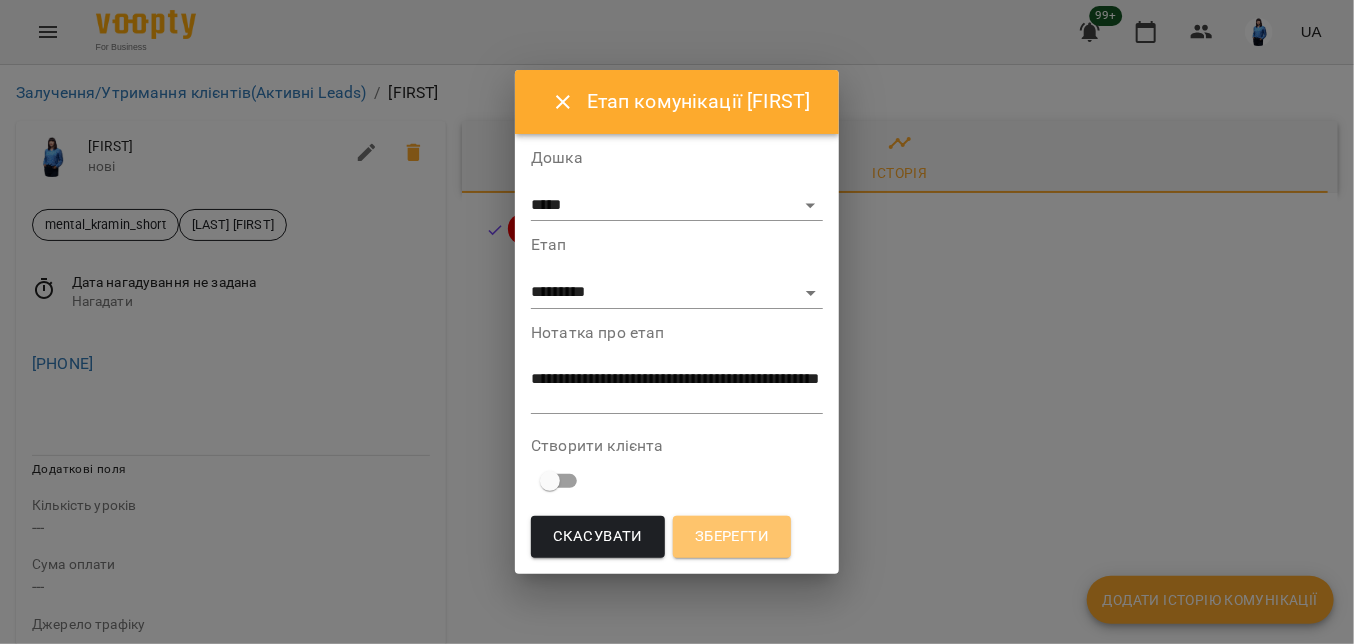 click on "Зберегти" at bounding box center [732, 537] 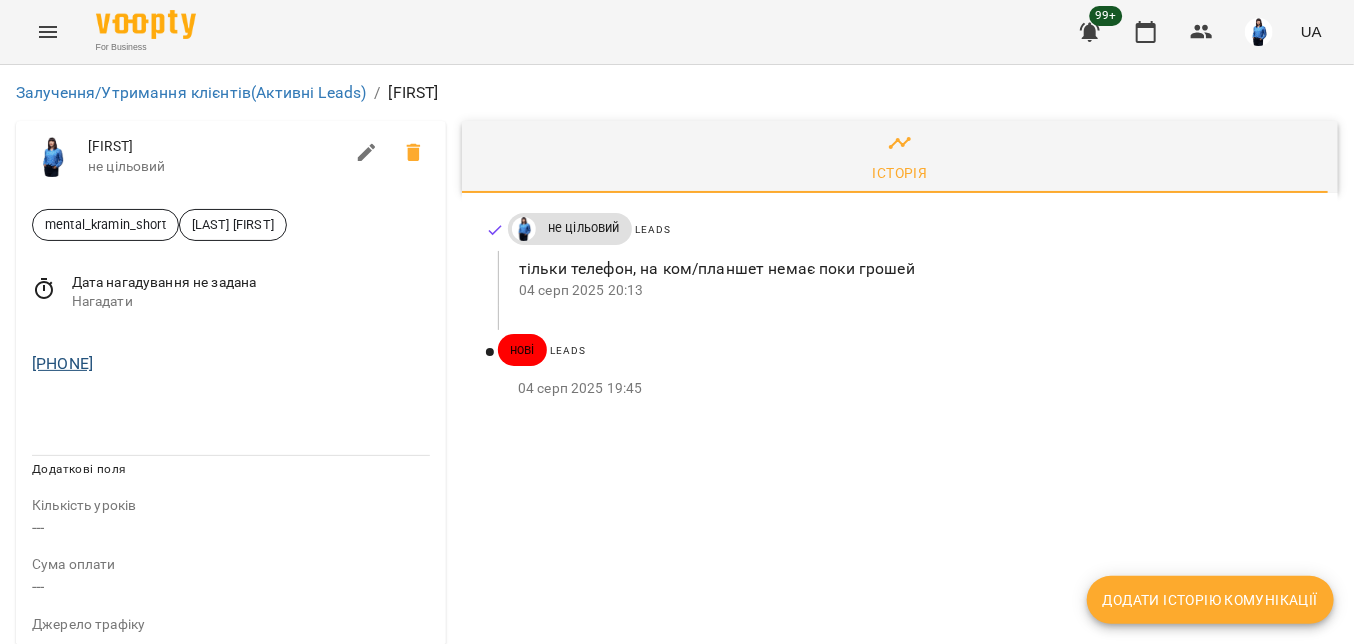 drag, startPoint x: 168, startPoint y: 363, endPoint x: 37, endPoint y: 365, distance: 131.01526 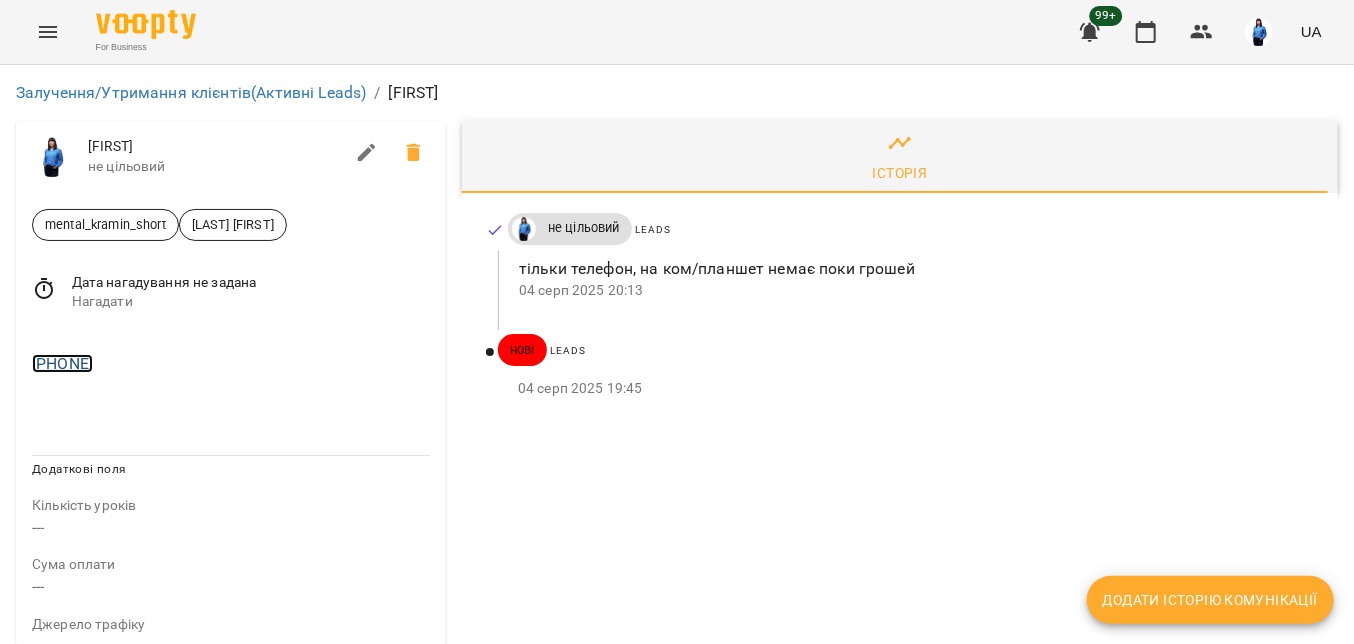 copy on "[PHONE]" 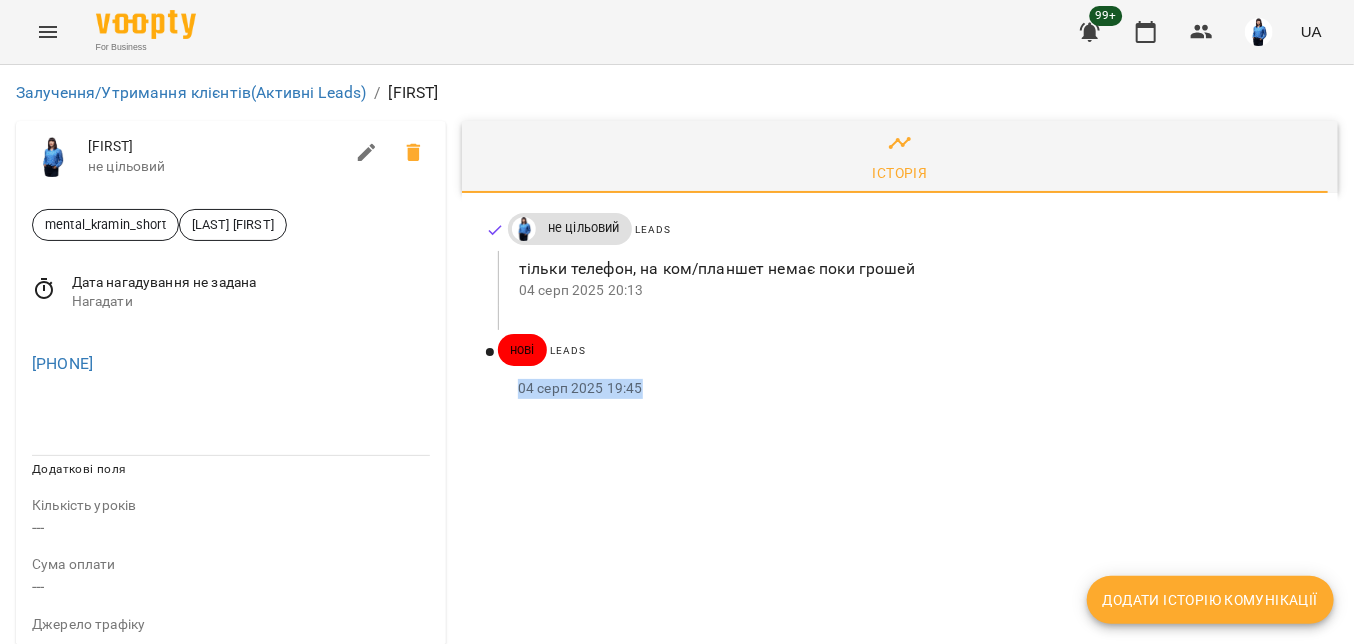 drag, startPoint x: 646, startPoint y: 389, endPoint x: 486, endPoint y: 399, distance: 160.3122 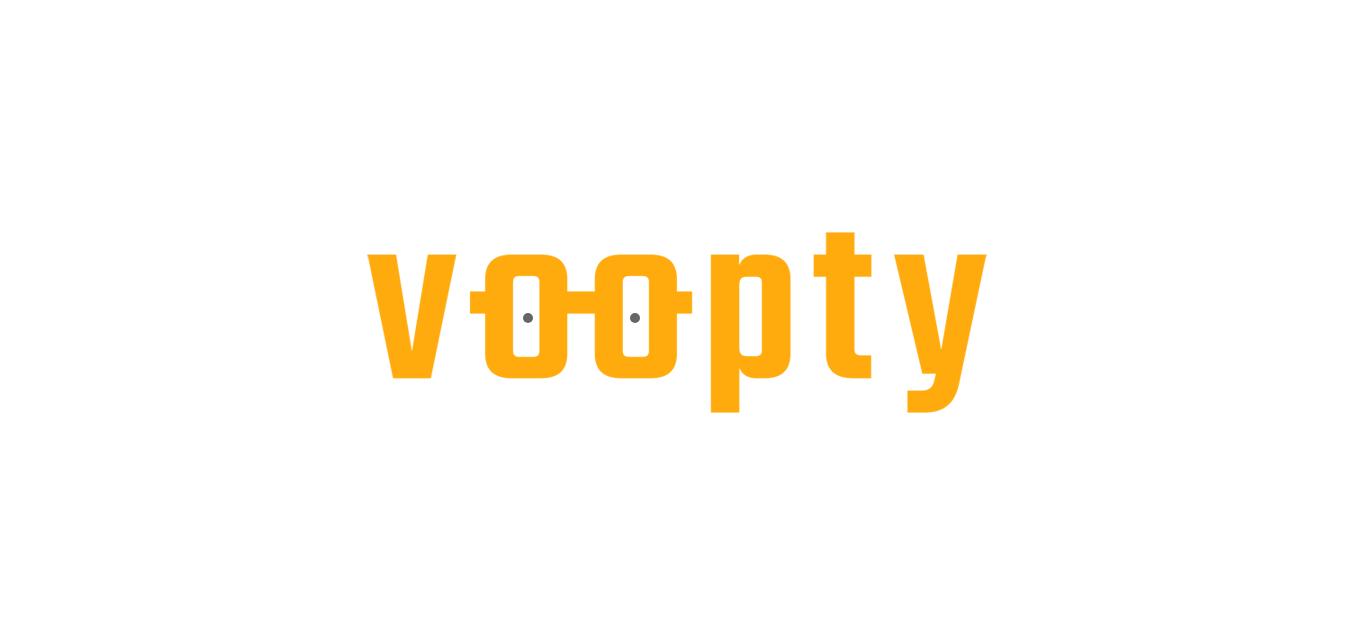 scroll, scrollTop: 0, scrollLeft: 0, axis: both 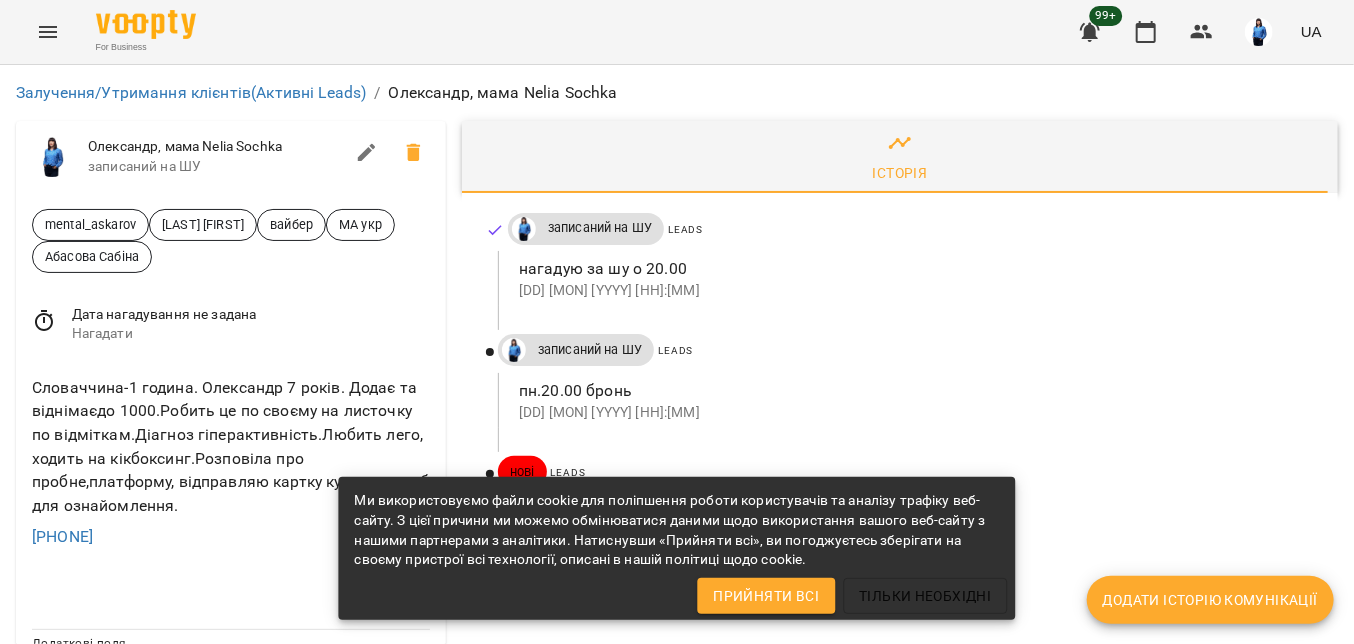 drag, startPoint x: 173, startPoint y: 531, endPoint x: 13, endPoint y: 532, distance: 160.00313 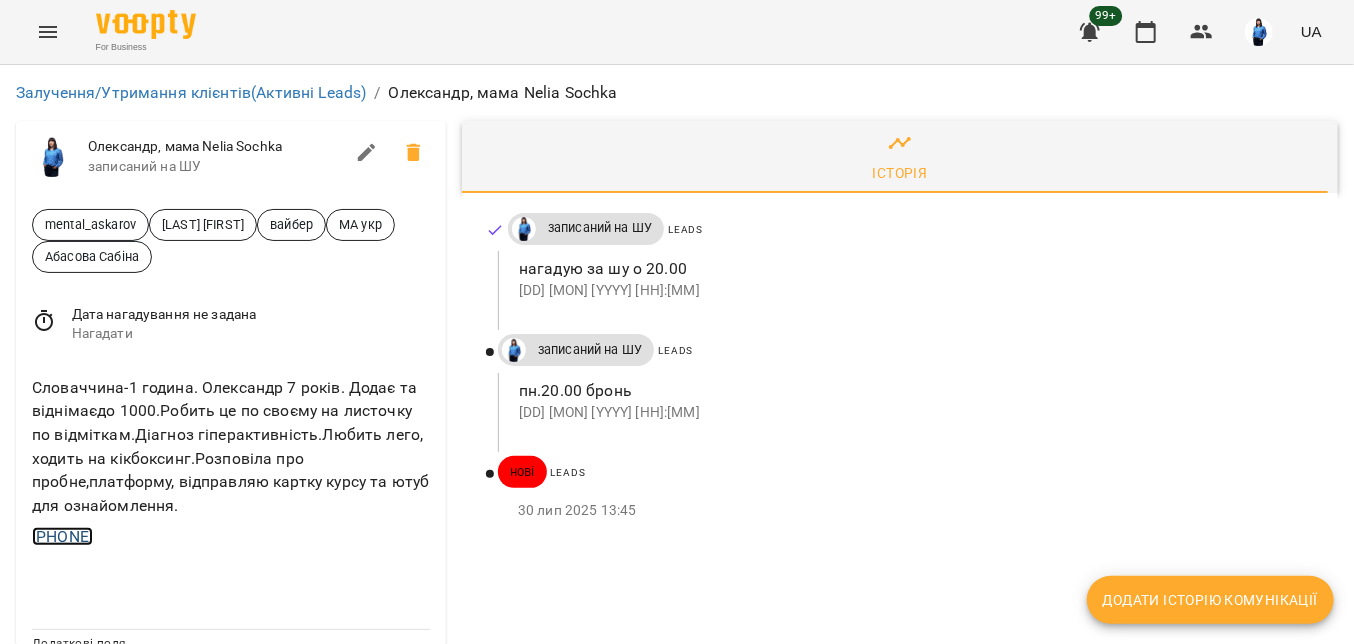 copy on "[PHONE]" 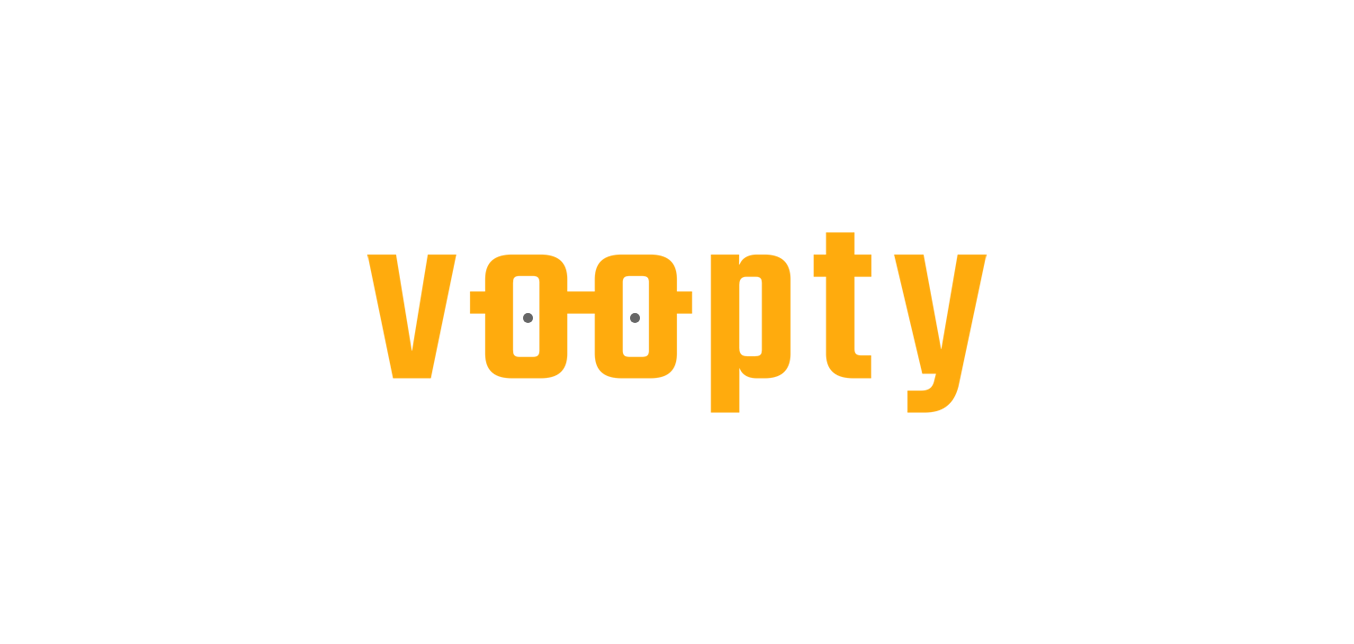 scroll, scrollTop: 0, scrollLeft: 0, axis: both 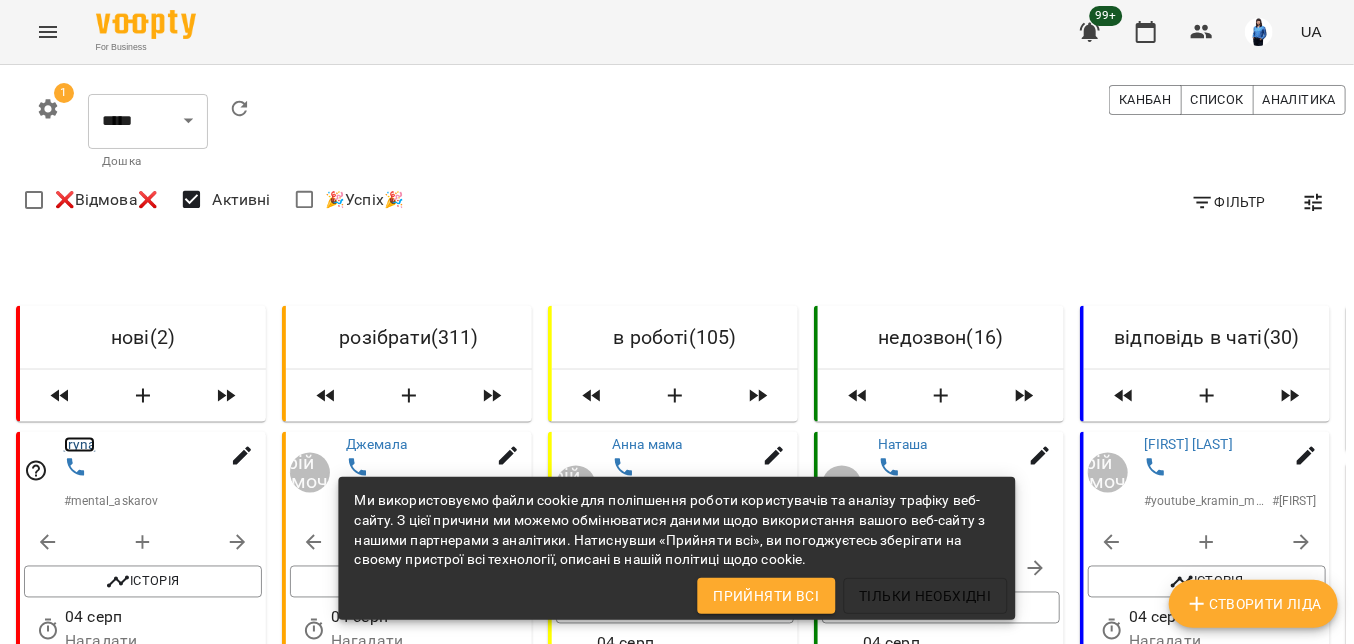 drag, startPoint x: 88, startPoint y: 166, endPoint x: 69, endPoint y: 164, distance: 19.104973 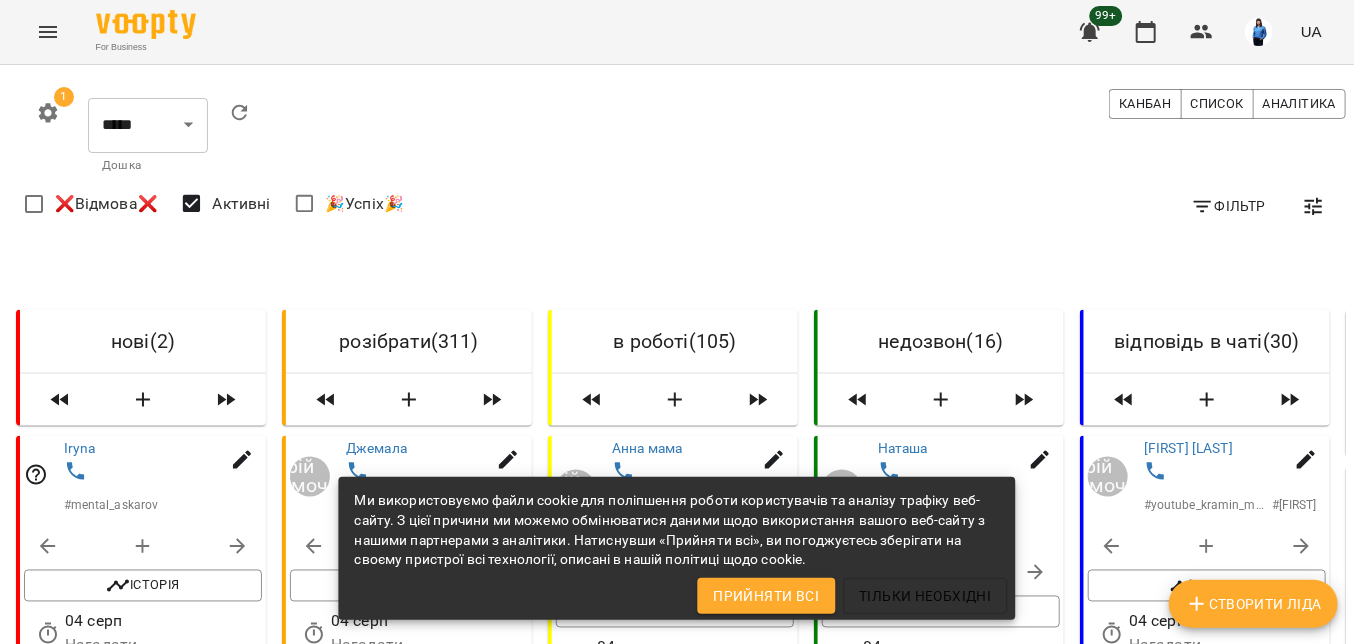 click on "Фільтр" at bounding box center (1228, 206) 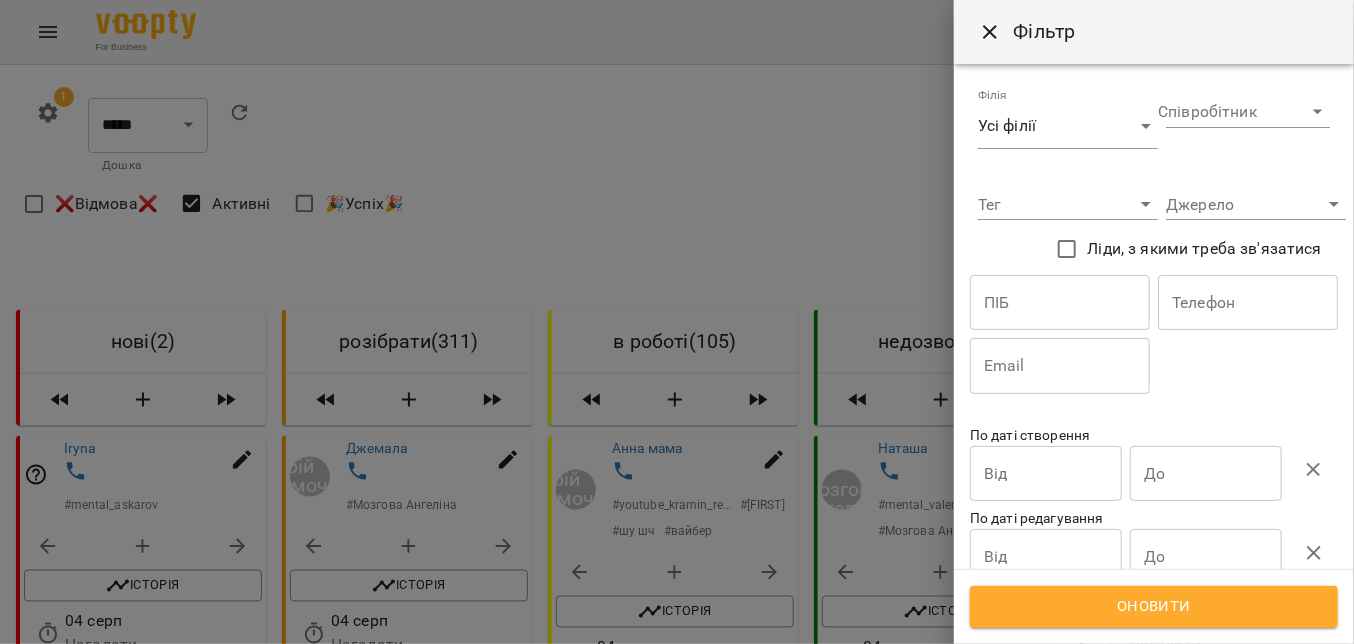 click at bounding box center (1248, 303) 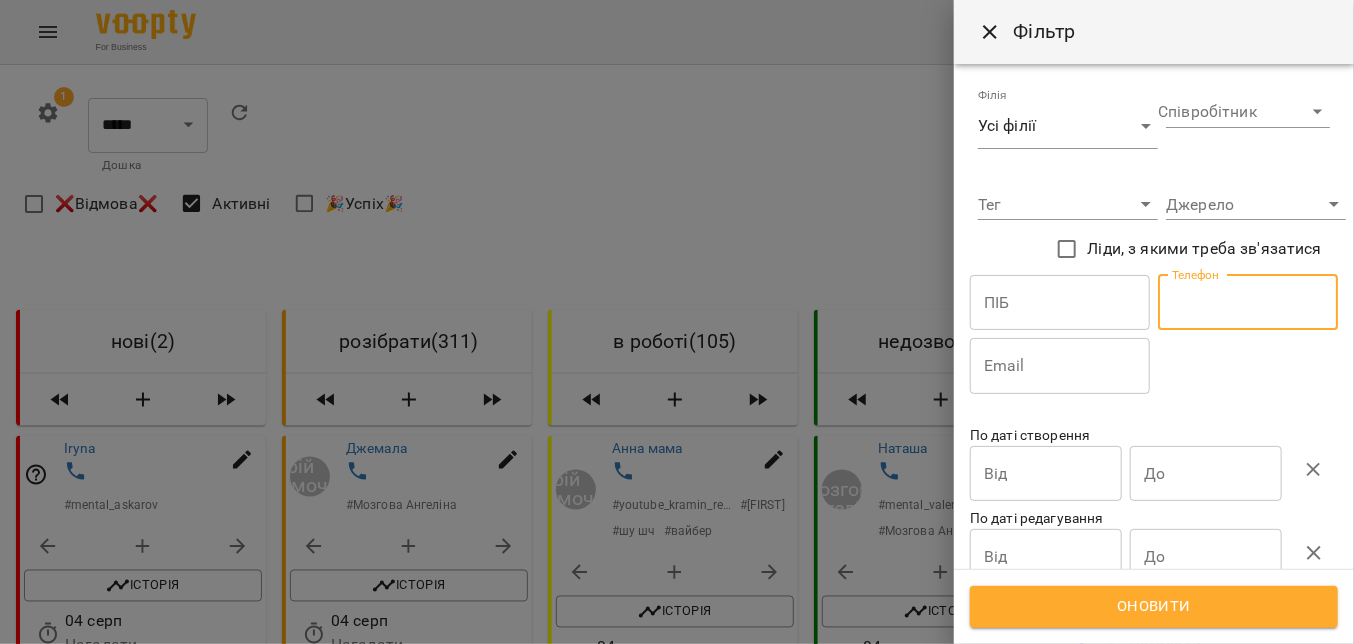 paste on "**********" 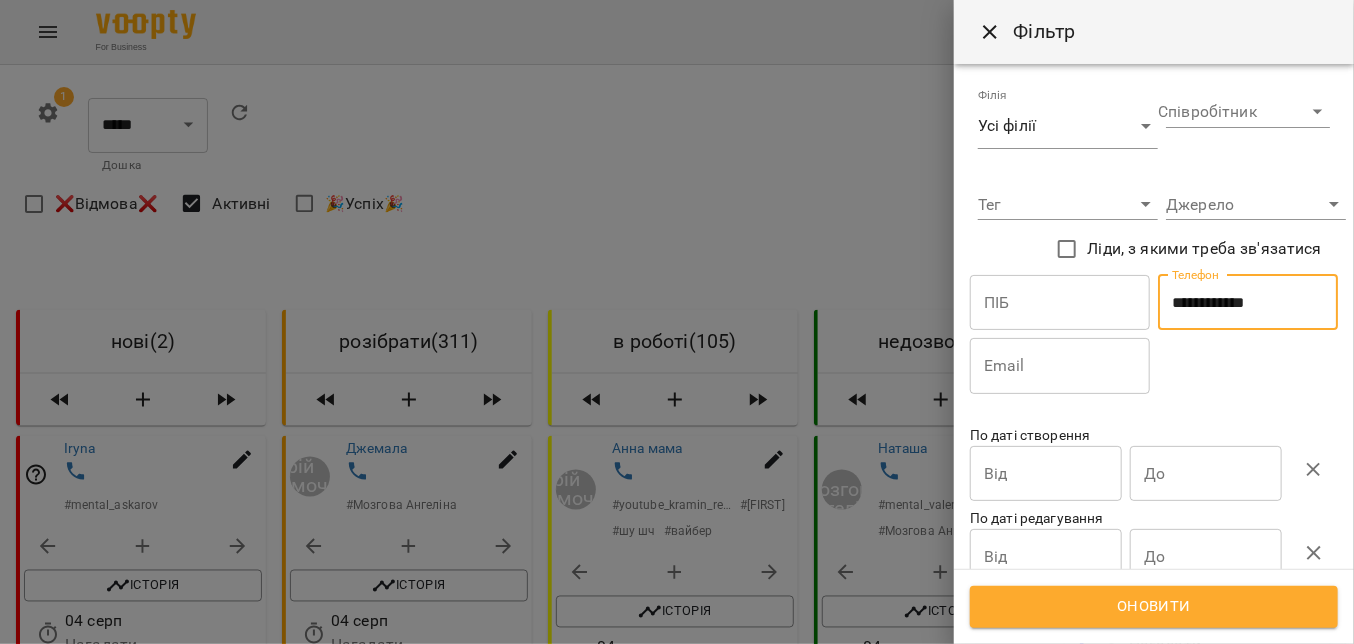 type on "**********" 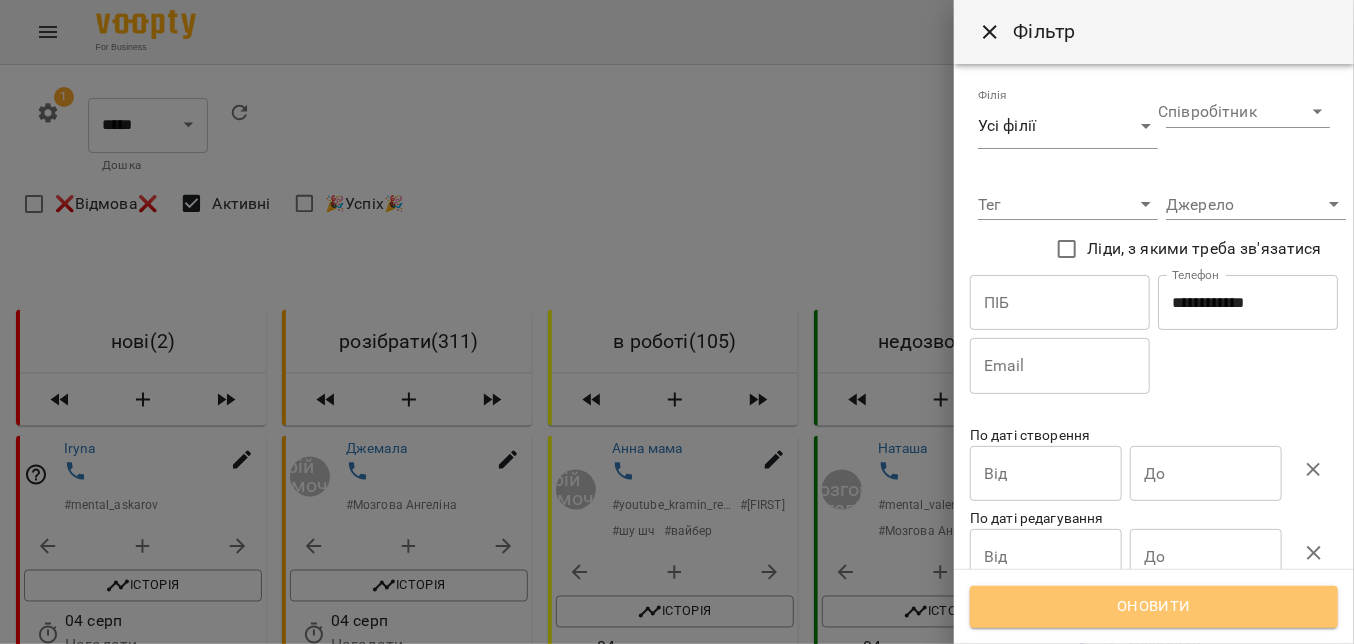 click on "Оновити" at bounding box center [1154, 607] 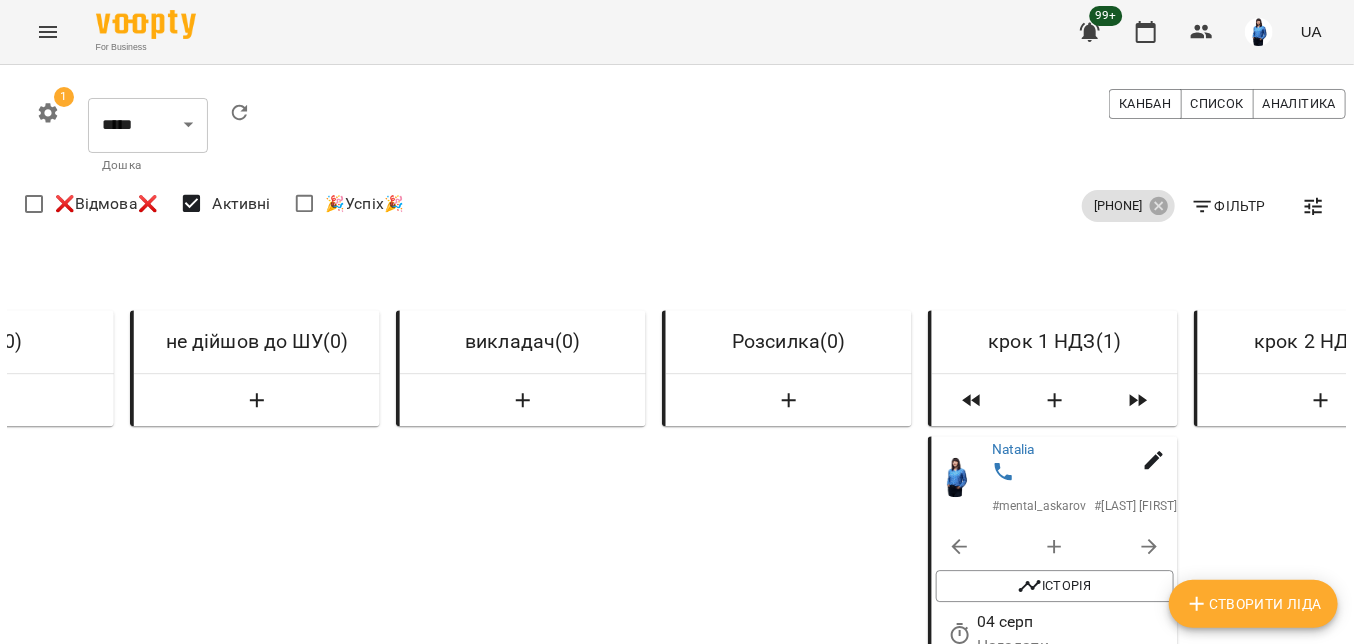 scroll, scrollTop: 0, scrollLeft: 7085, axis: horizontal 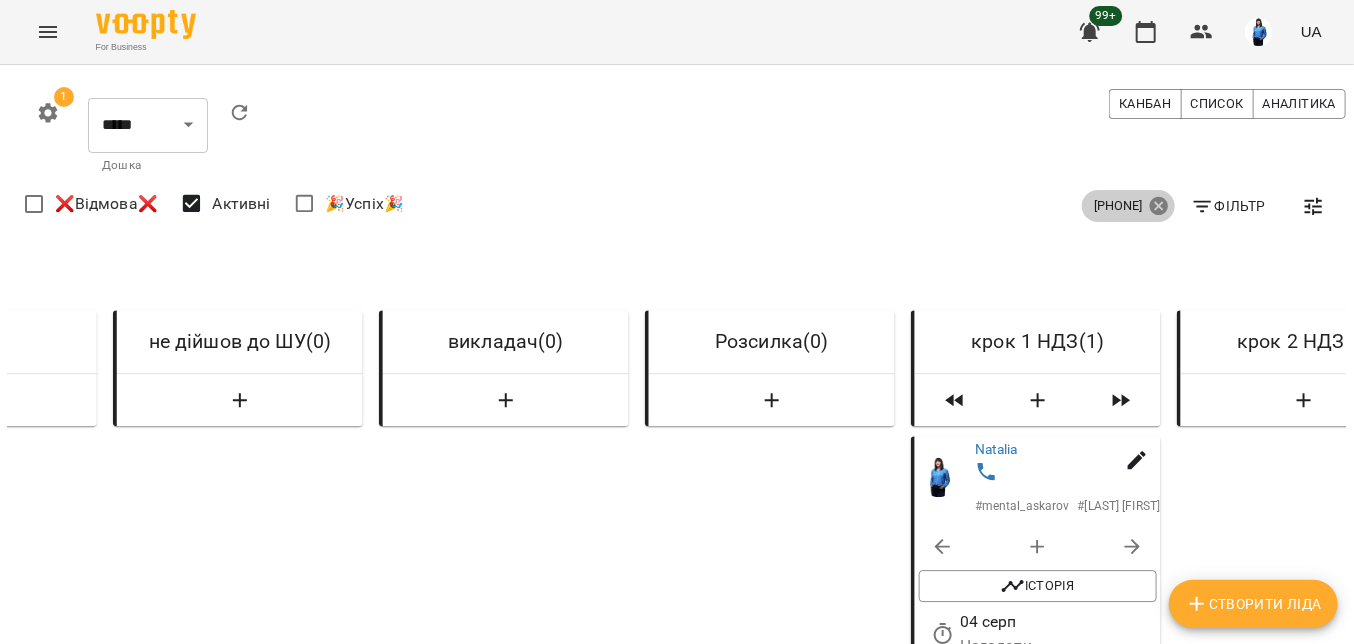 click 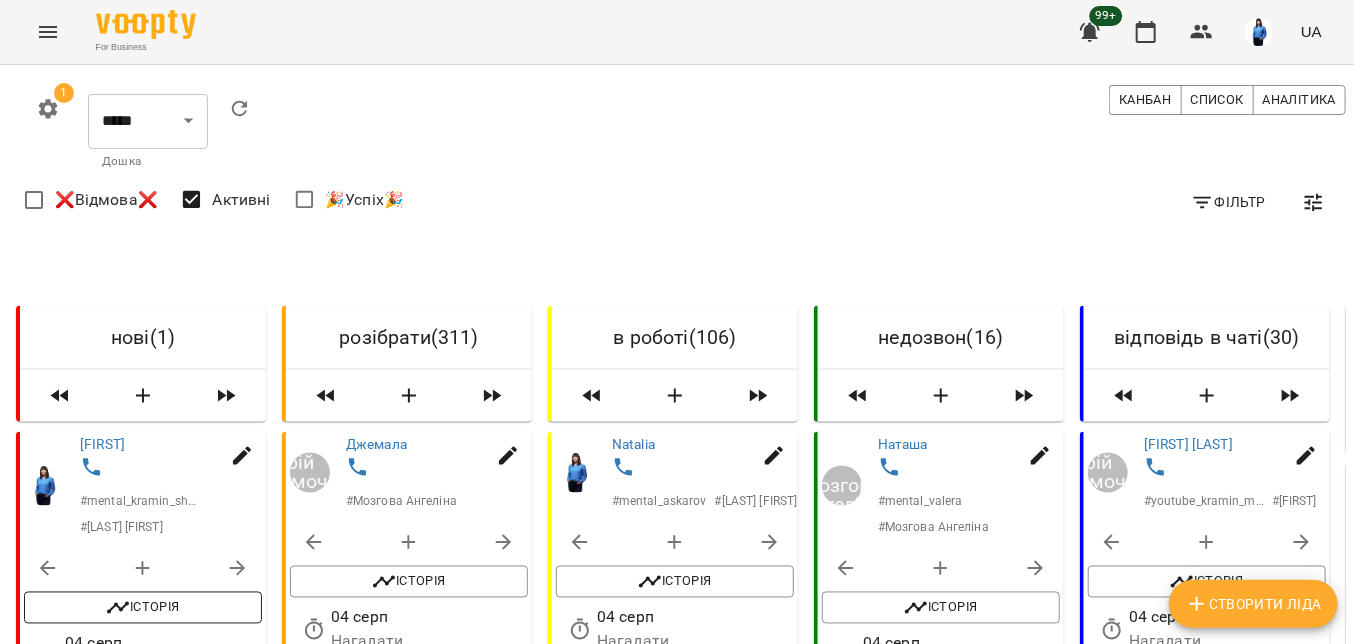 scroll, scrollTop: 200, scrollLeft: 0, axis: vertical 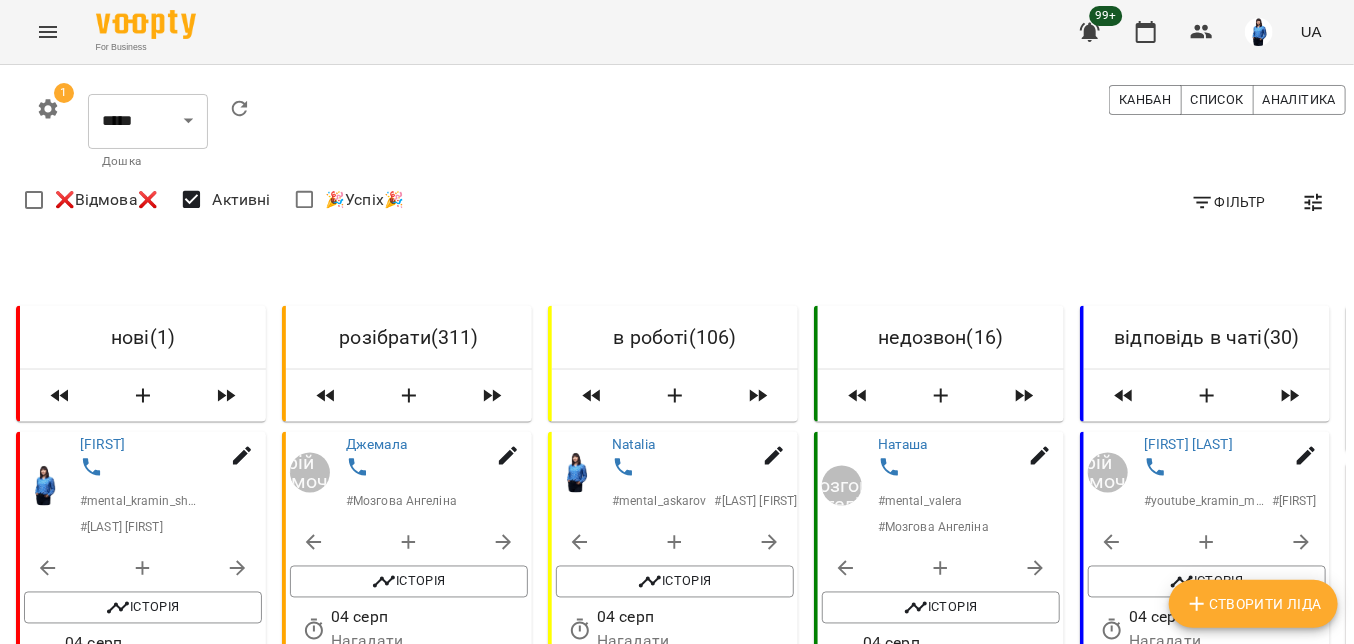 click 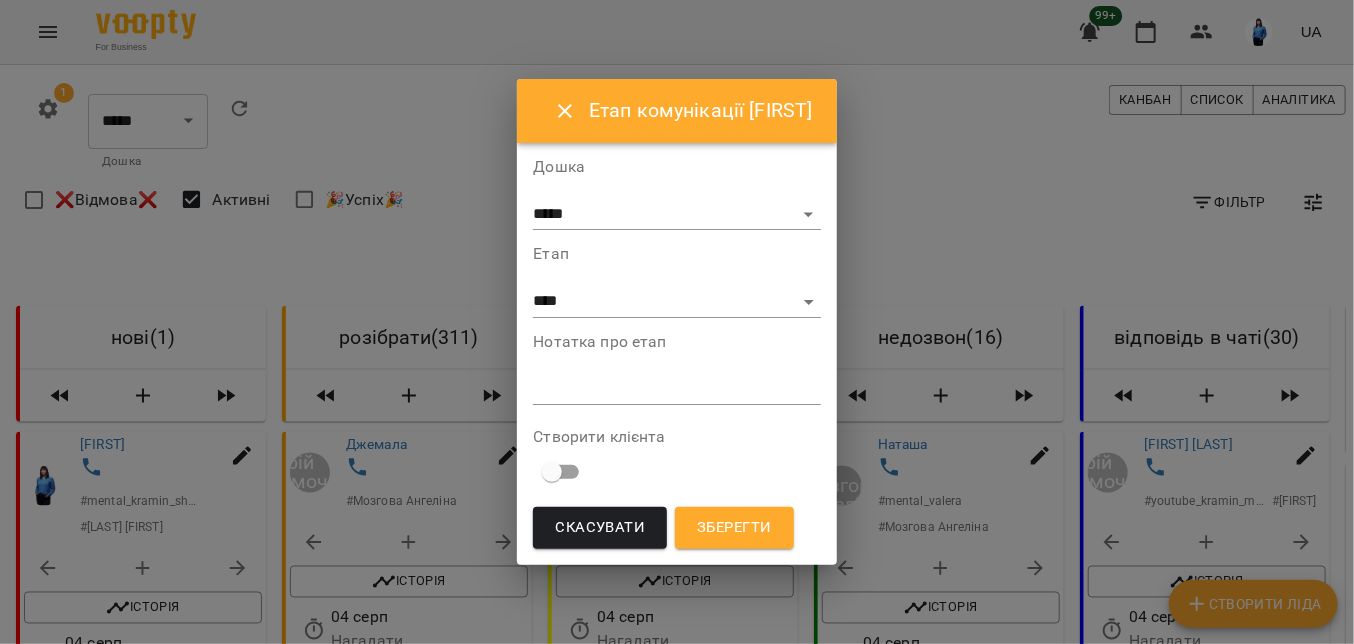drag, startPoint x: 650, startPoint y: 319, endPoint x: 646, endPoint y: 308, distance: 11.7046995 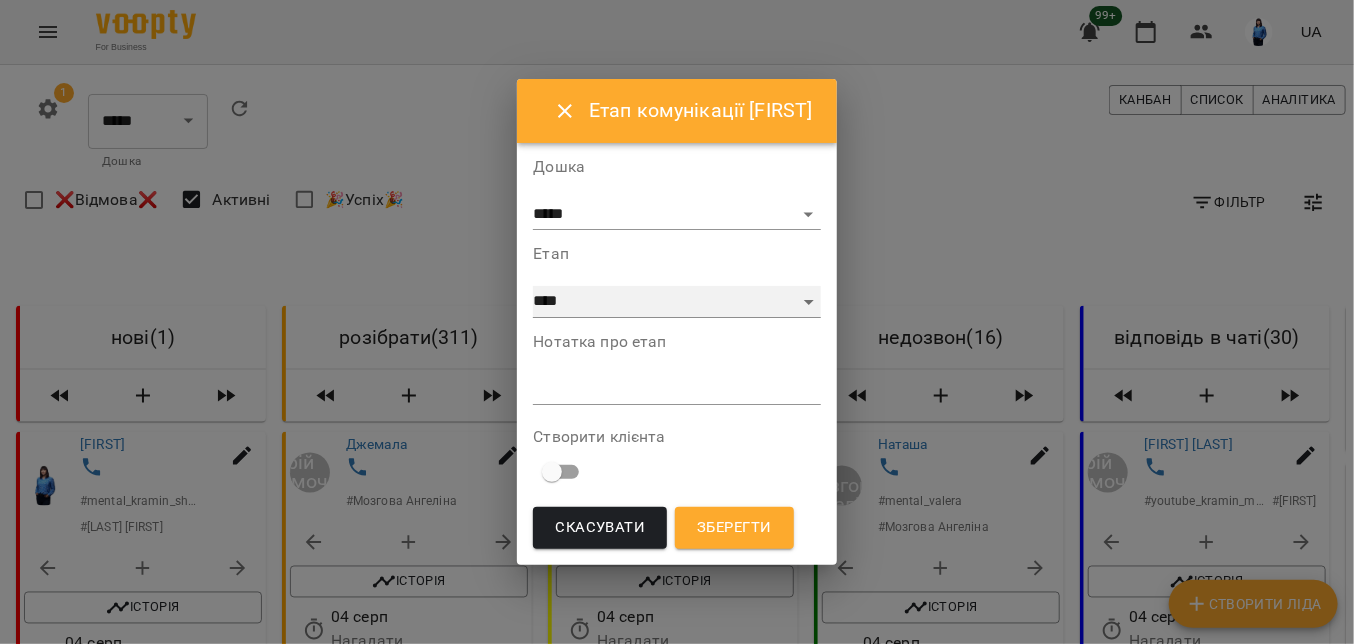click on "**********" at bounding box center (676, 302) 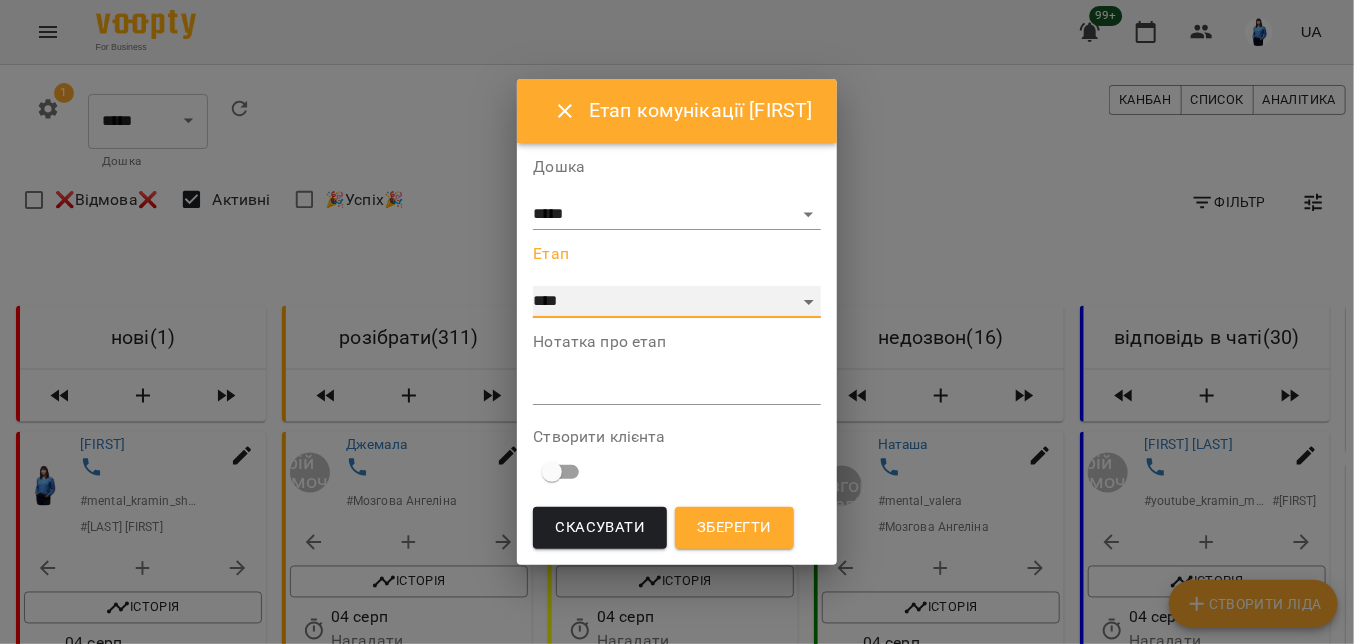 select on "*" 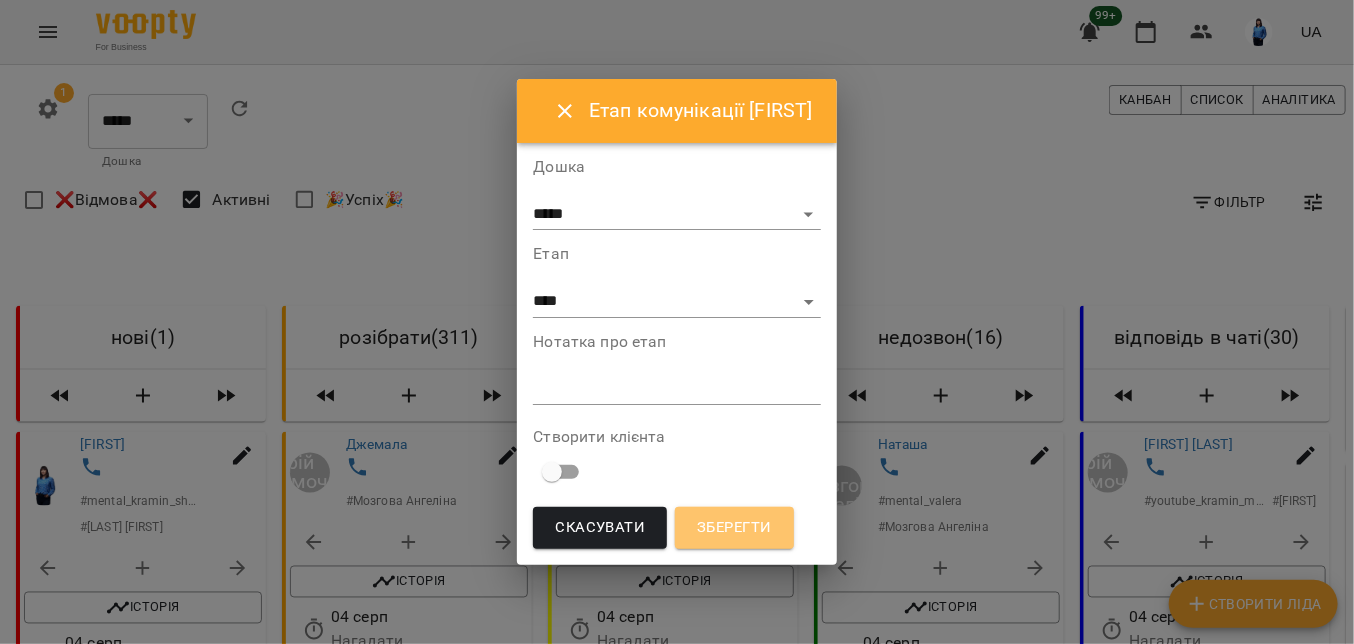 click on "Зберегти" at bounding box center (734, 528) 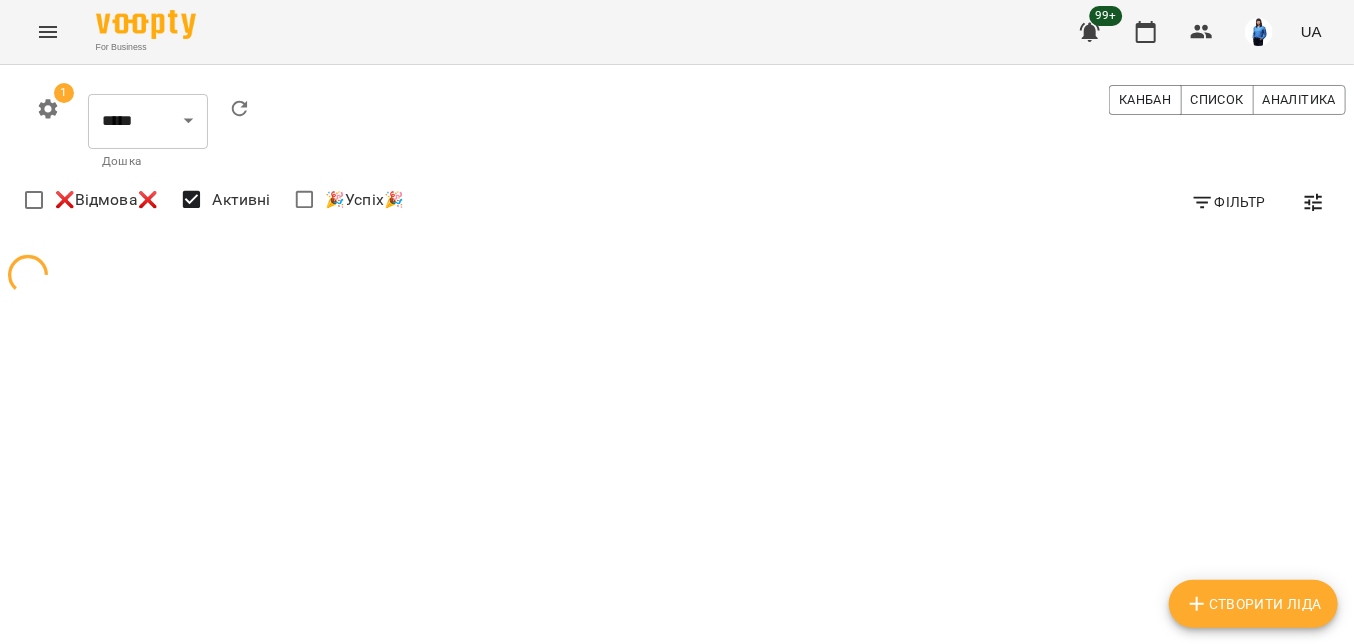scroll, scrollTop: 0, scrollLeft: 0, axis: both 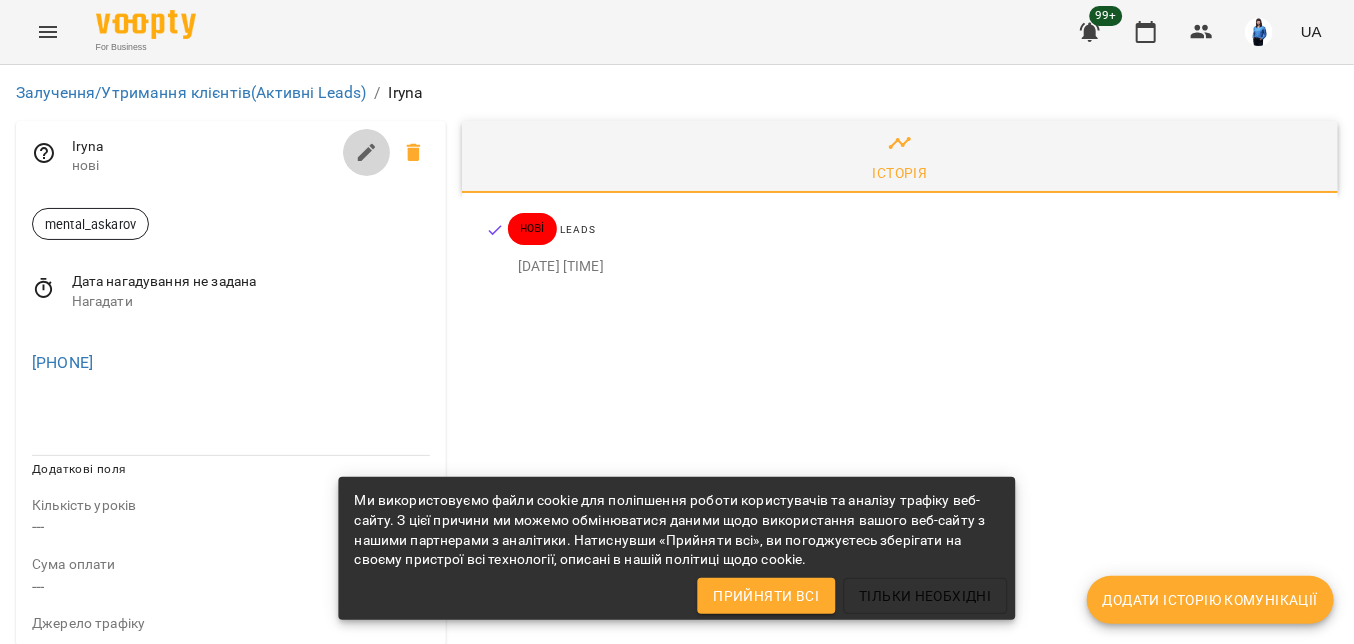 click 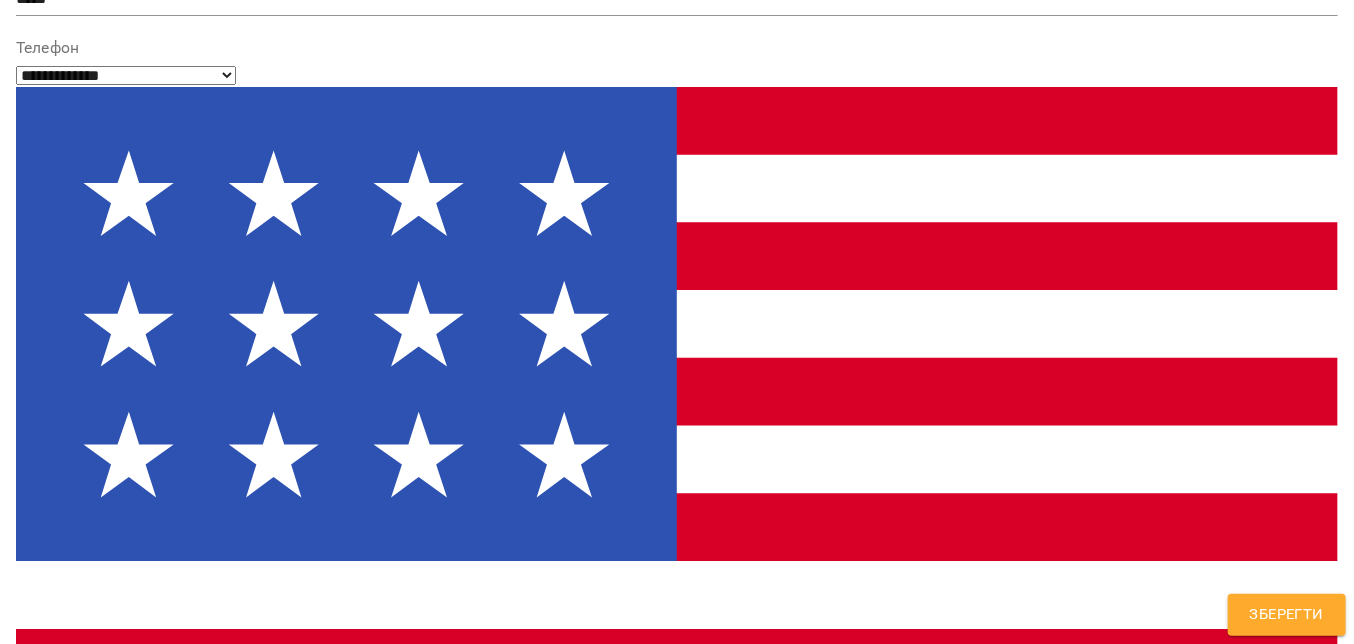 click on "mental_askarov" at bounding box center [640, 1206] 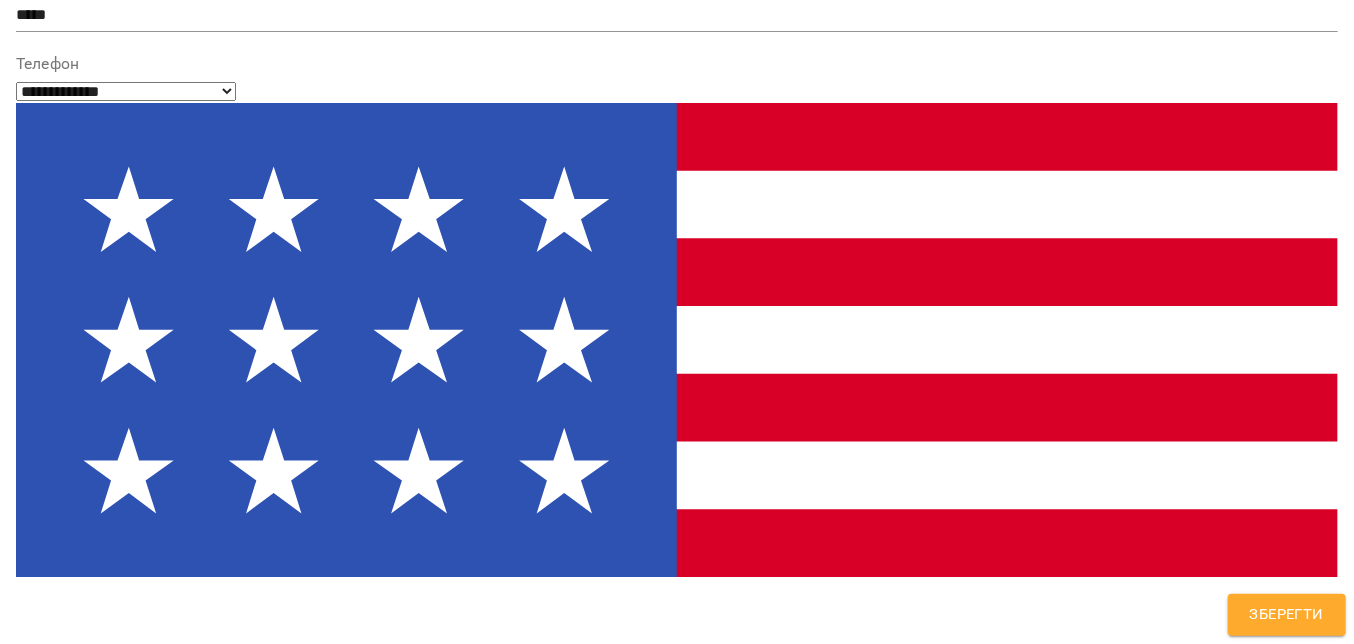 type on "*****" 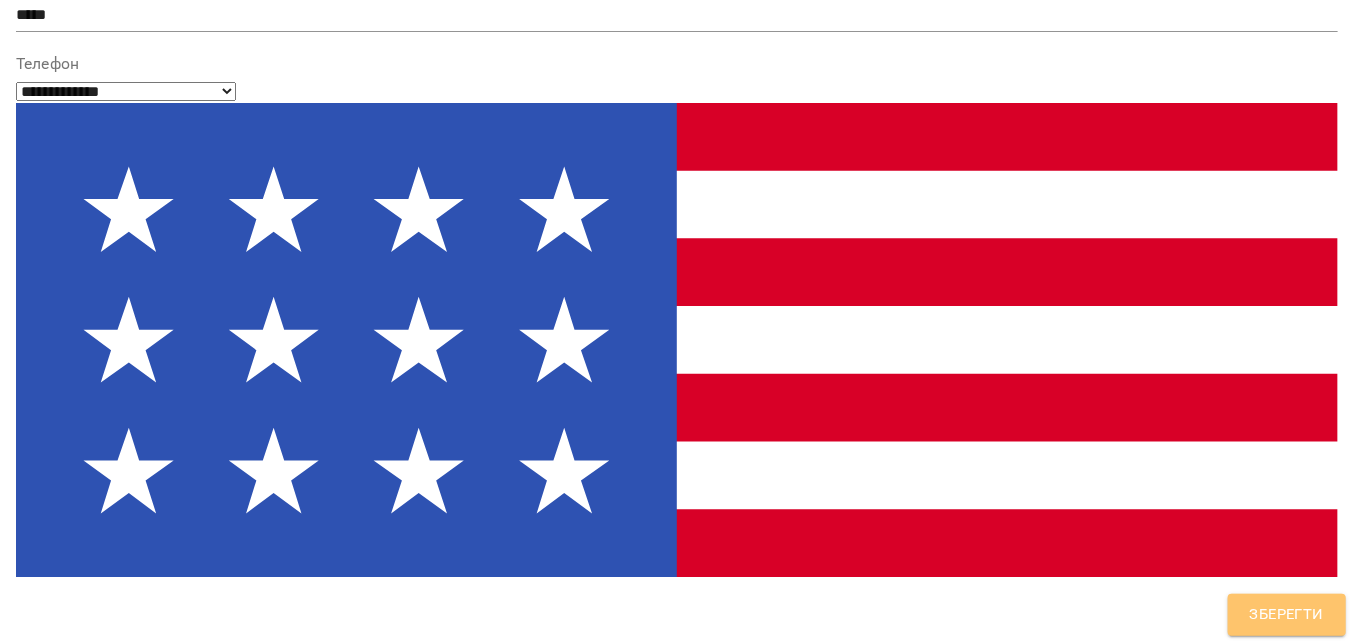 click on "Зберегти" at bounding box center (1287, 615) 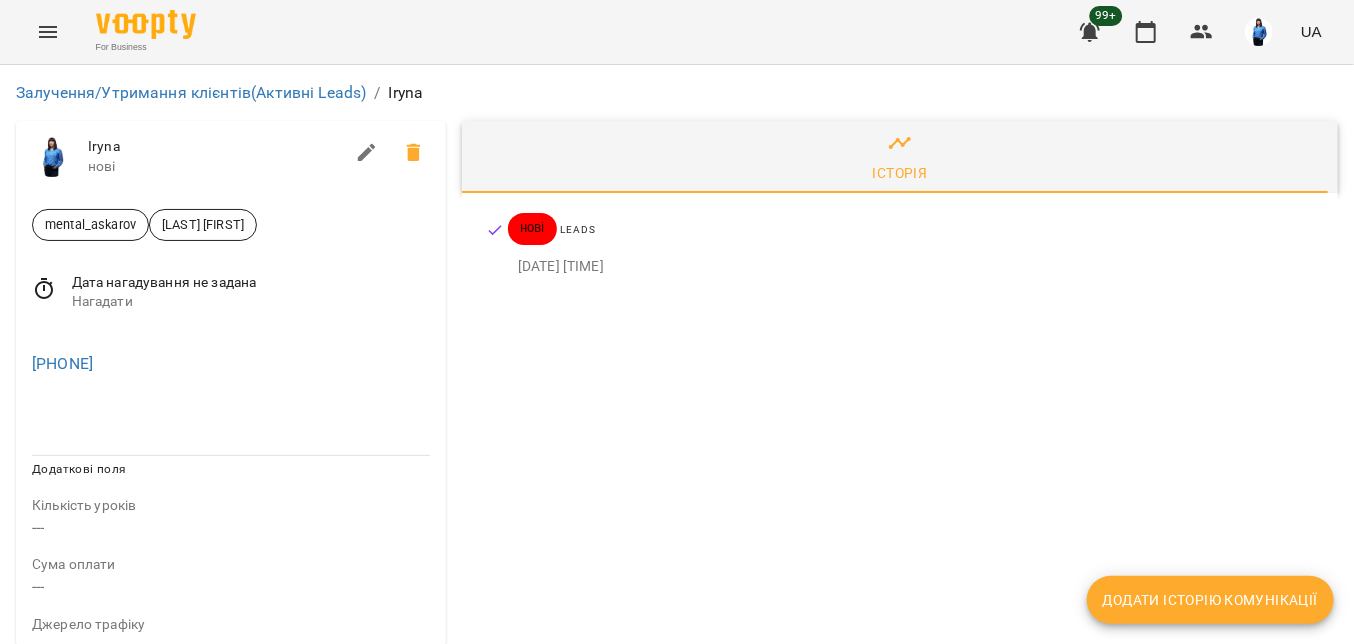 drag, startPoint x: 152, startPoint y: 373, endPoint x: 22, endPoint y: 372, distance: 130.00385 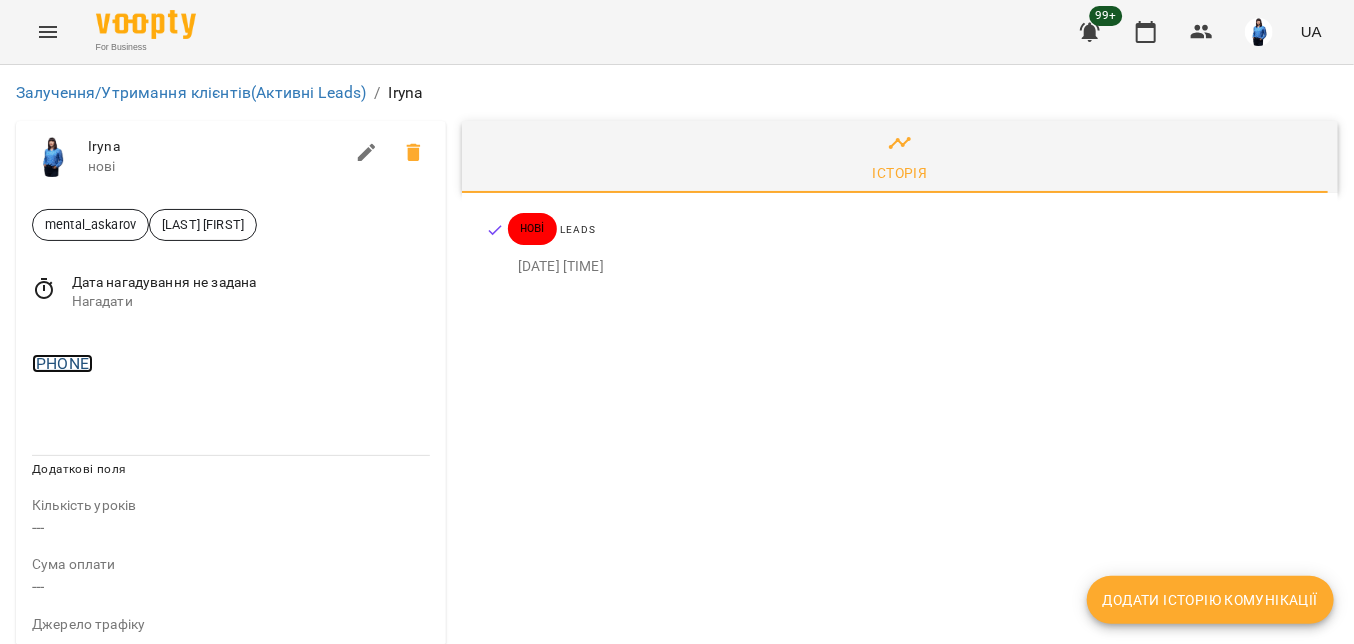 copy on "[PHONE]" 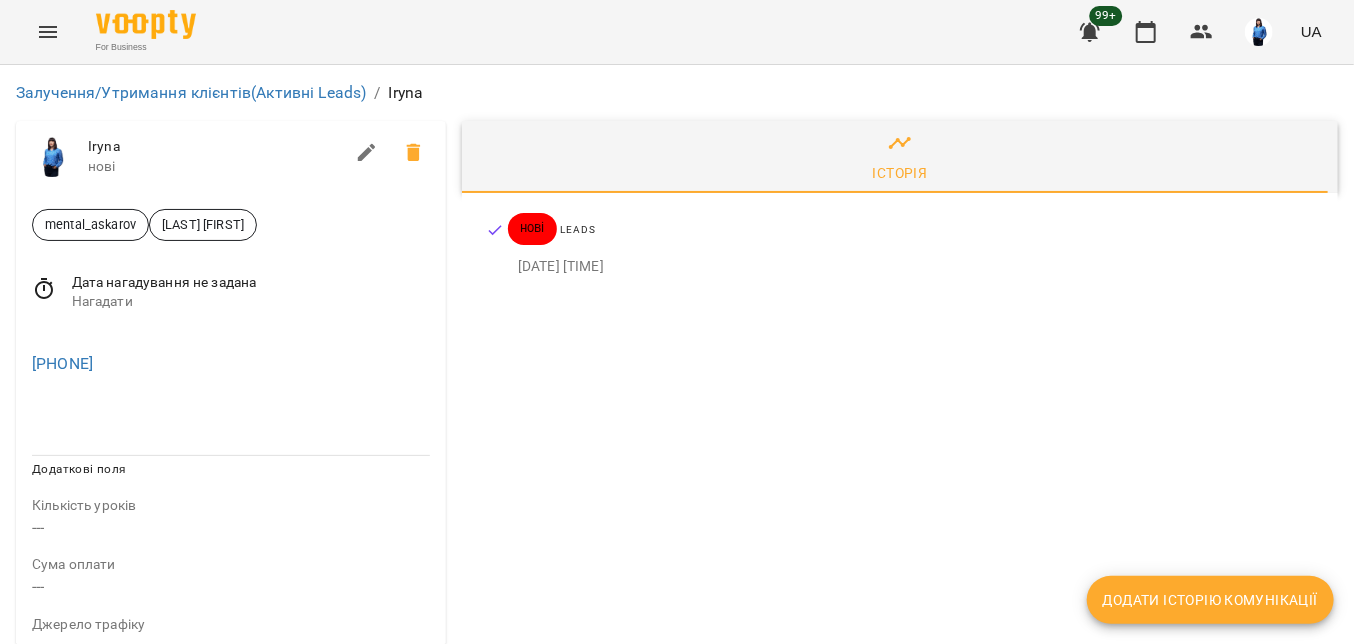 click at bounding box center [231, 415] 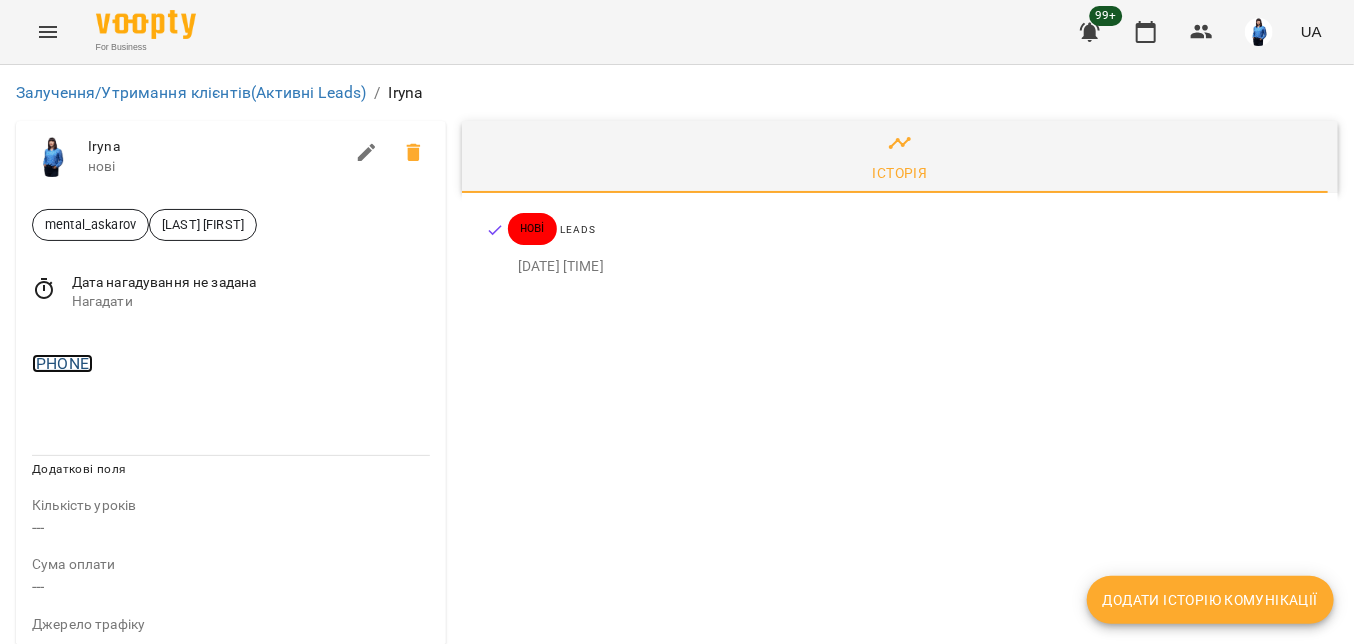 copy on "14796846987" 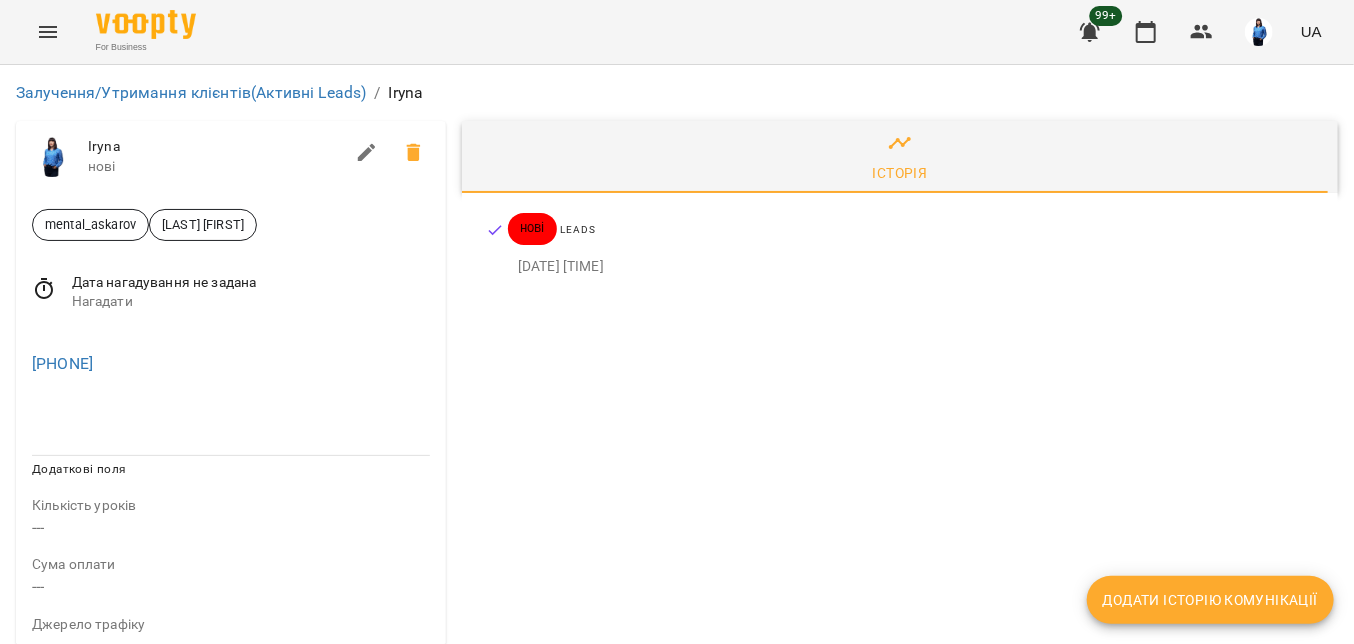click on "Історія нові Leads 04 серп 2025 20:15" at bounding box center (900, 765) 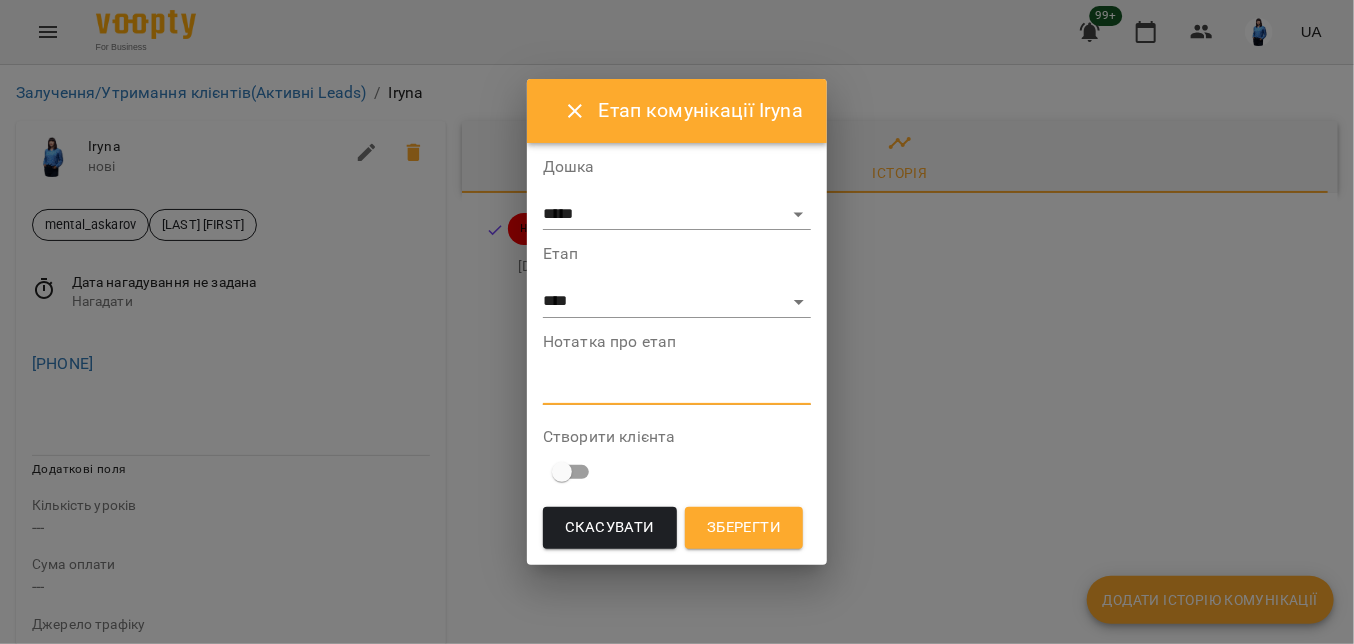 click at bounding box center (677, 388) 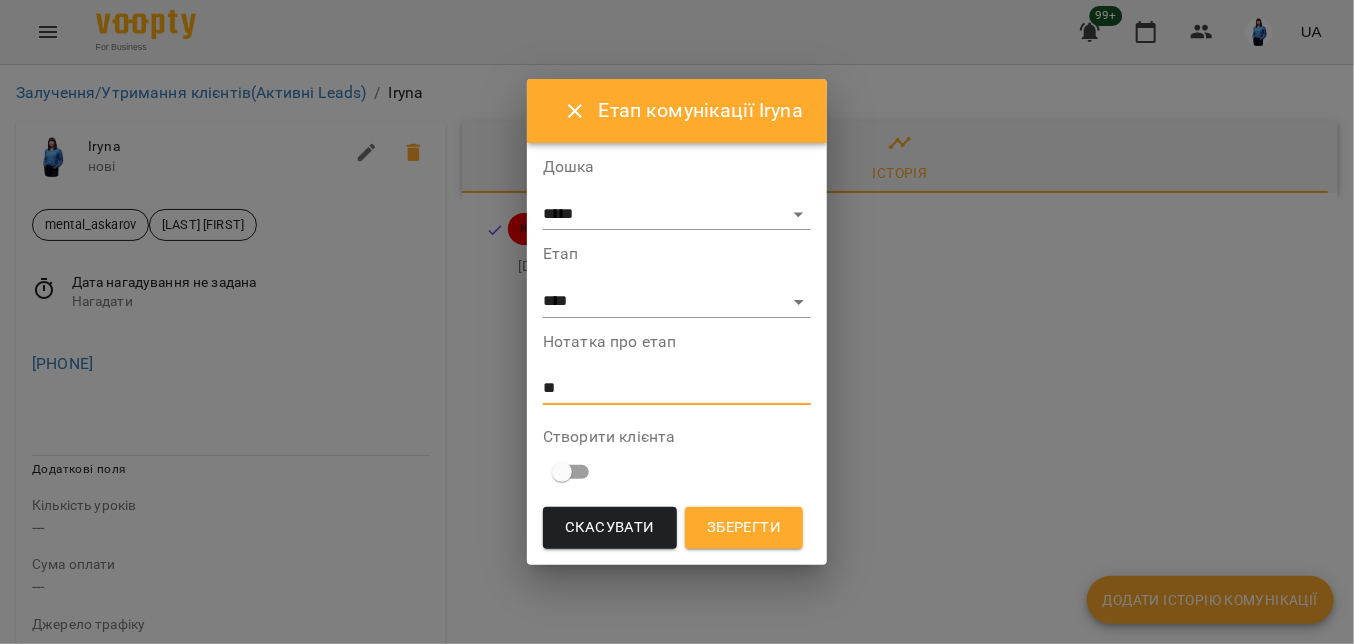 type on "*" 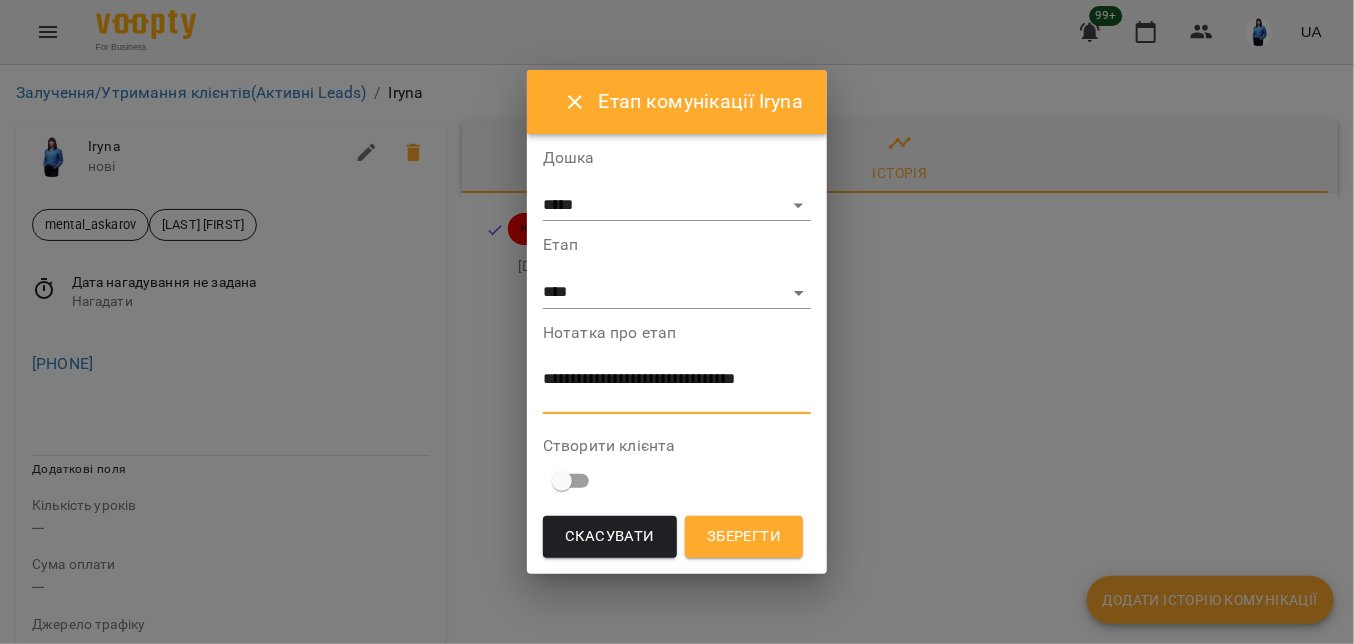 scroll, scrollTop: 0, scrollLeft: 0, axis: both 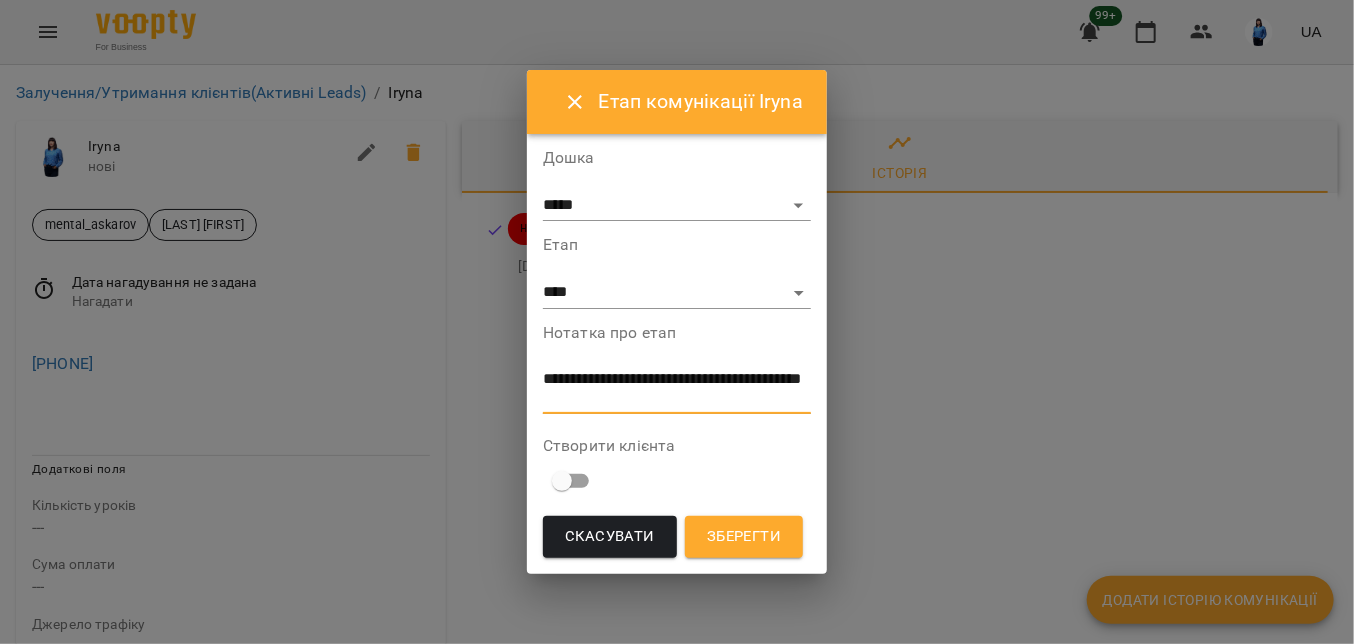 click on "**********" at bounding box center (676, 388) 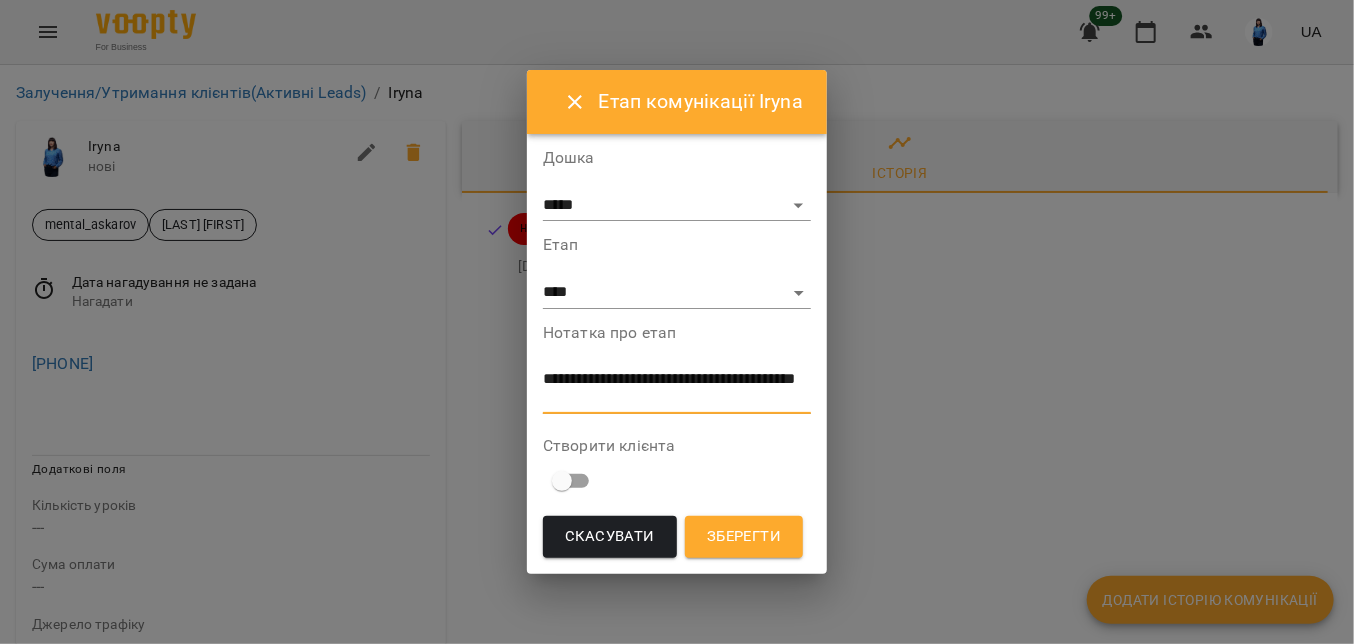 type on "**********" 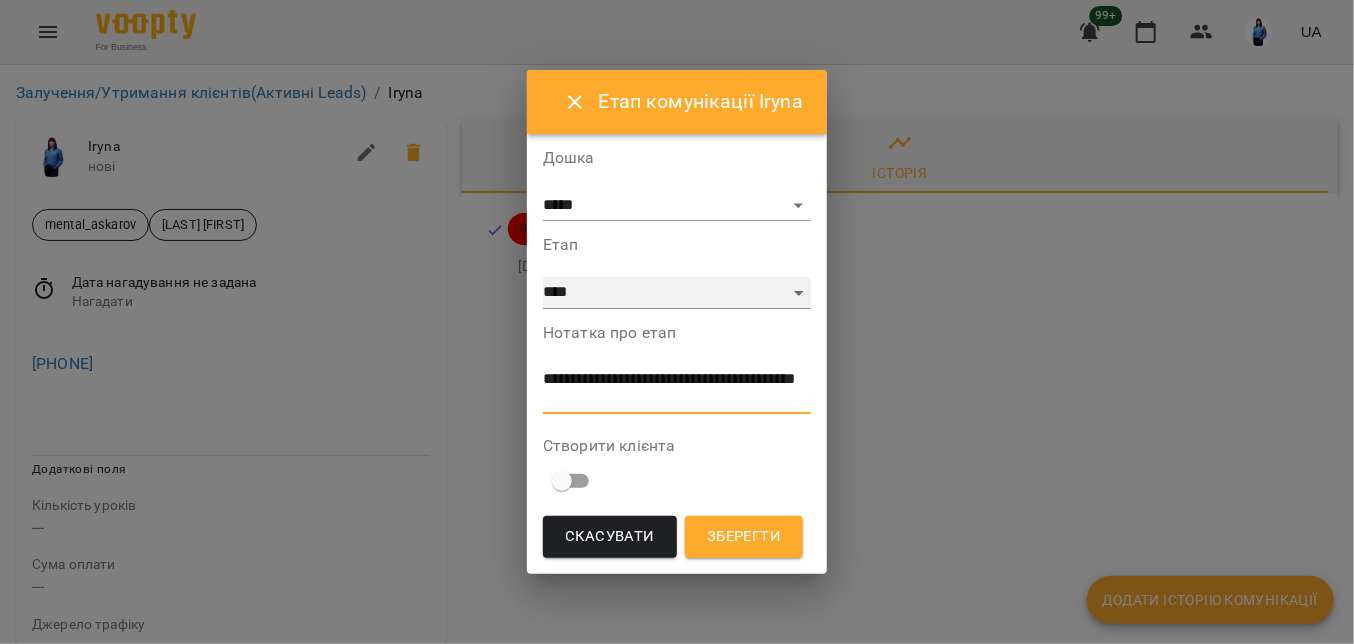 click on "**********" at bounding box center [677, 293] 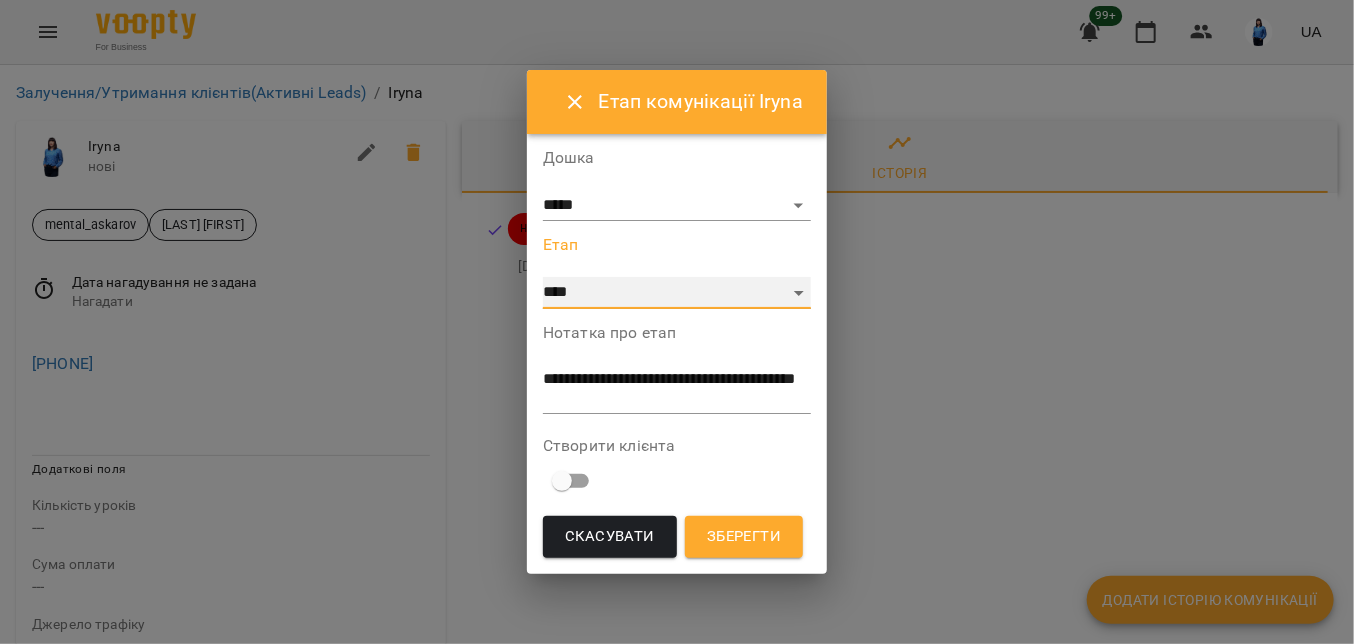 select on "**" 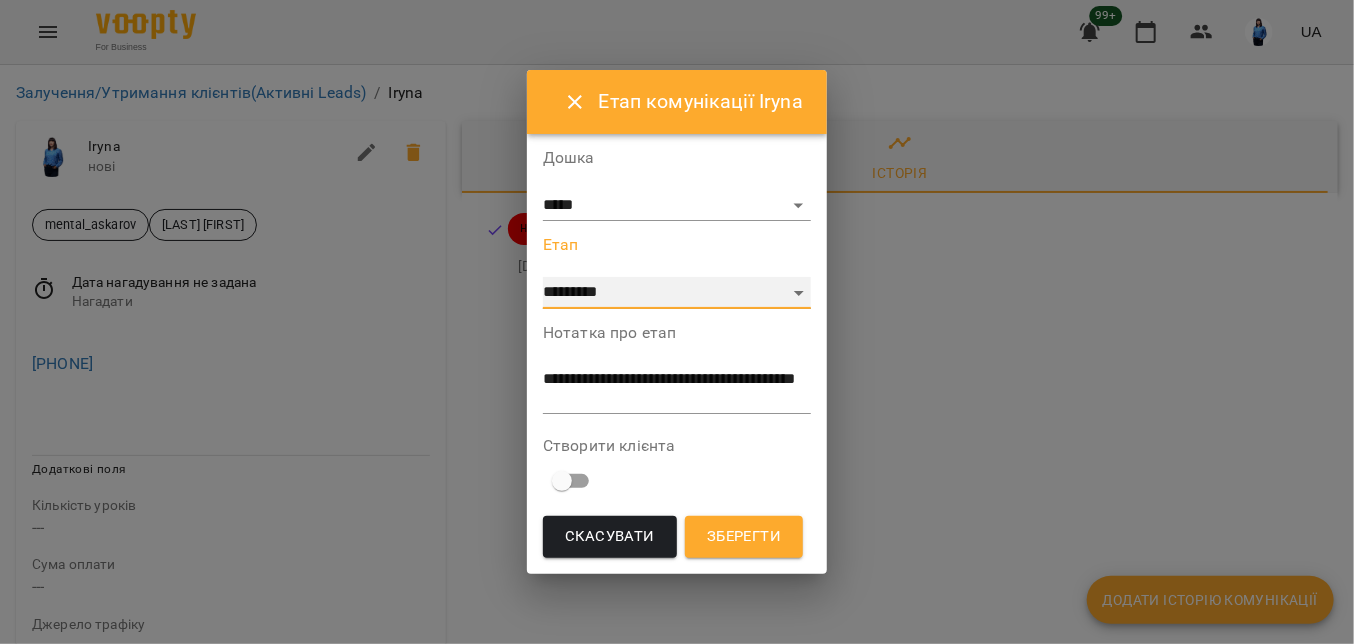 click on "**********" at bounding box center [677, 293] 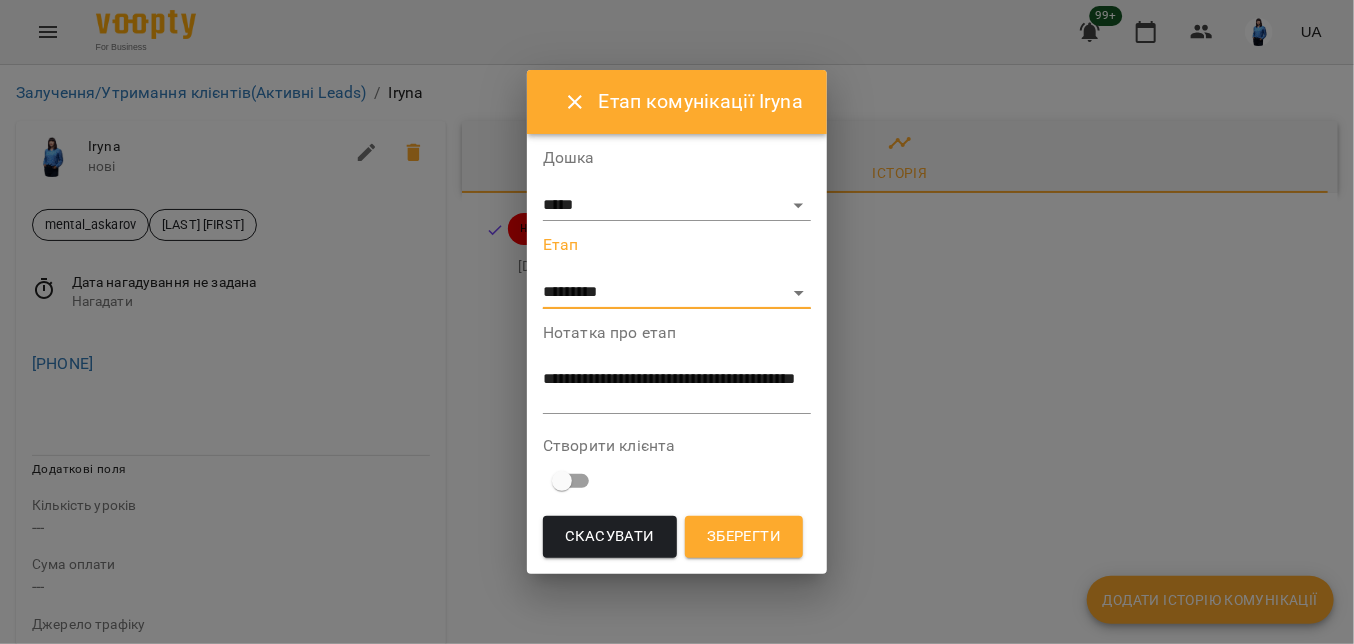 click on "Зберегти" at bounding box center [744, 537] 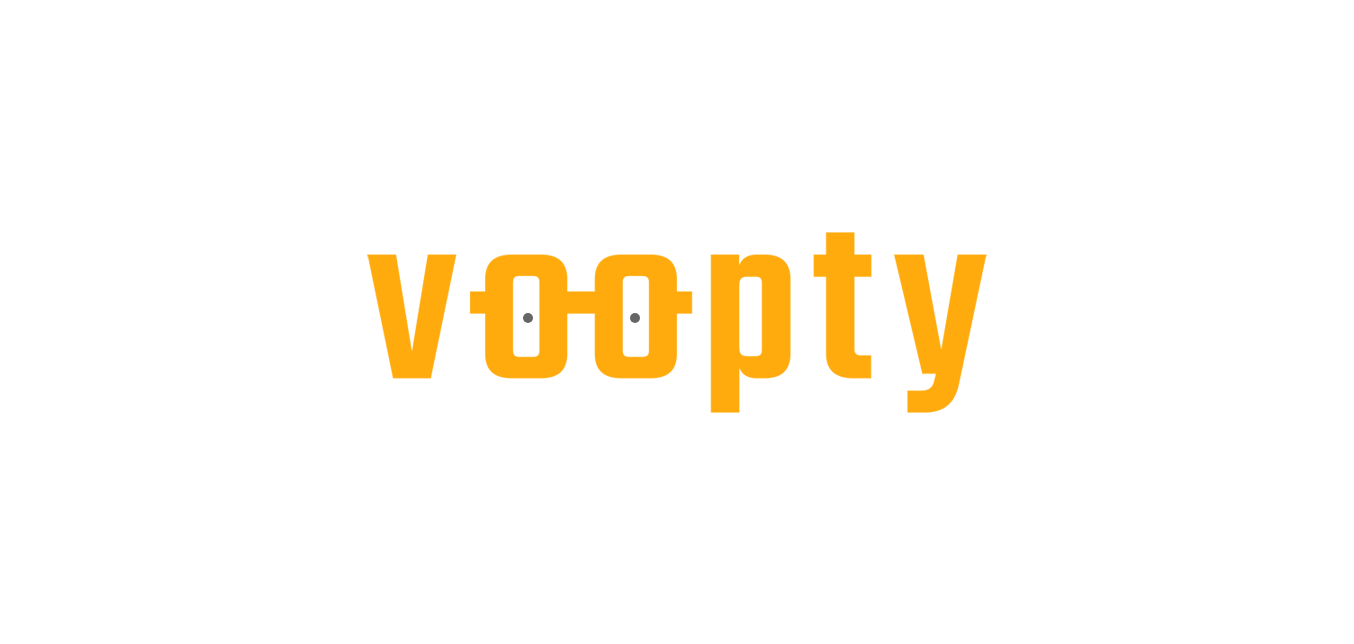 scroll, scrollTop: 0, scrollLeft: 0, axis: both 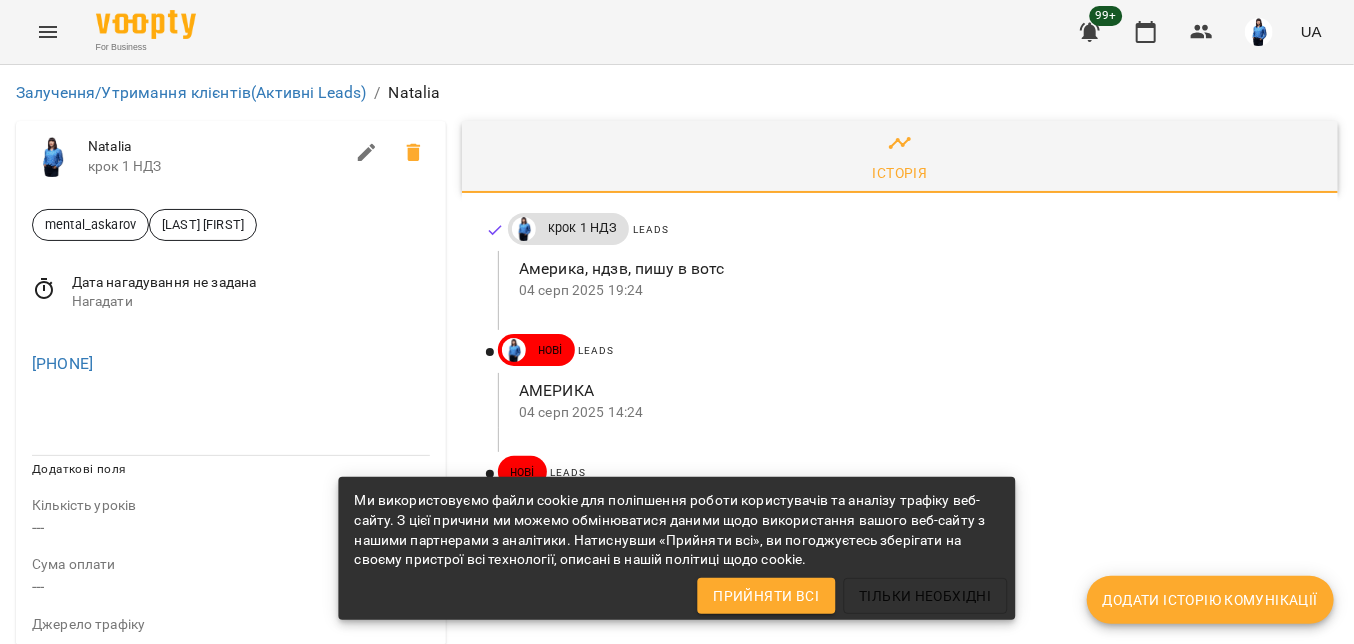 click on "Історія крок 1 НДЗ Leads Америка, ндзв, пишу в вотс [DATE] [TIME] нові Leads АМЕРИКА [DATE] [TIME] нові Leads [DATE] [TIME]" at bounding box center [900, 765] 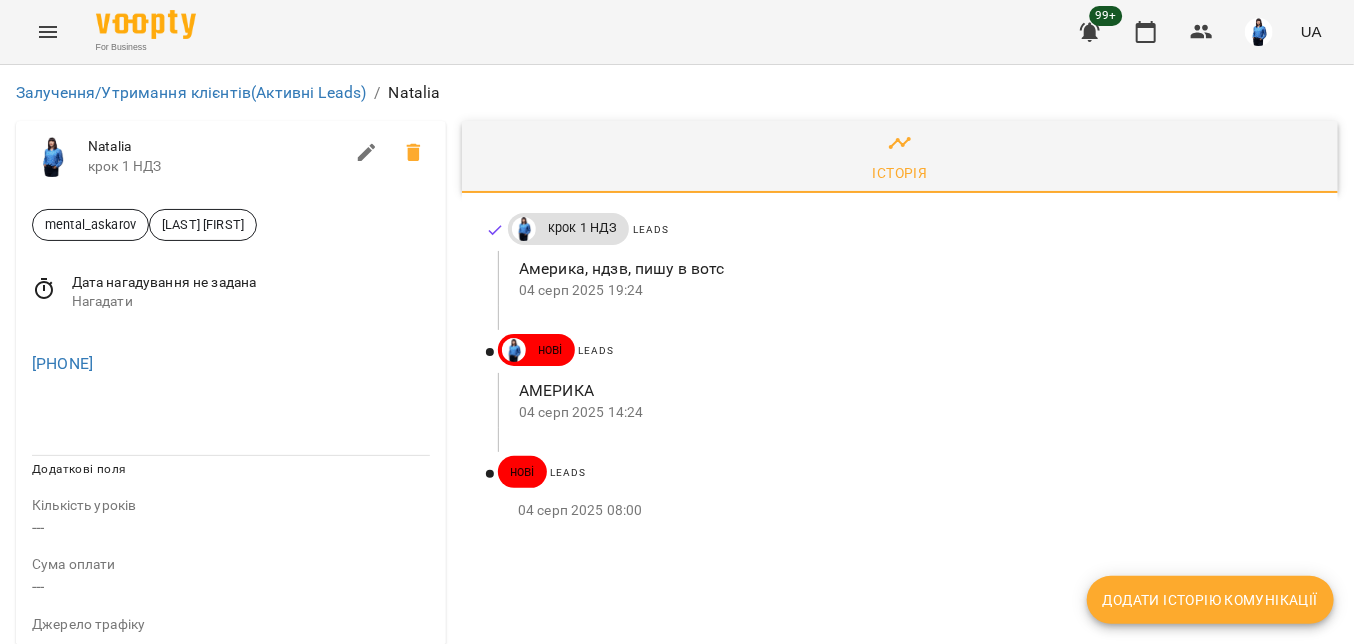 click on "Додати історію комунікації" at bounding box center (1210, 600) 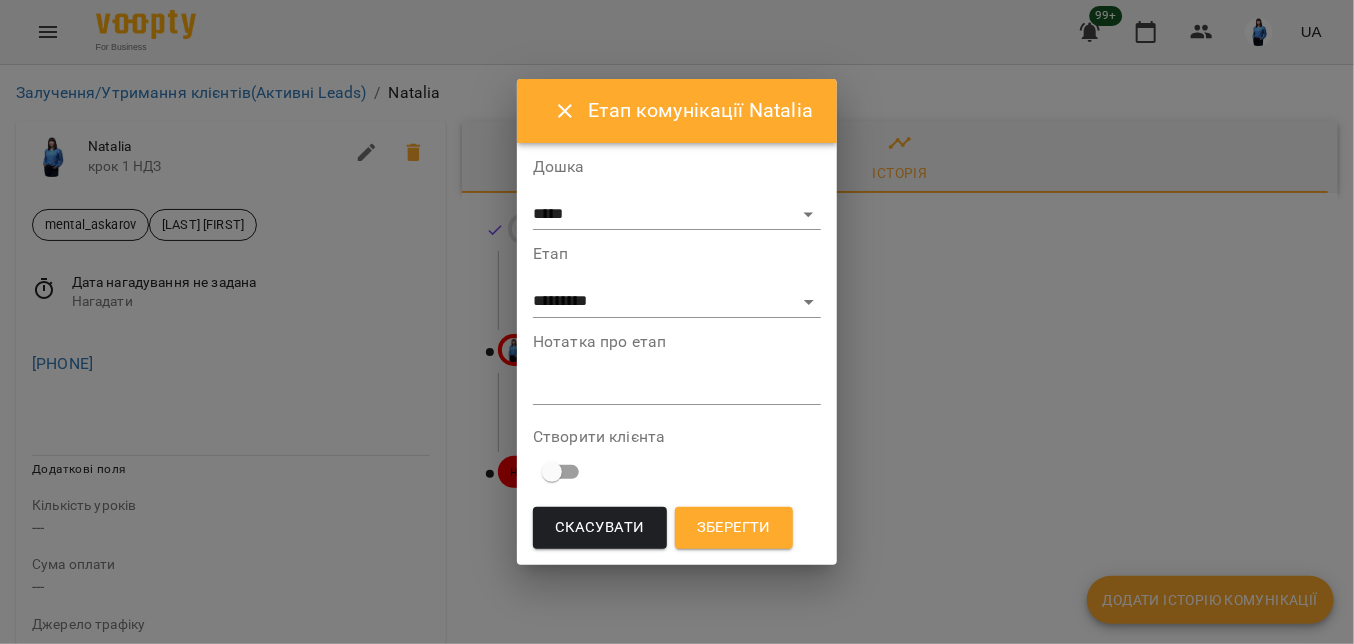 click on "*" at bounding box center [677, 389] 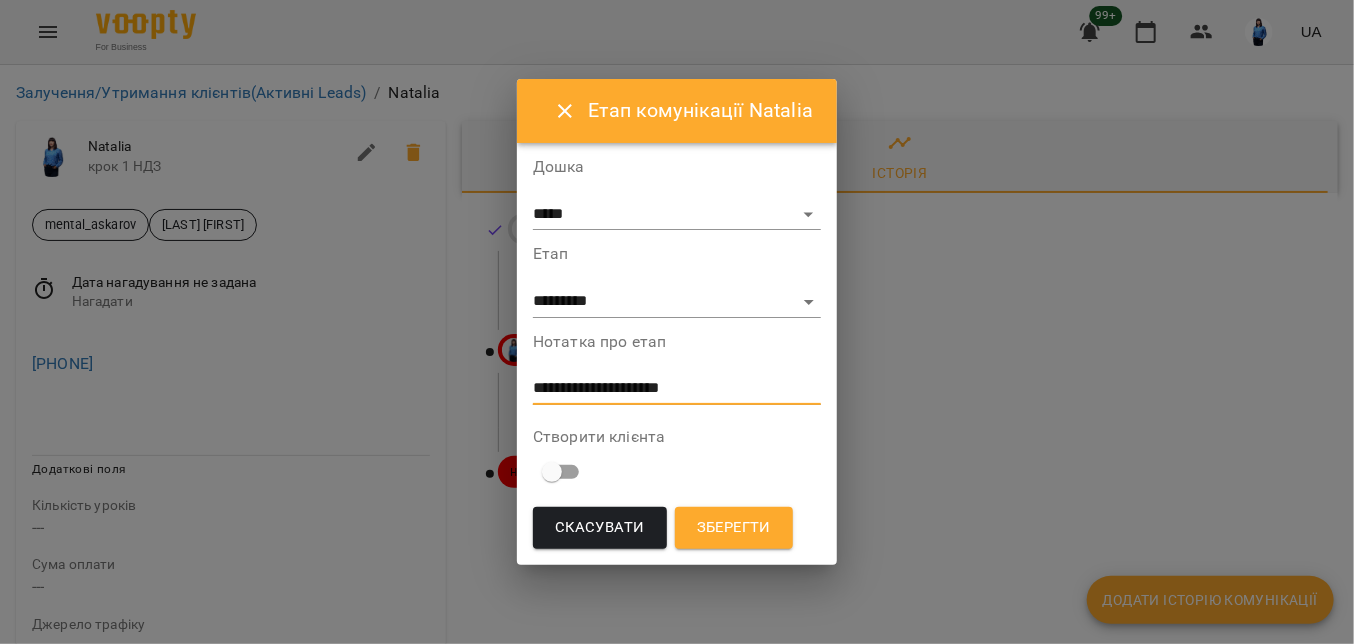 type on "**********" 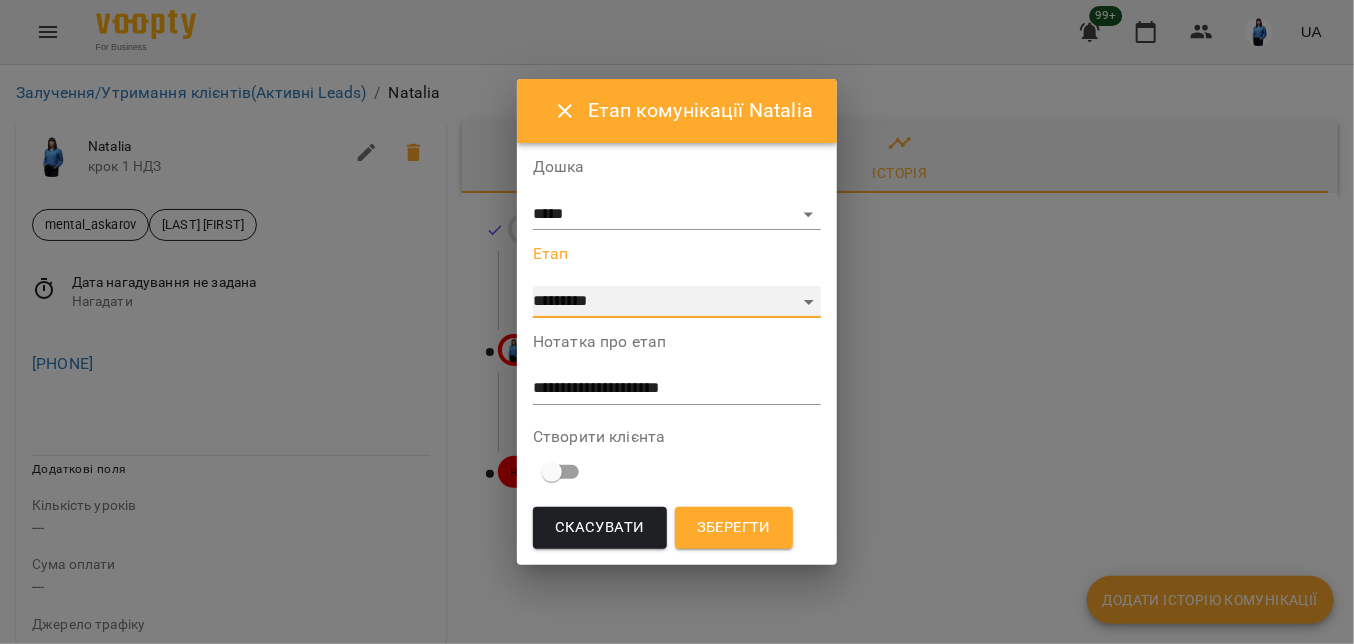 click on "**********" at bounding box center [677, 302] 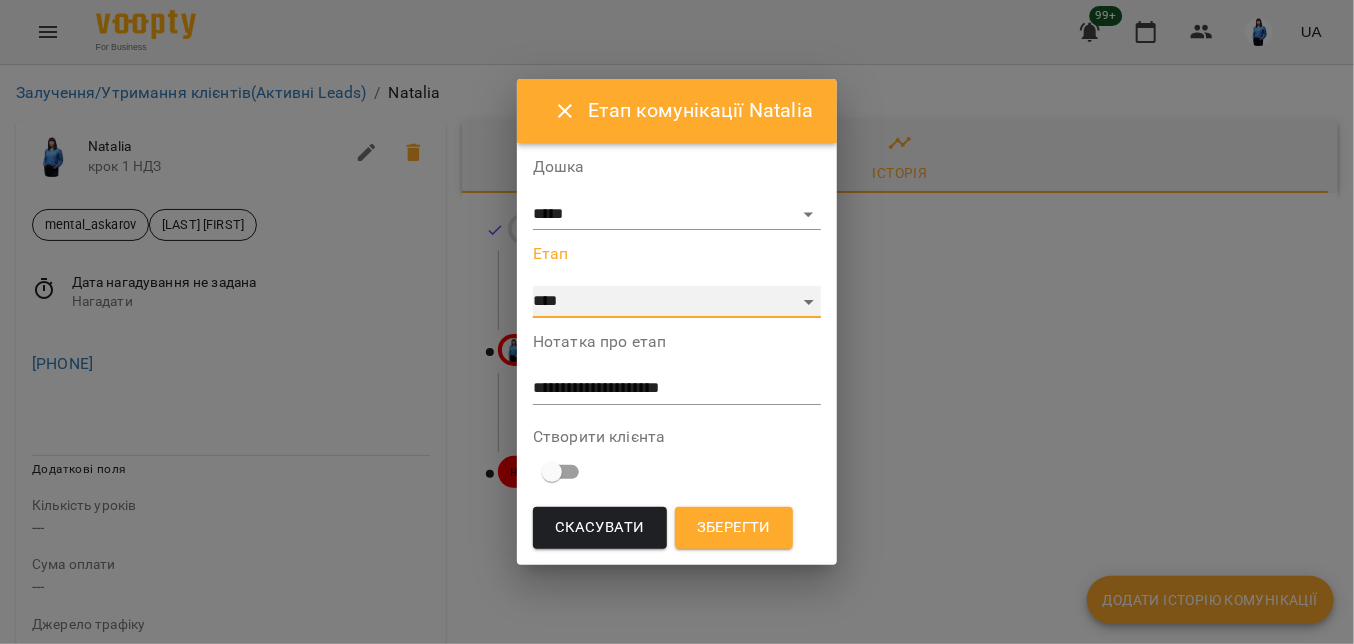 click on "**********" at bounding box center (677, 302) 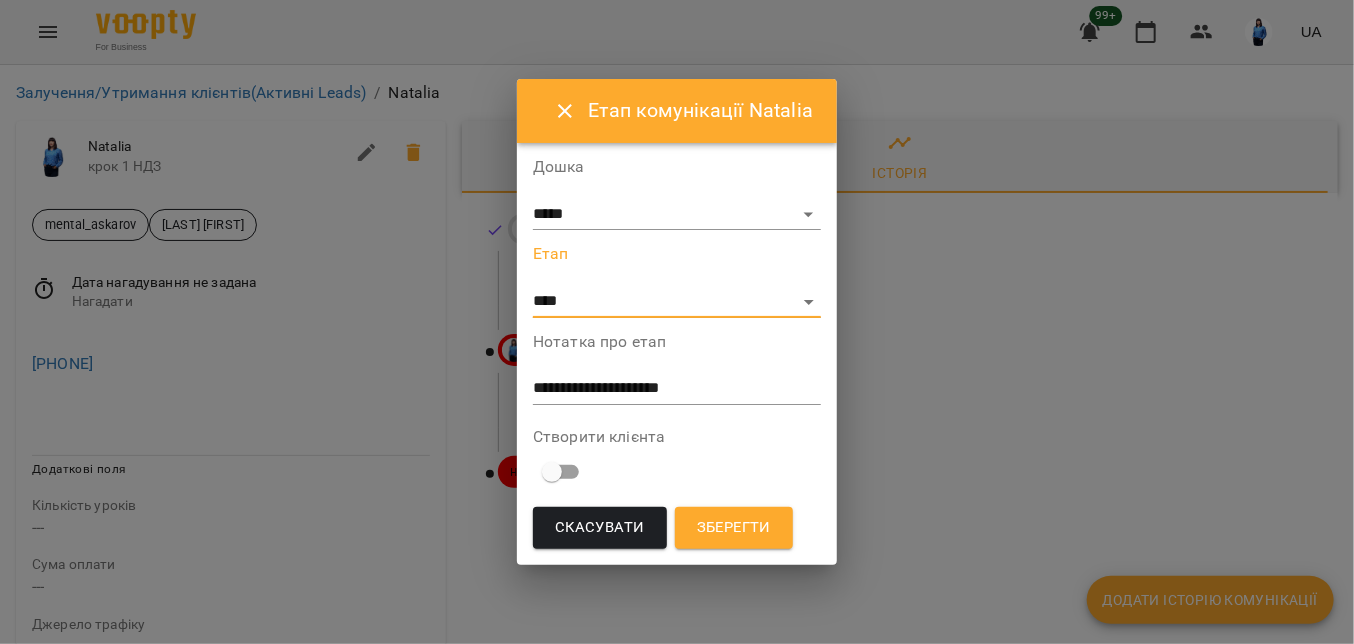 click on "Зберегти" at bounding box center (734, 528) 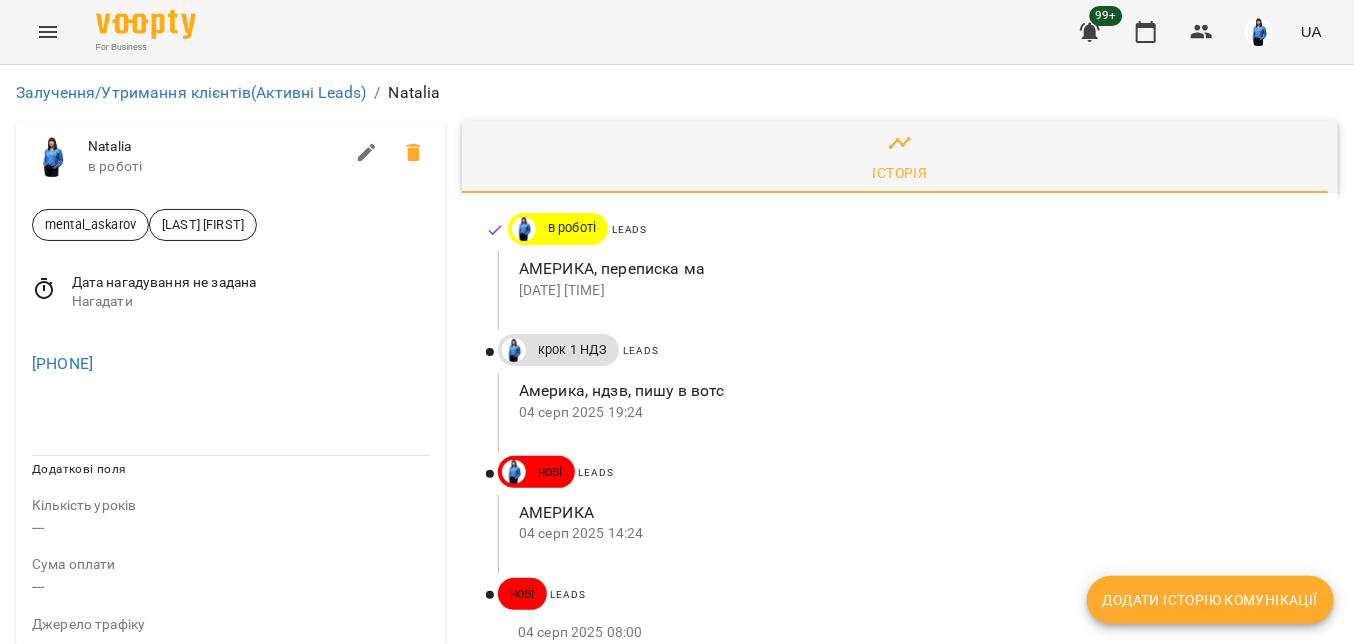 click 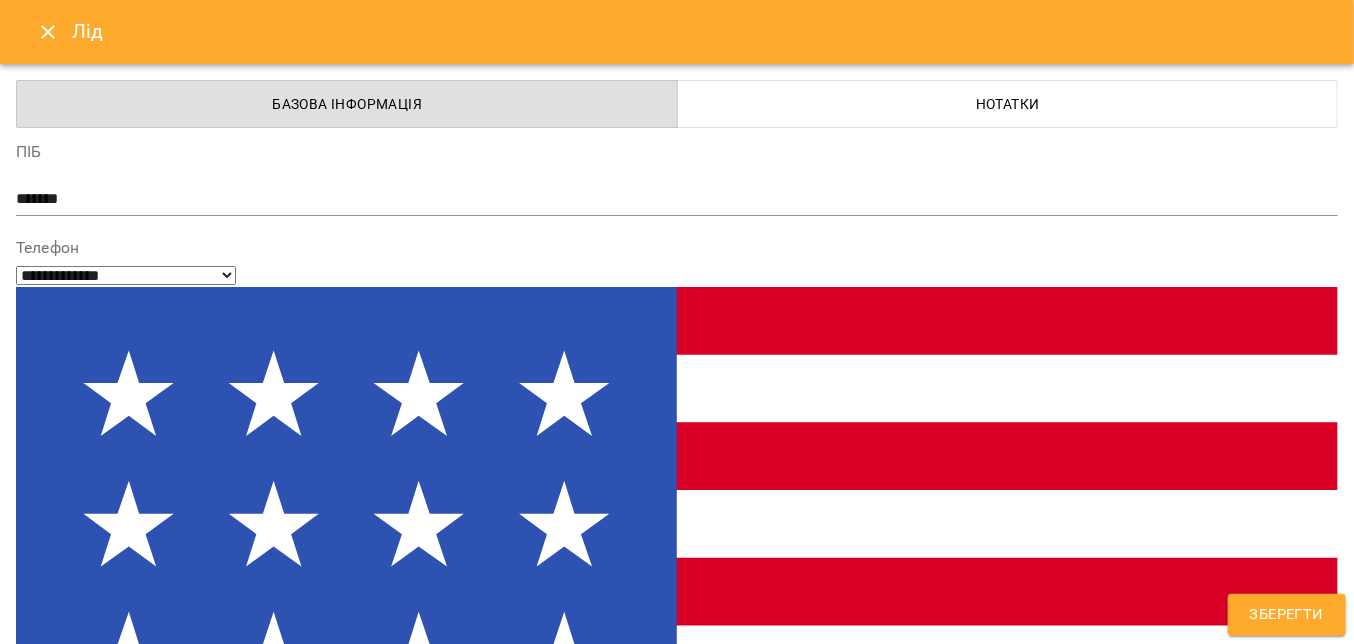 click on "*******" at bounding box center (669, 199) 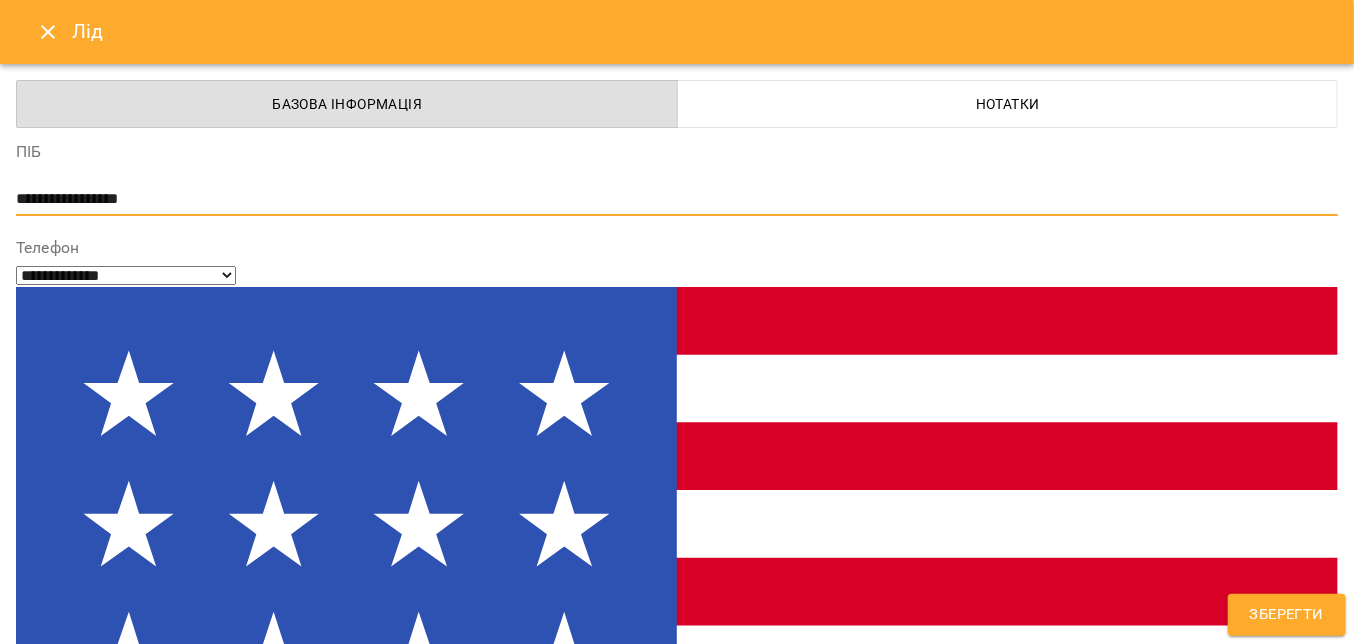 type on "**********" 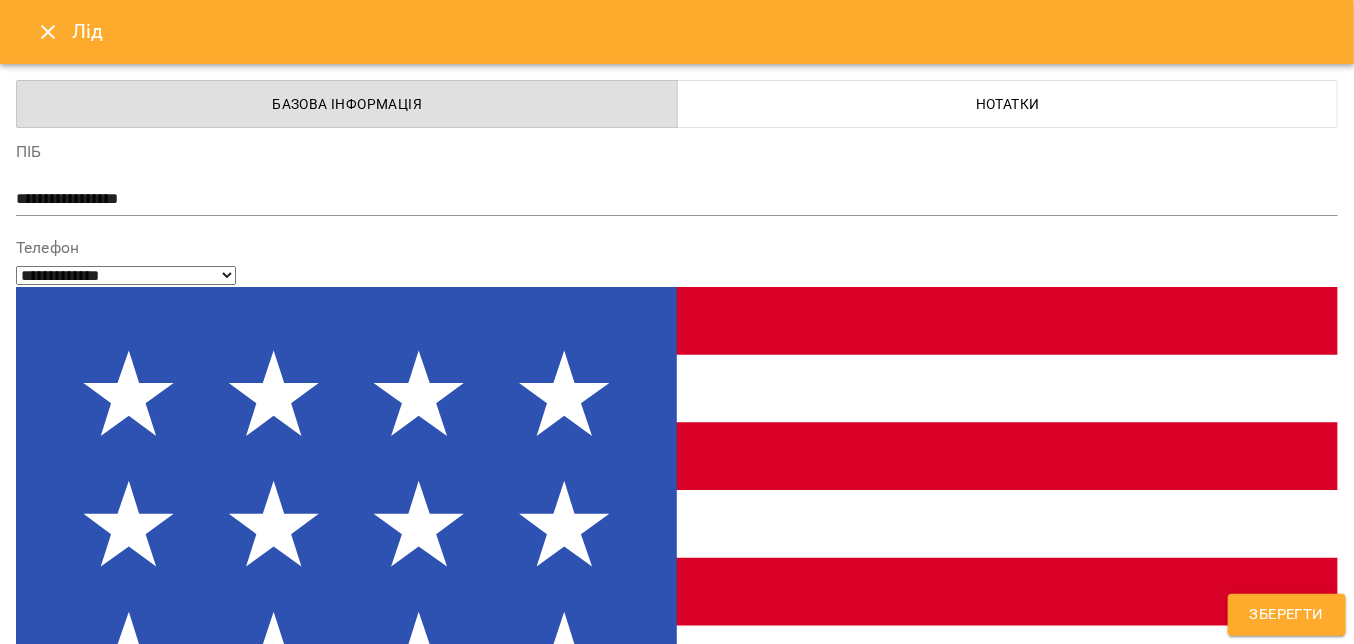 type on "**" 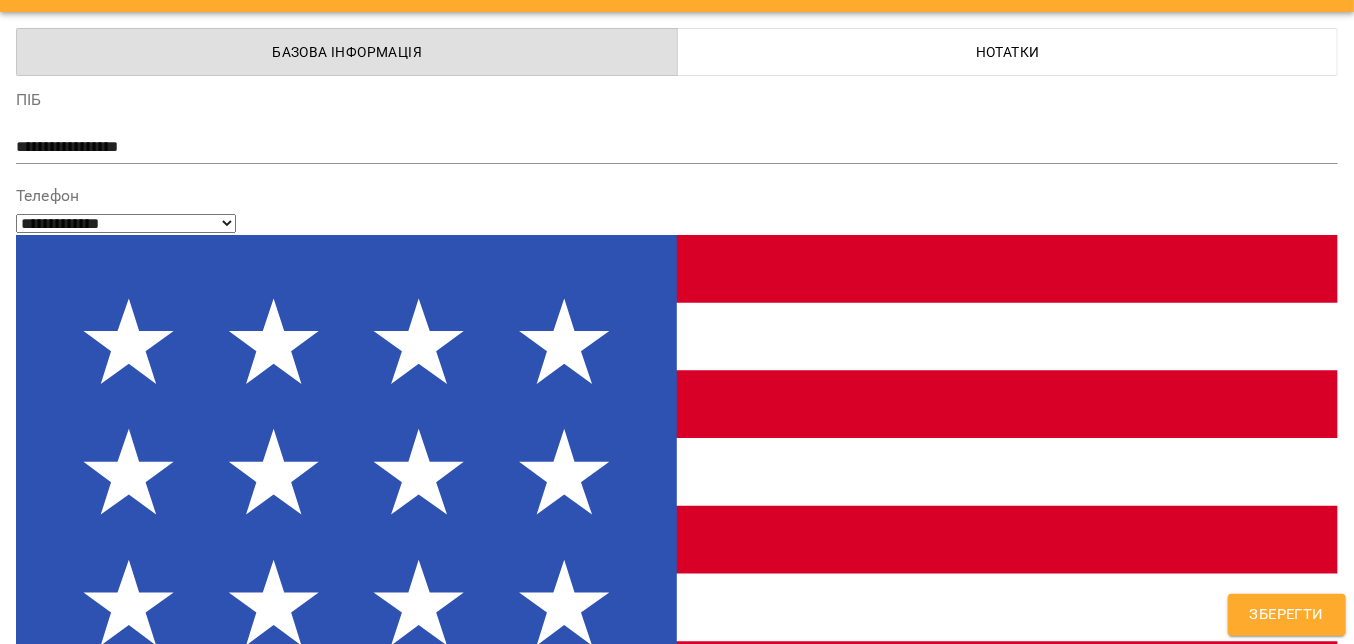 scroll, scrollTop: 100, scrollLeft: 0, axis: vertical 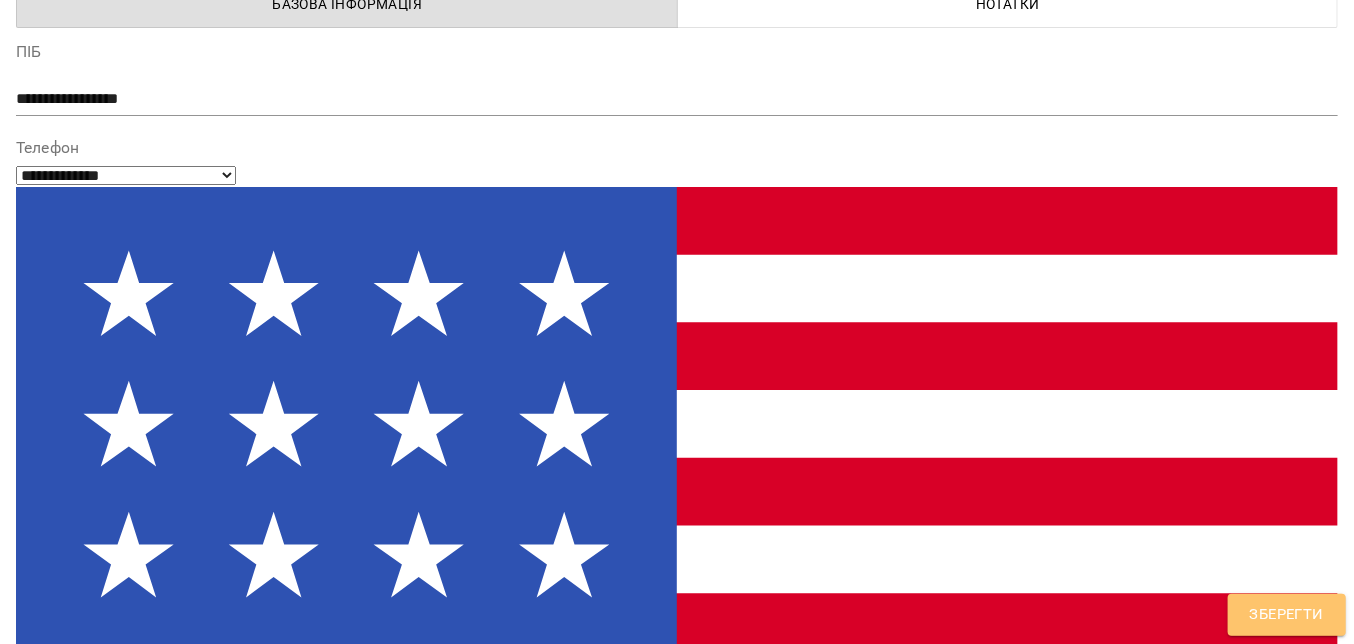 click on "Зберегти" at bounding box center (1287, 615) 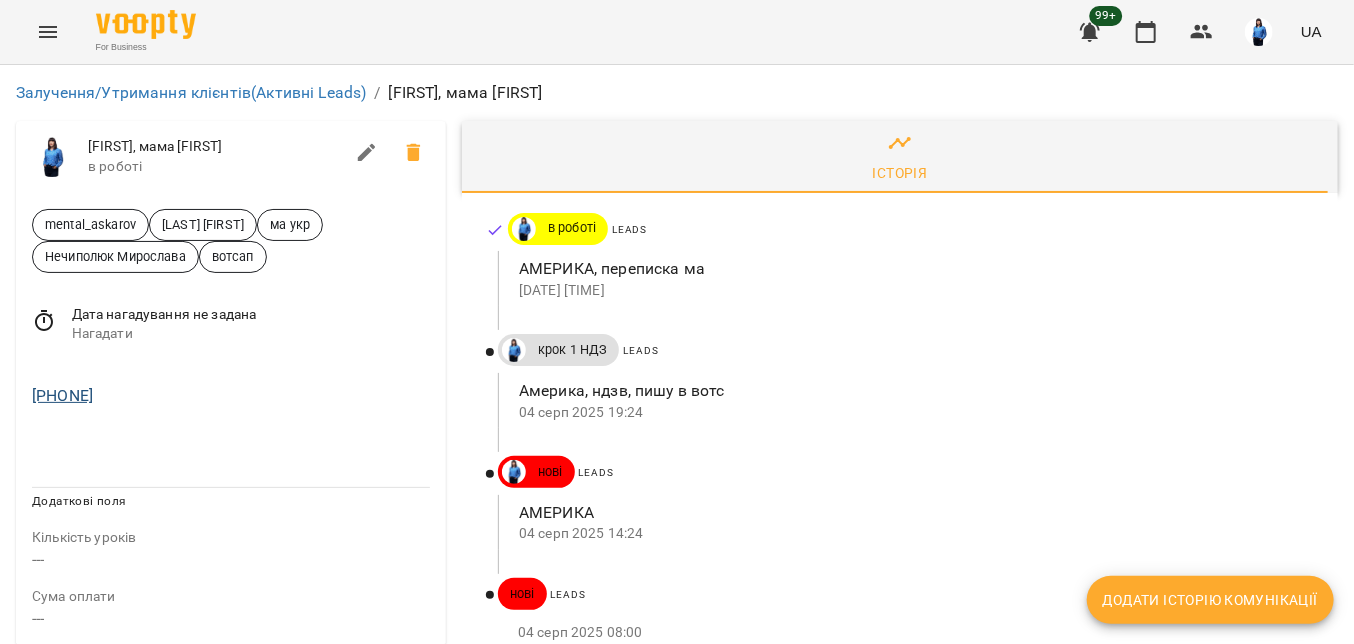 drag, startPoint x: 157, startPoint y: 387, endPoint x: 52, endPoint y: 389, distance: 105.01904 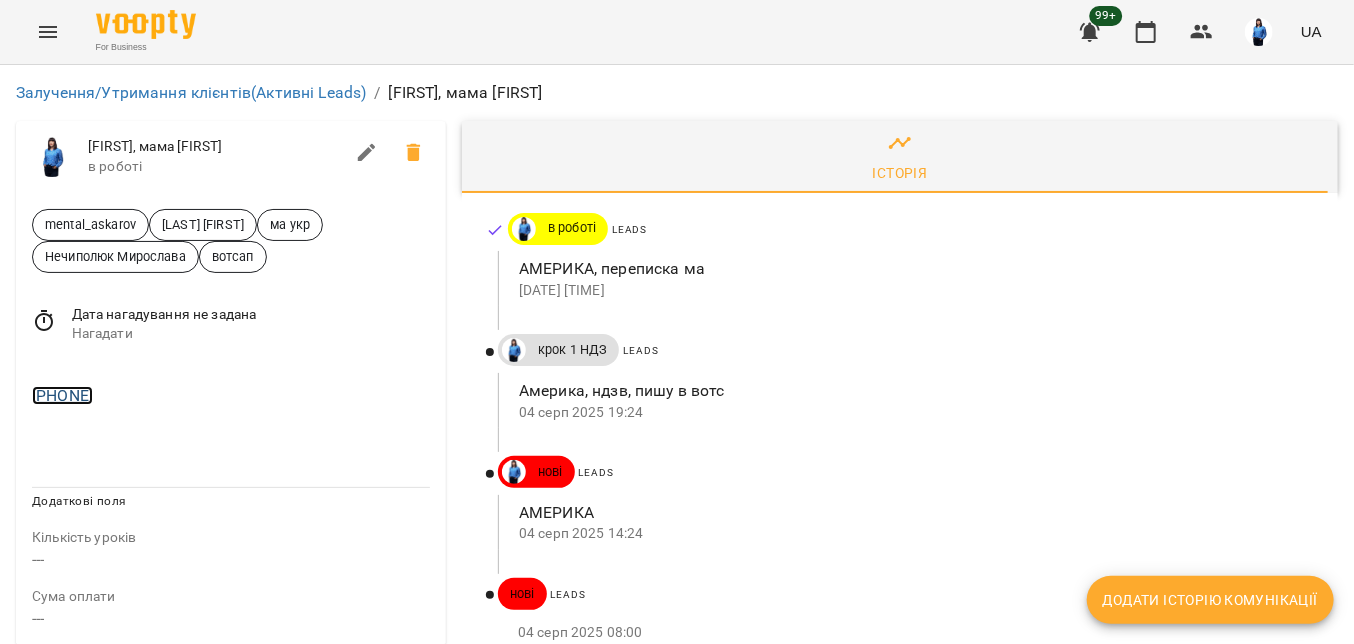 copy on "[PHONE]" 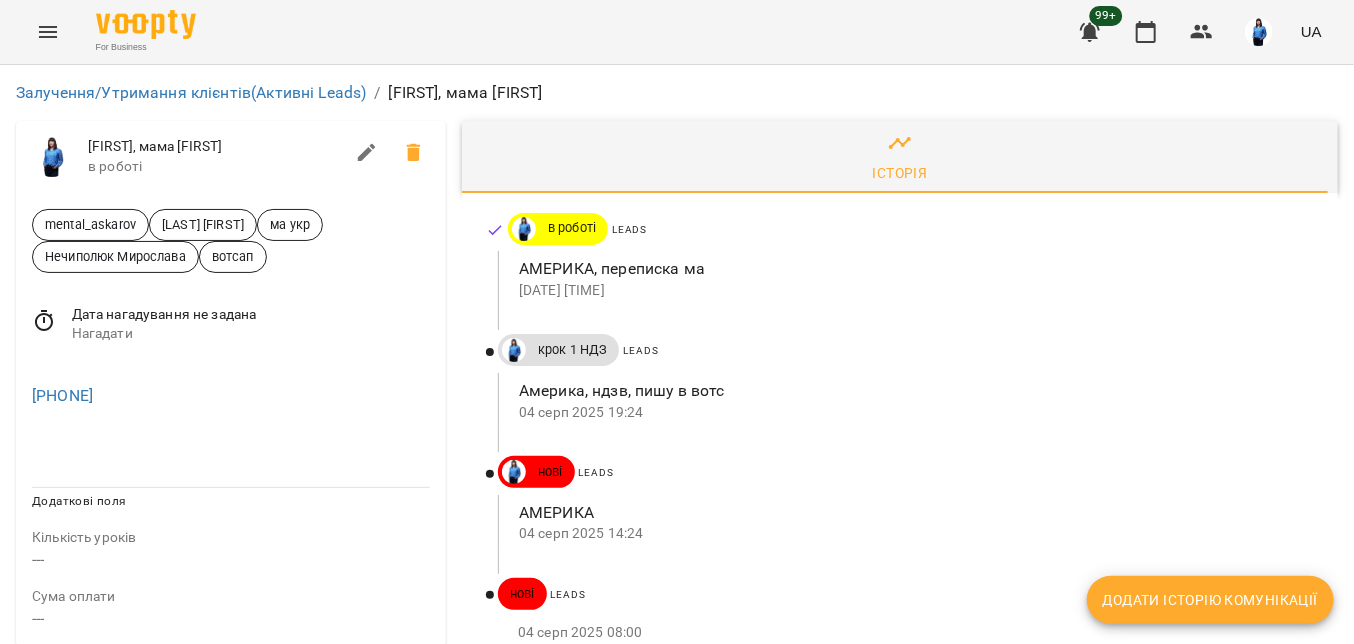 click 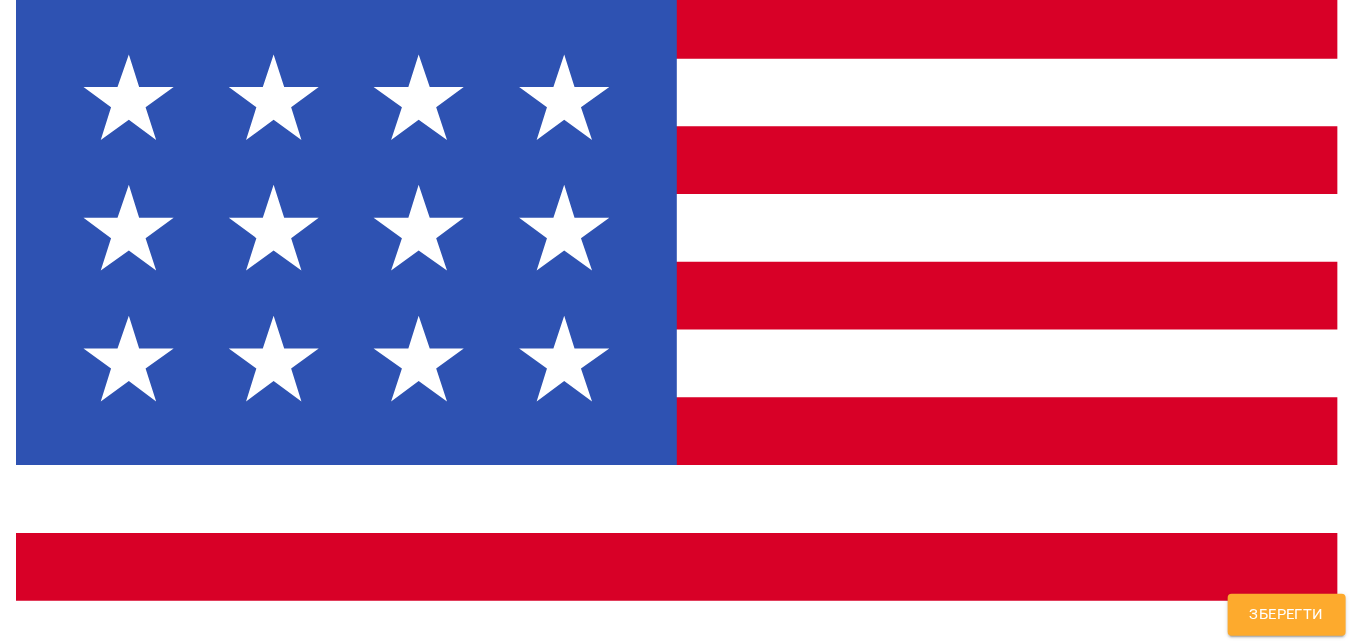 scroll, scrollTop: 300, scrollLeft: 0, axis: vertical 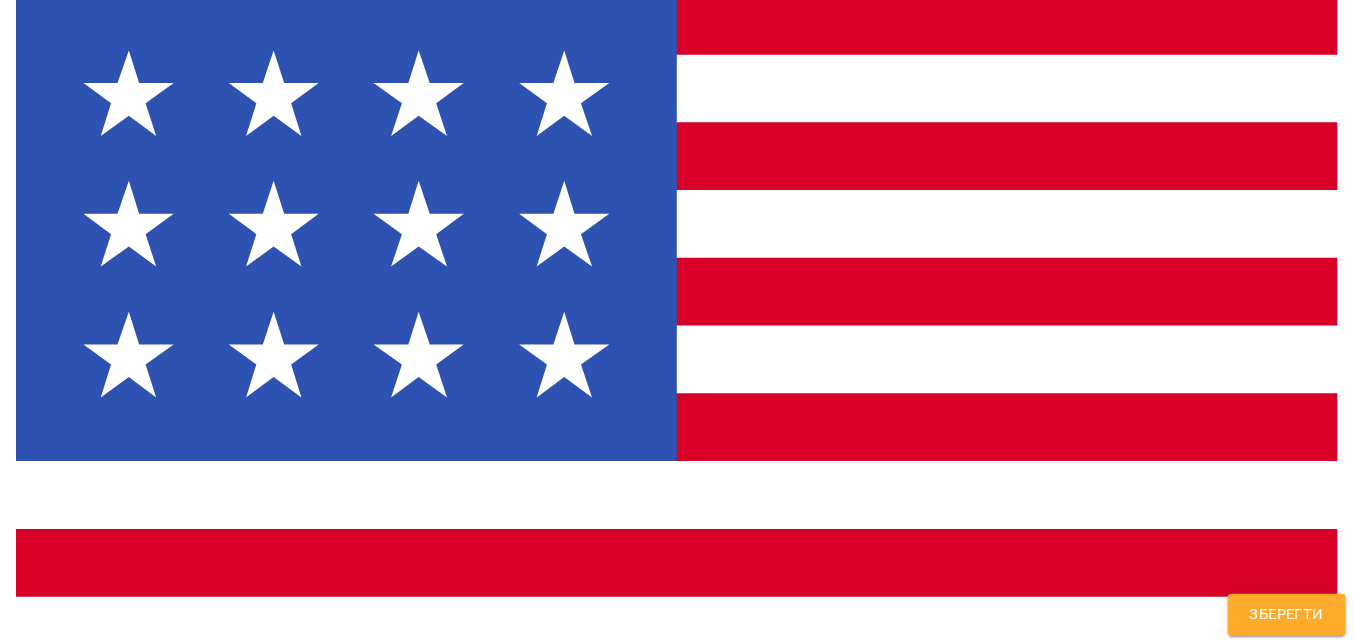 click at bounding box center (677, 1401) 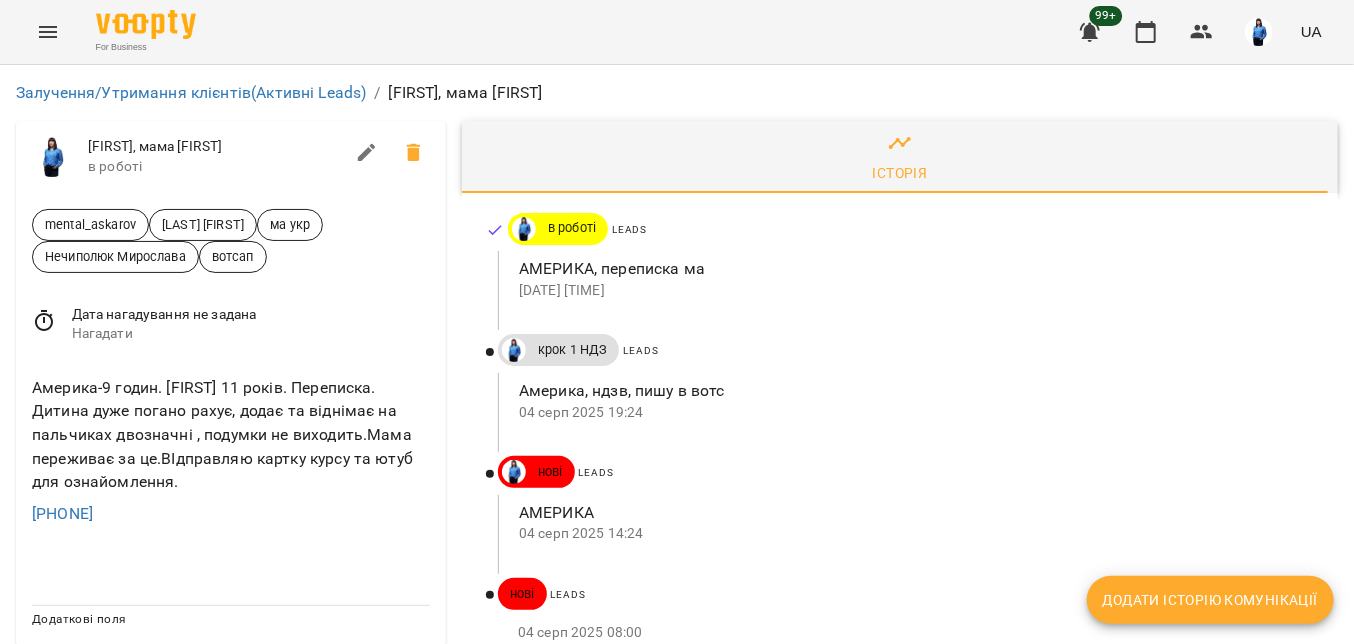 click on "Додати історію комунікації" at bounding box center (1210, 600) 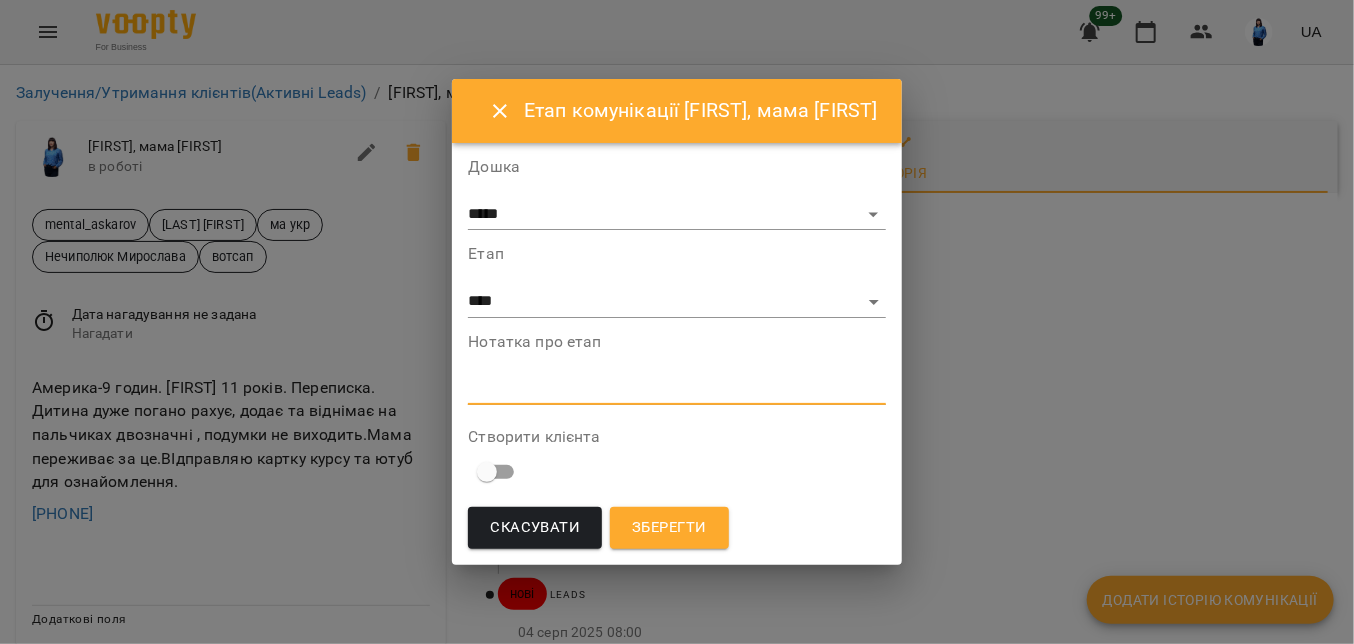 click at bounding box center [676, 388] 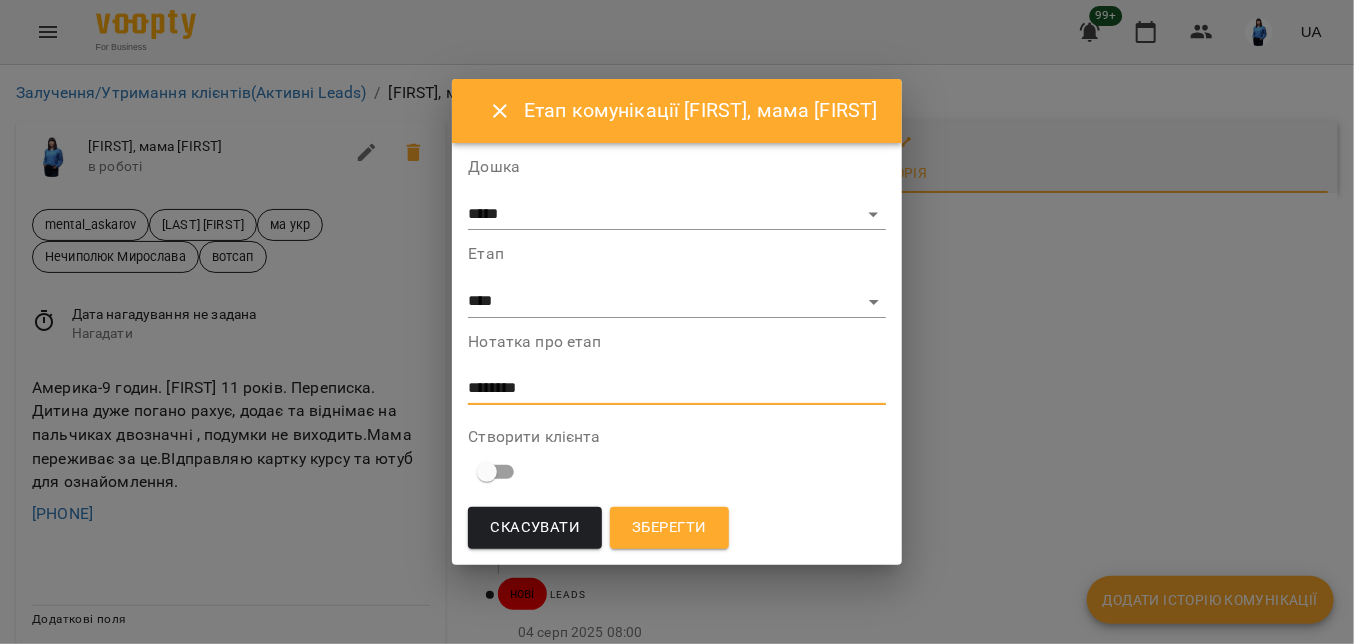 type on "********" 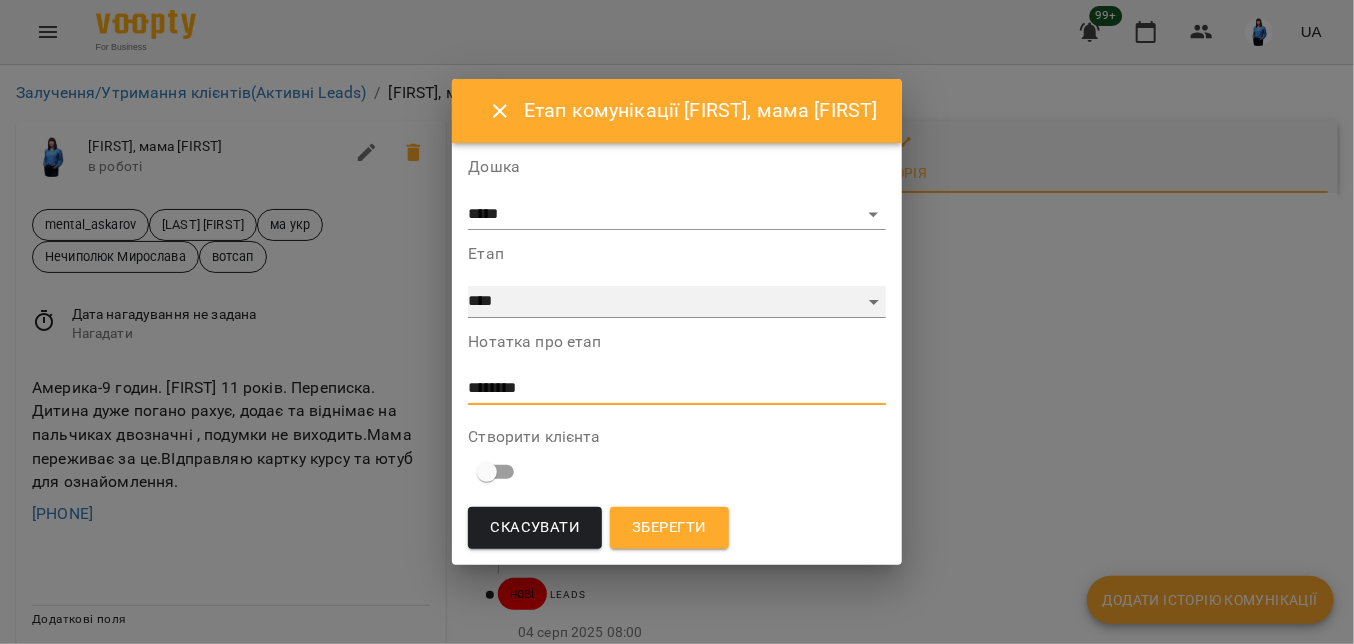 drag, startPoint x: 560, startPoint y: 295, endPoint x: 569, endPoint y: 313, distance: 20.12461 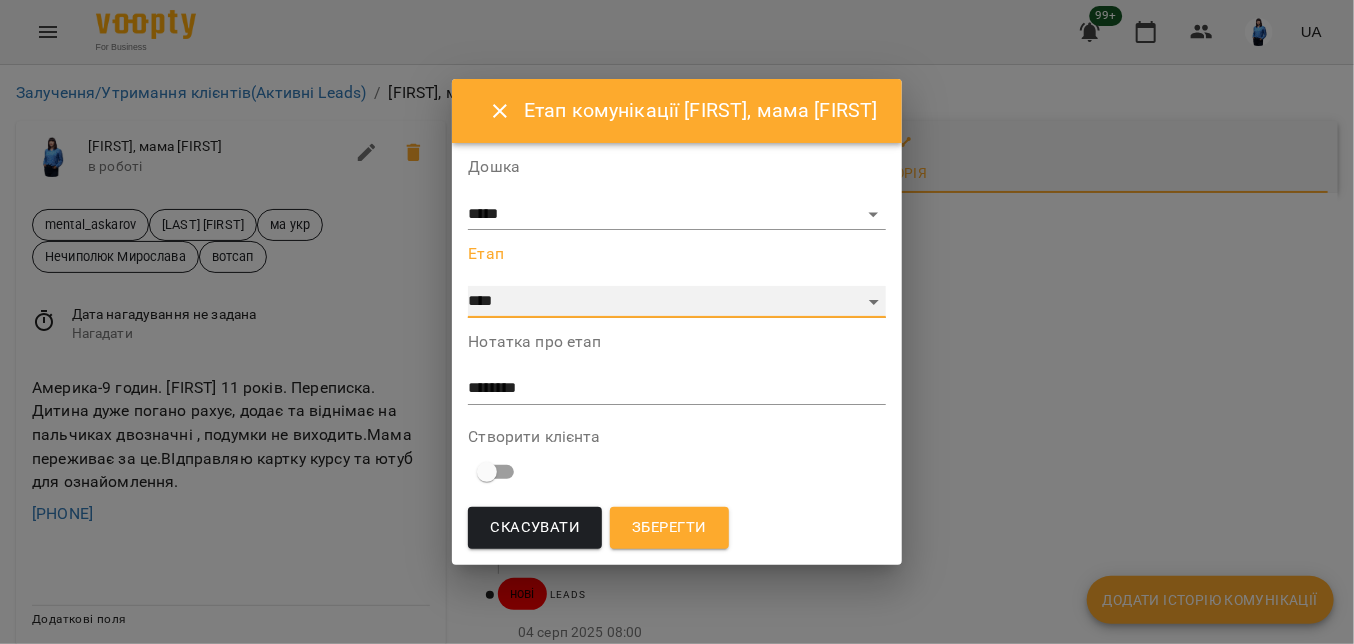 select on "*" 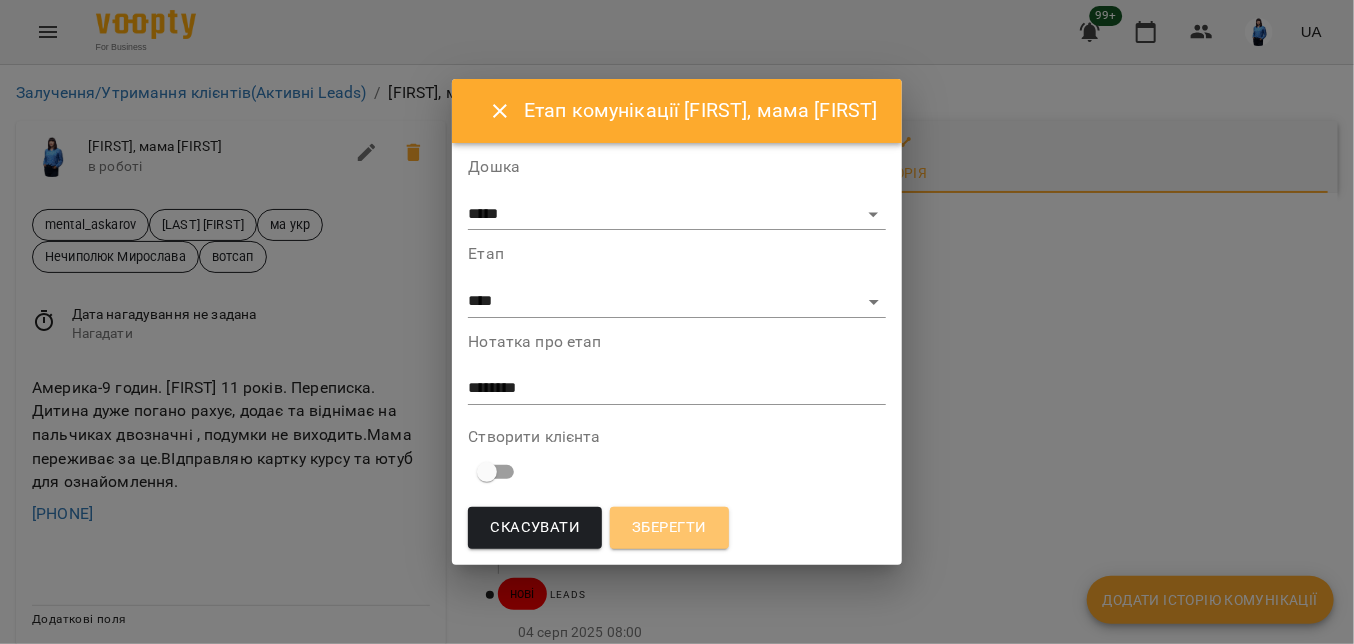 click on "Зберегти" at bounding box center (669, 528) 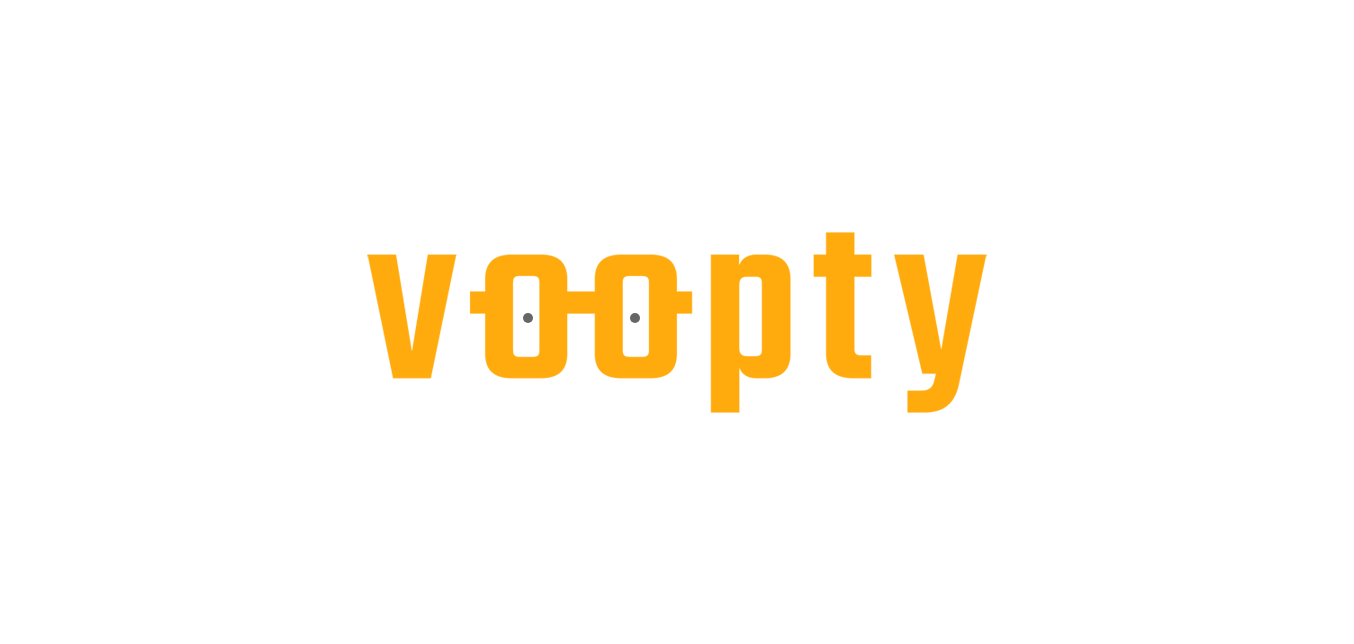 scroll, scrollTop: 0, scrollLeft: 0, axis: both 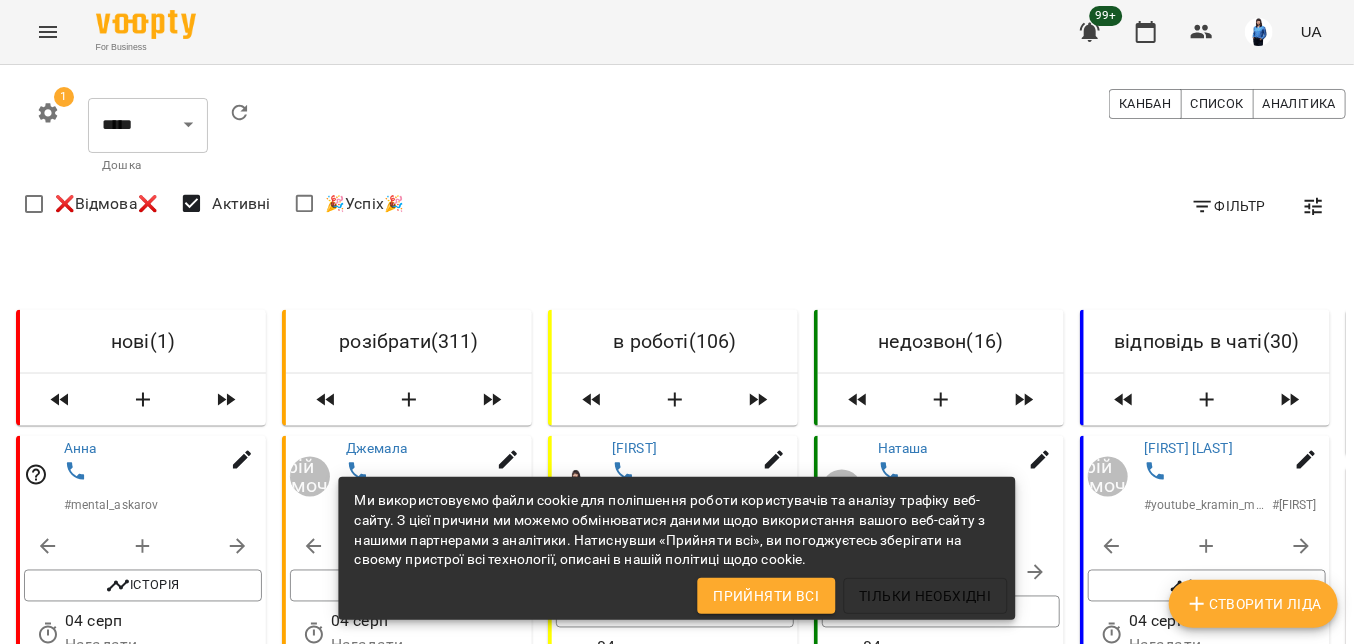 click on "🎉Успіх🎉" at bounding box center [358, 206] 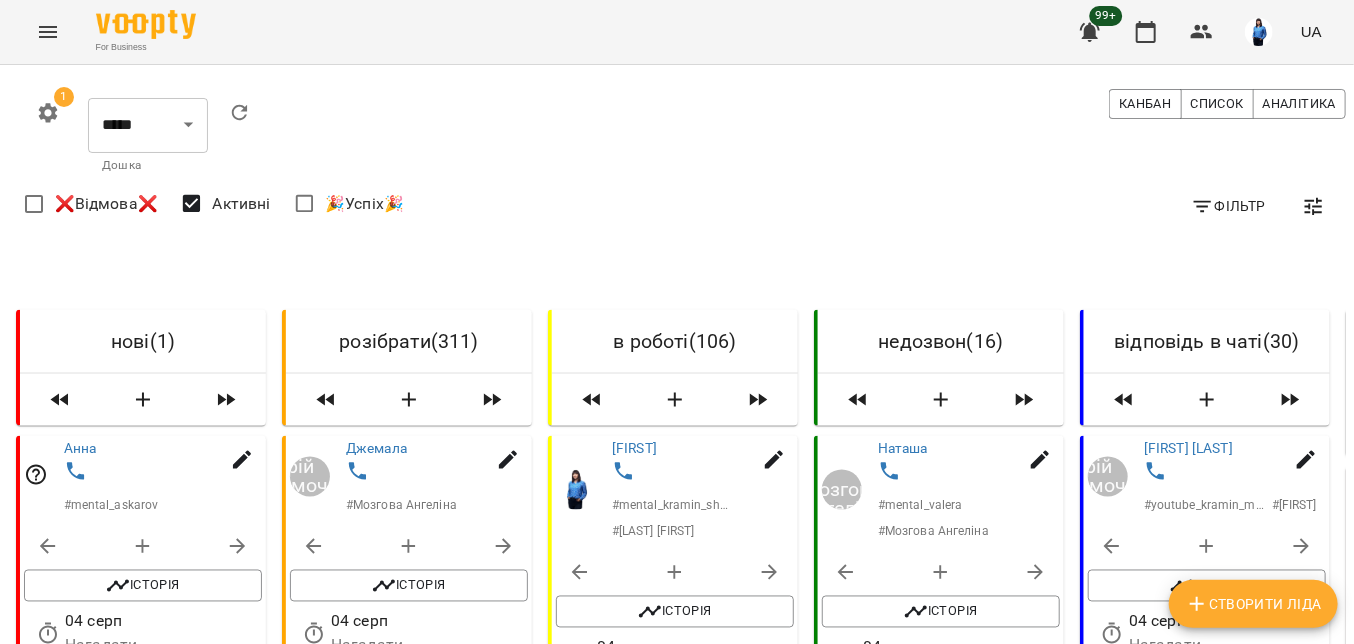 scroll, scrollTop: 300, scrollLeft: 0, axis: vertical 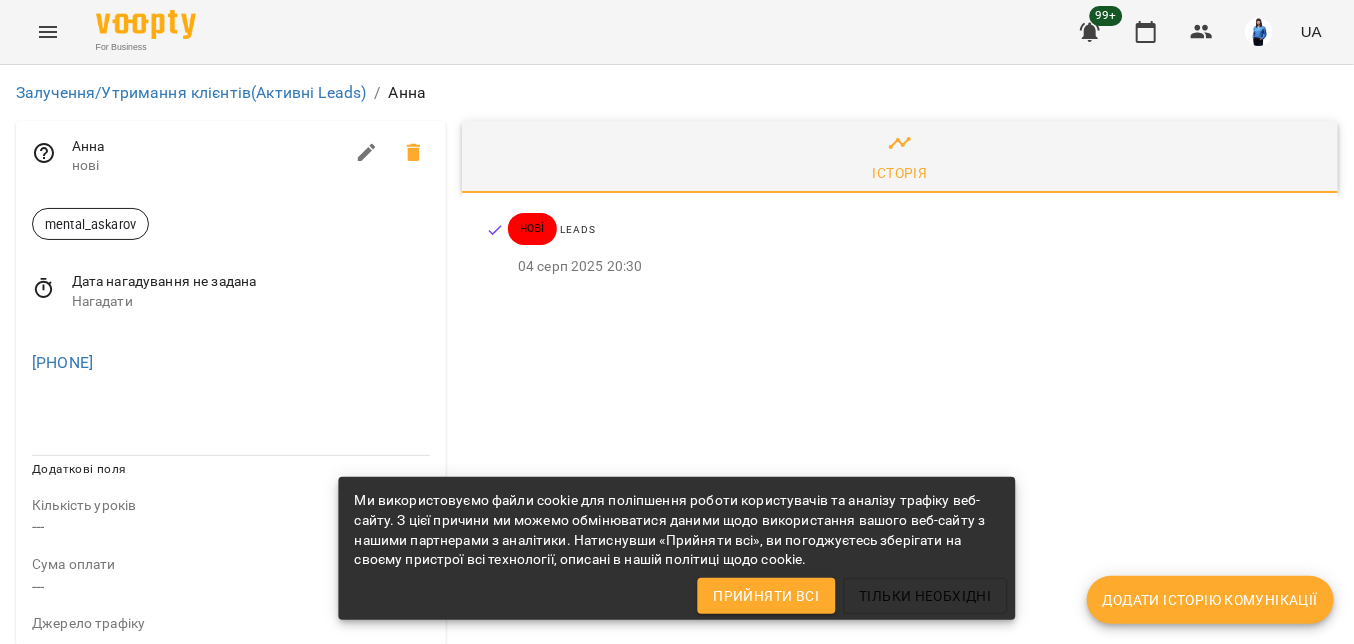click 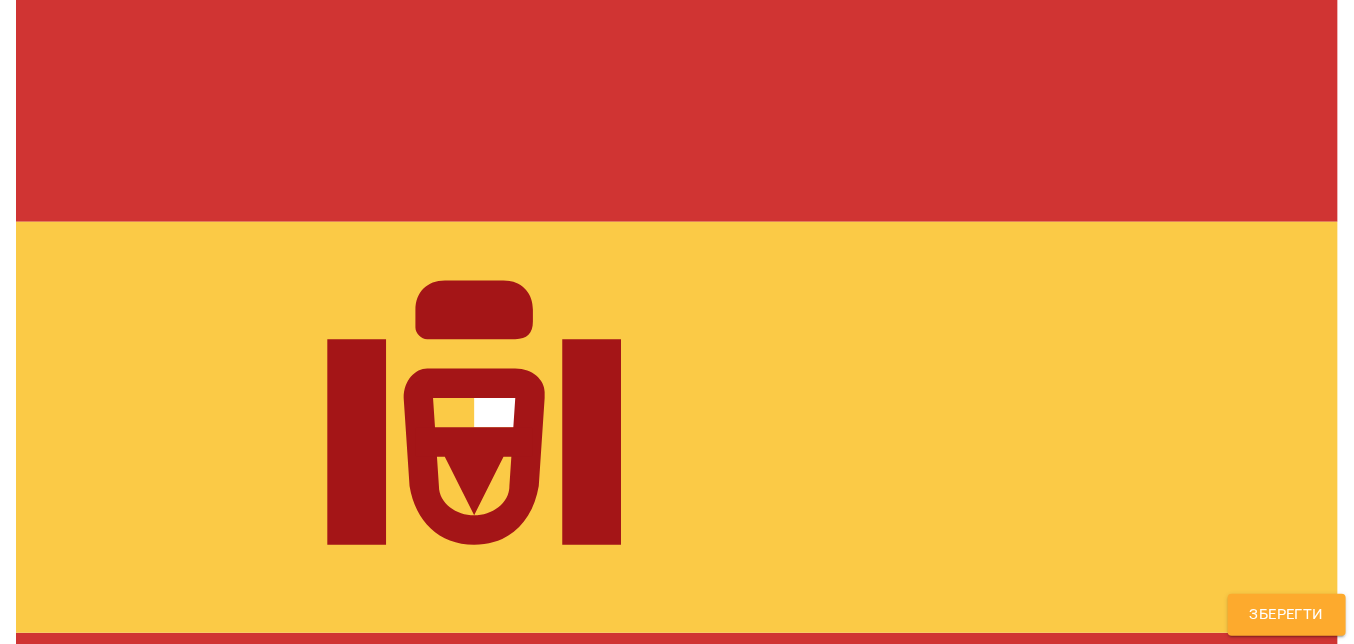 click on "mental_askarov" at bounding box center [640, 1106] 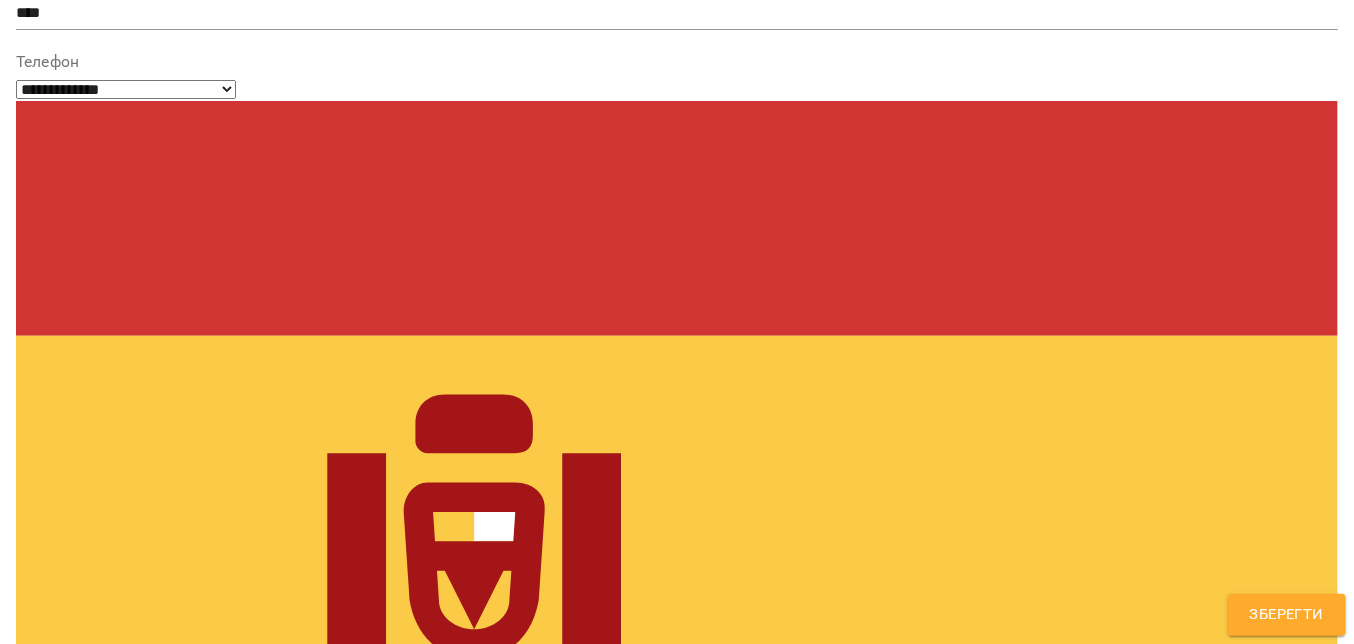 scroll, scrollTop: 184, scrollLeft: 0, axis: vertical 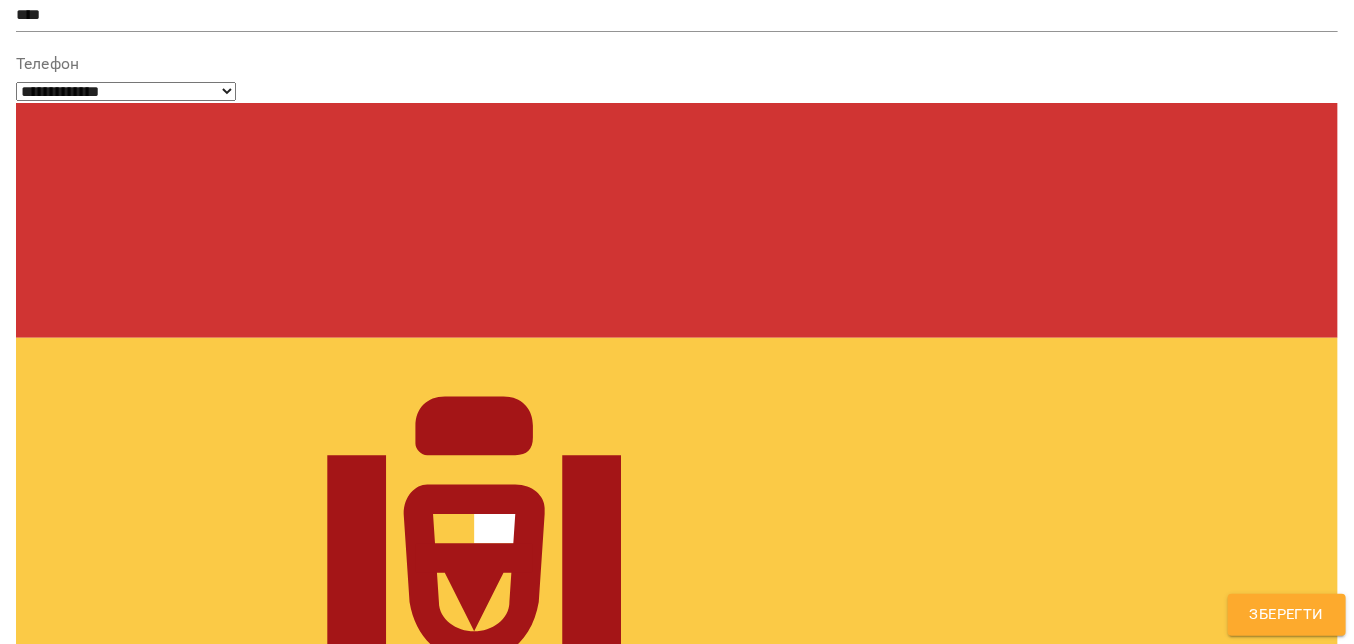 type on "*****" 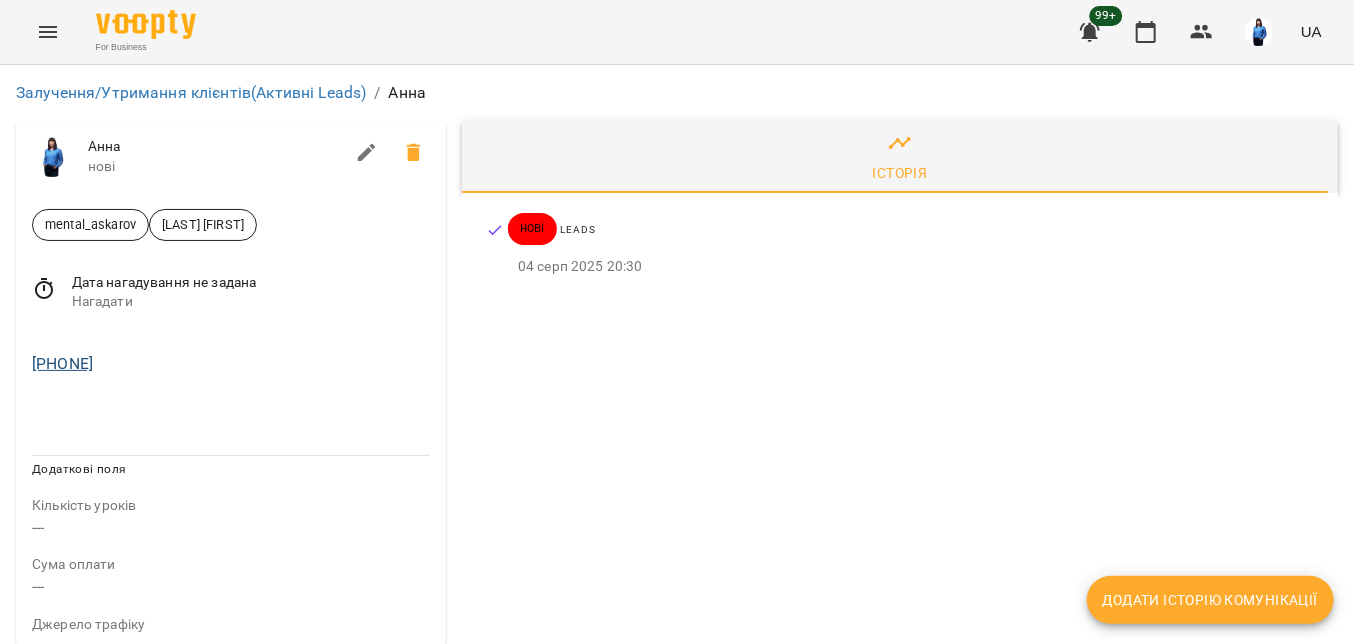 drag, startPoint x: 214, startPoint y: 378, endPoint x: 34, endPoint y: 367, distance: 180.3358 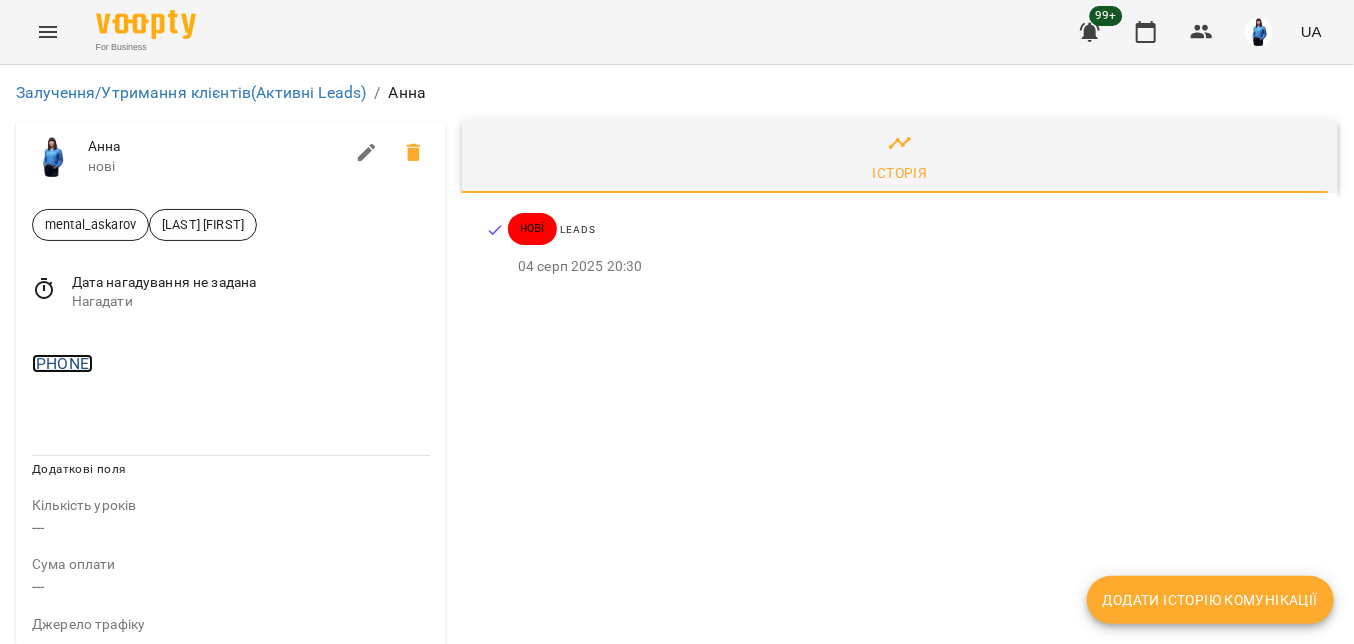 copy on "+34603133451" 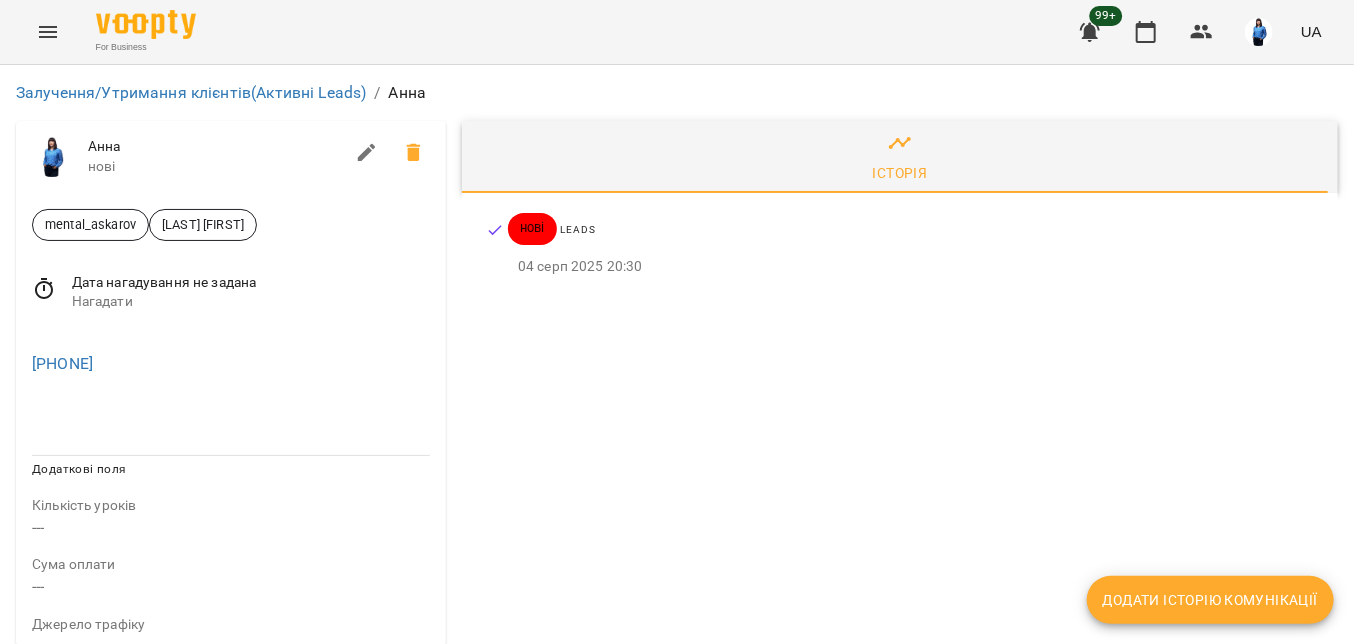 click on "+34603133451" at bounding box center [231, 364] 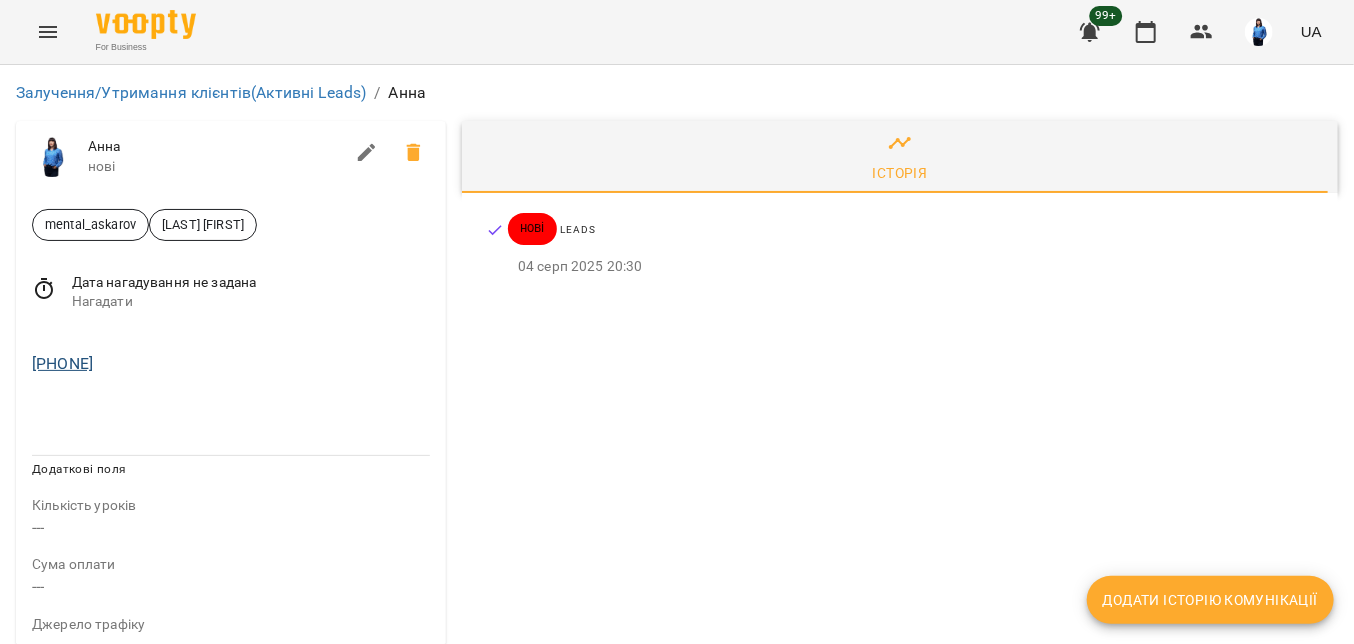 drag, startPoint x: 175, startPoint y: 353, endPoint x: 129, endPoint y: 363, distance: 47.07441 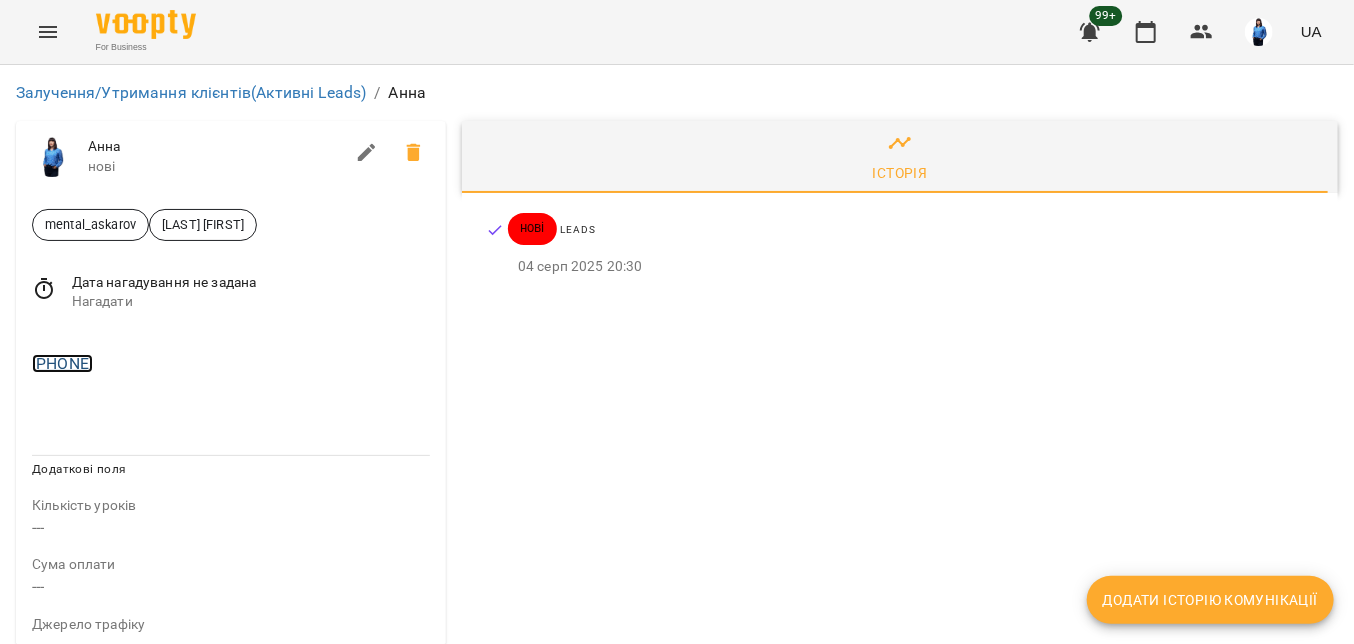 copy on "+34603133451" 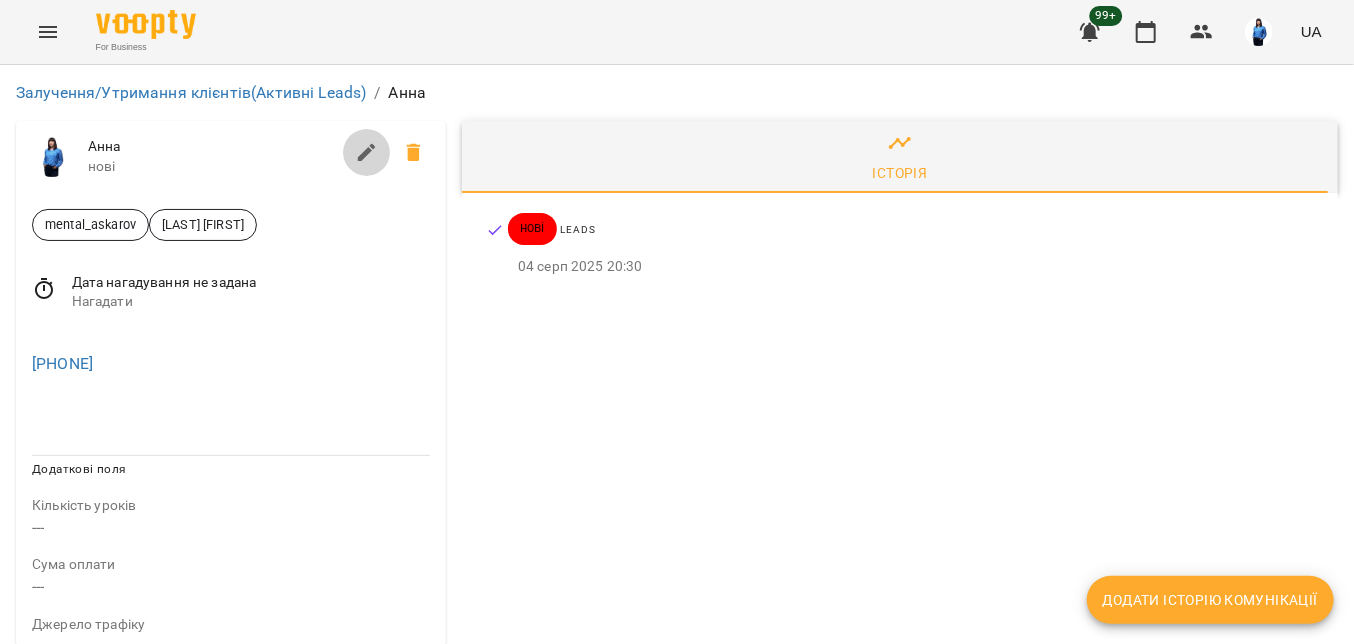 click 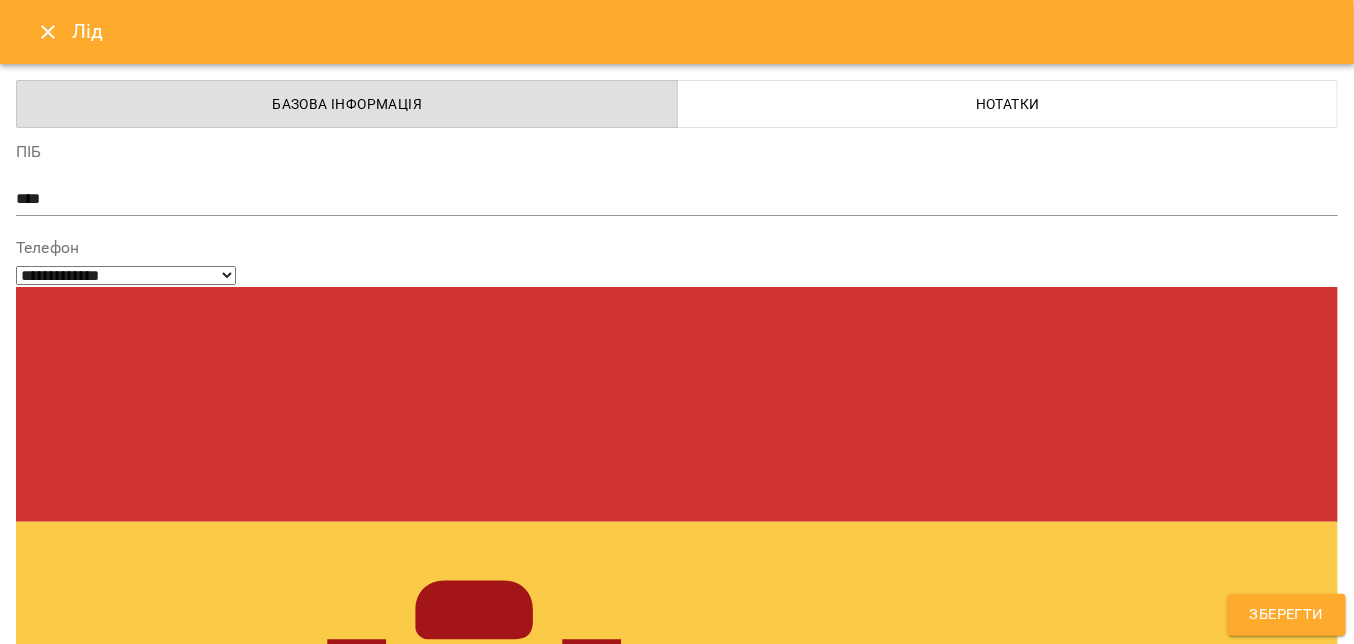 click on "mental_askarov Дащенко Анна" at bounding box center (640, 1406) 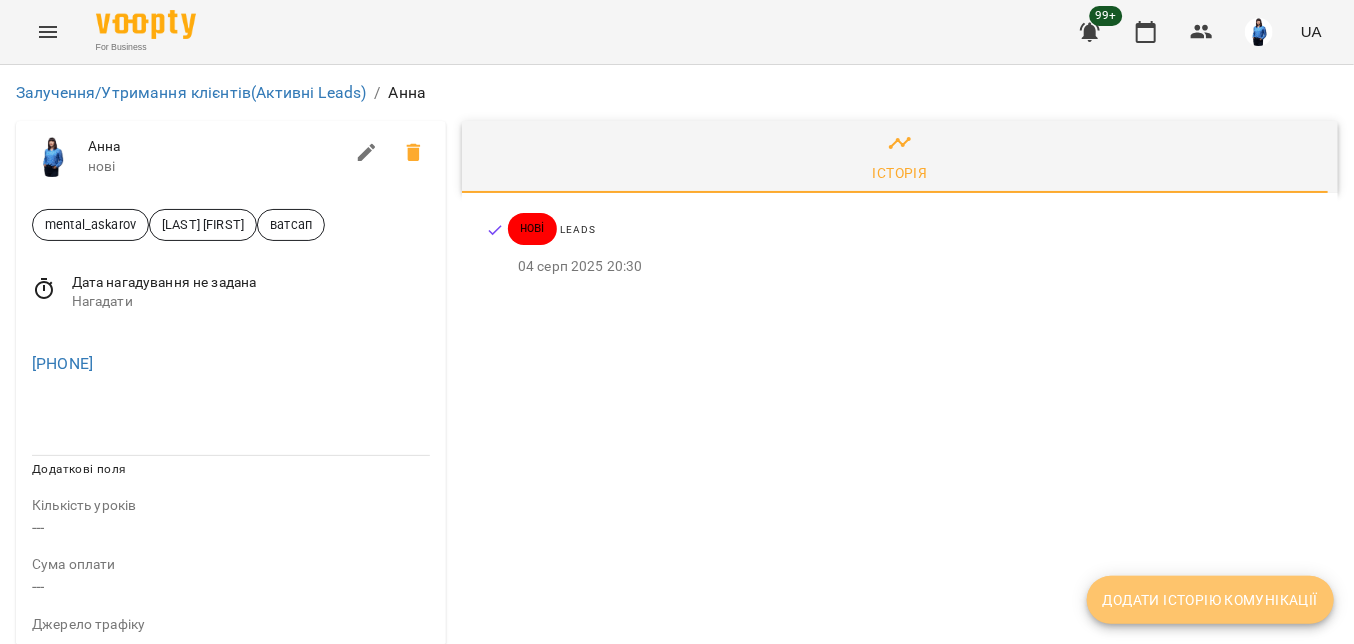 click on "Додати історію комунікації" at bounding box center (1210, 600) 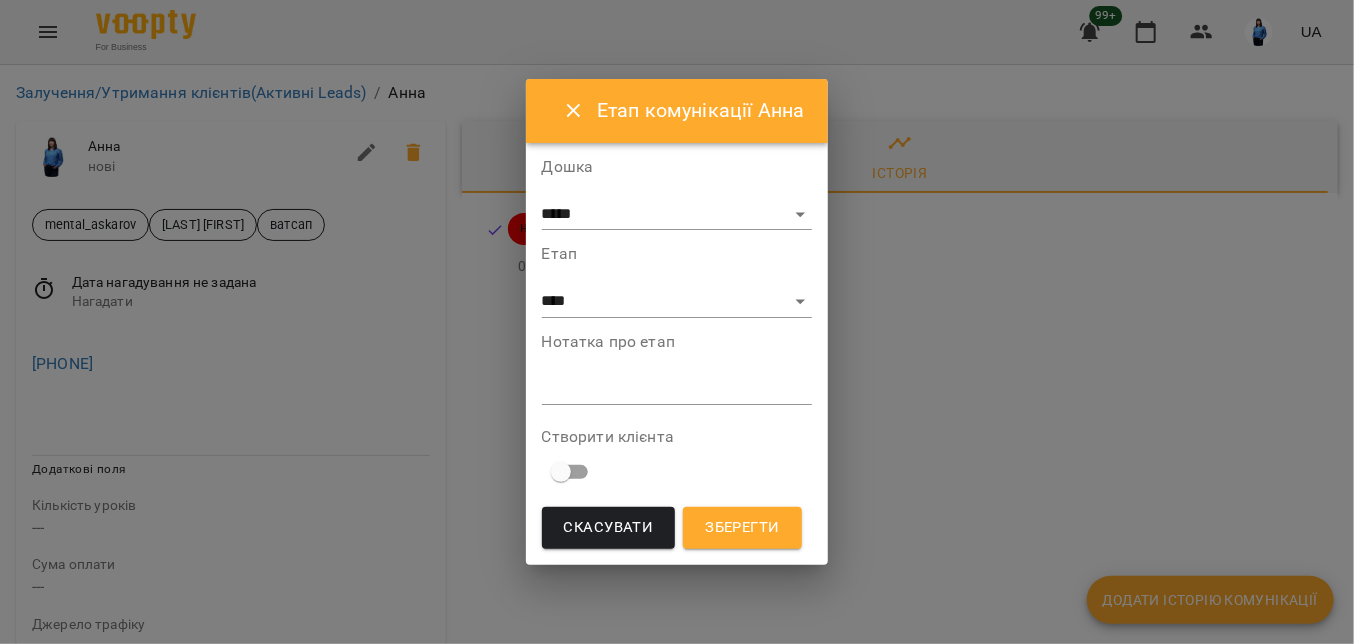 click at bounding box center (677, 388) 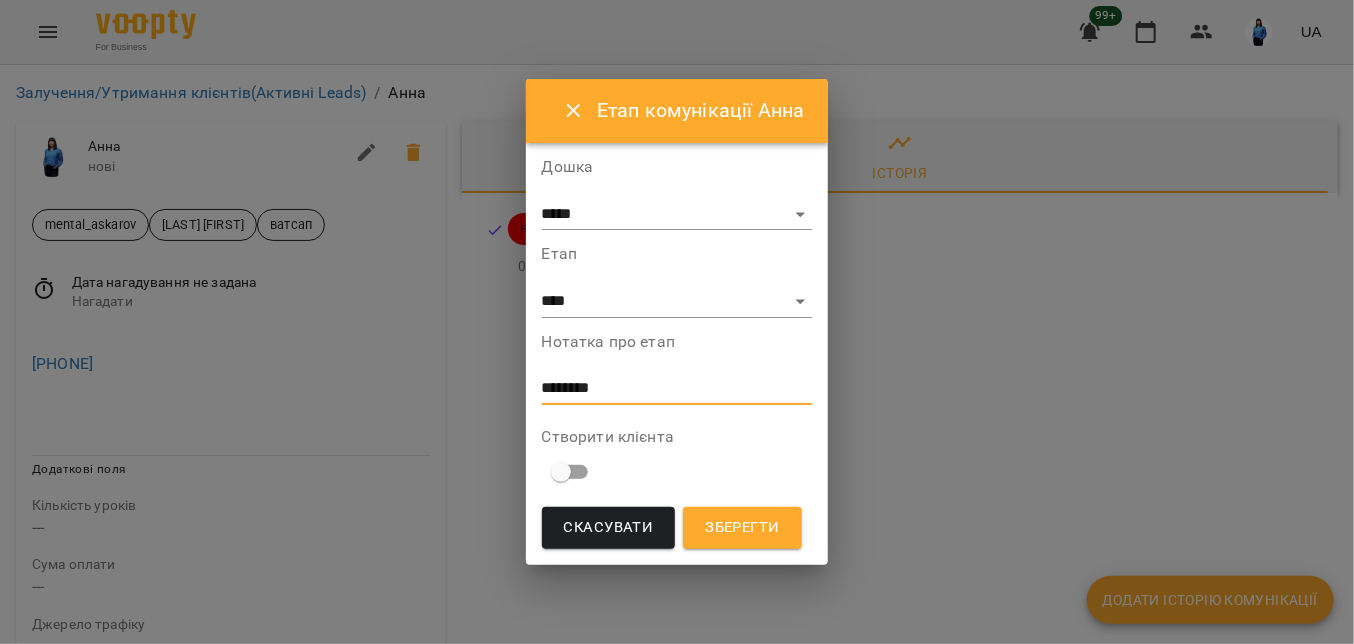 type on "********" 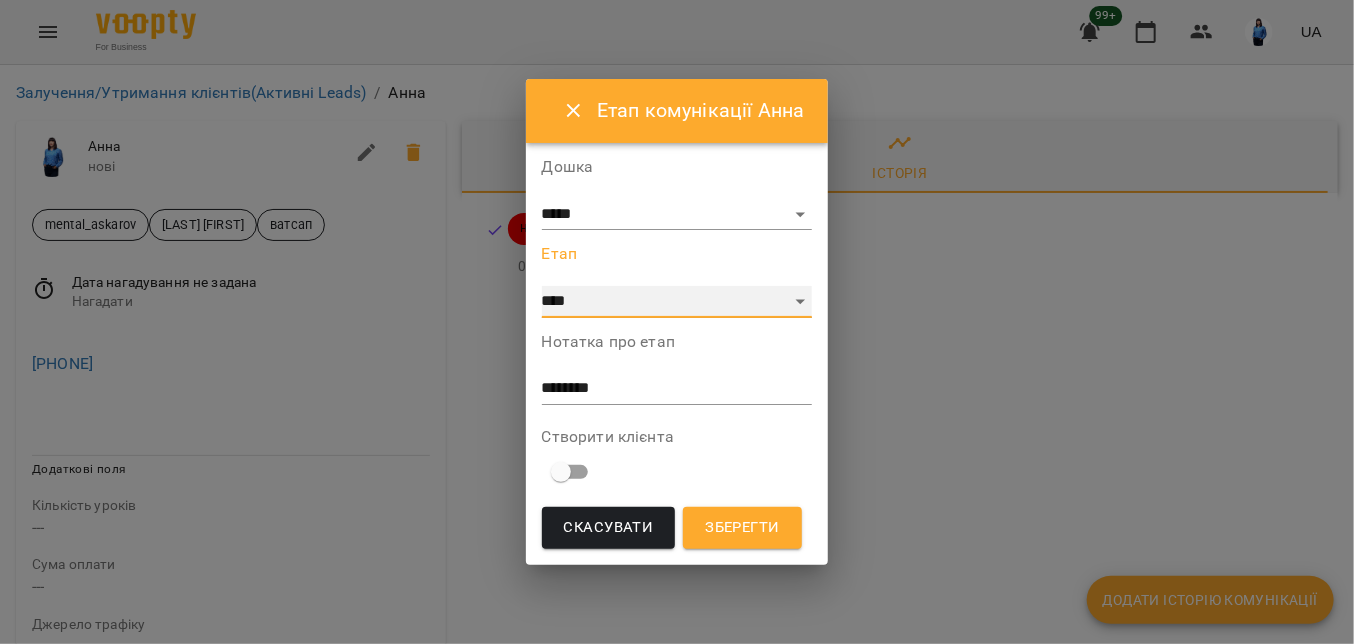 drag, startPoint x: 699, startPoint y: 307, endPoint x: 672, endPoint y: 315, distance: 28.160255 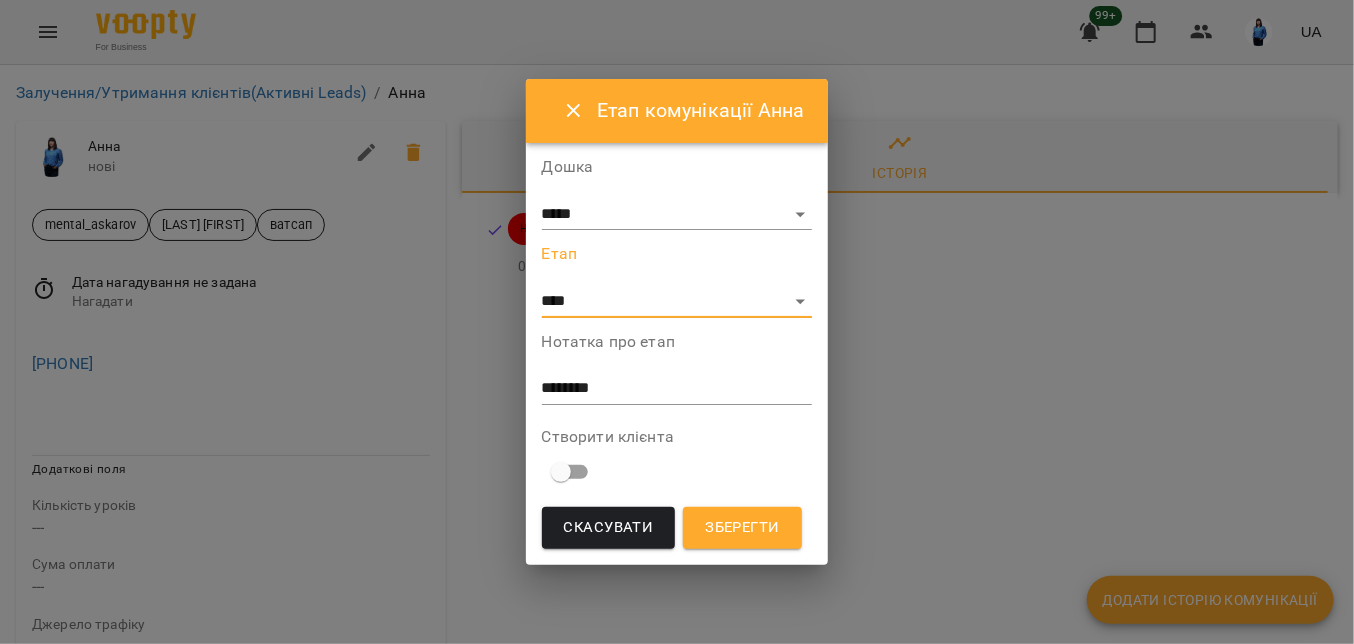 click on "Зберегти" at bounding box center [742, 528] 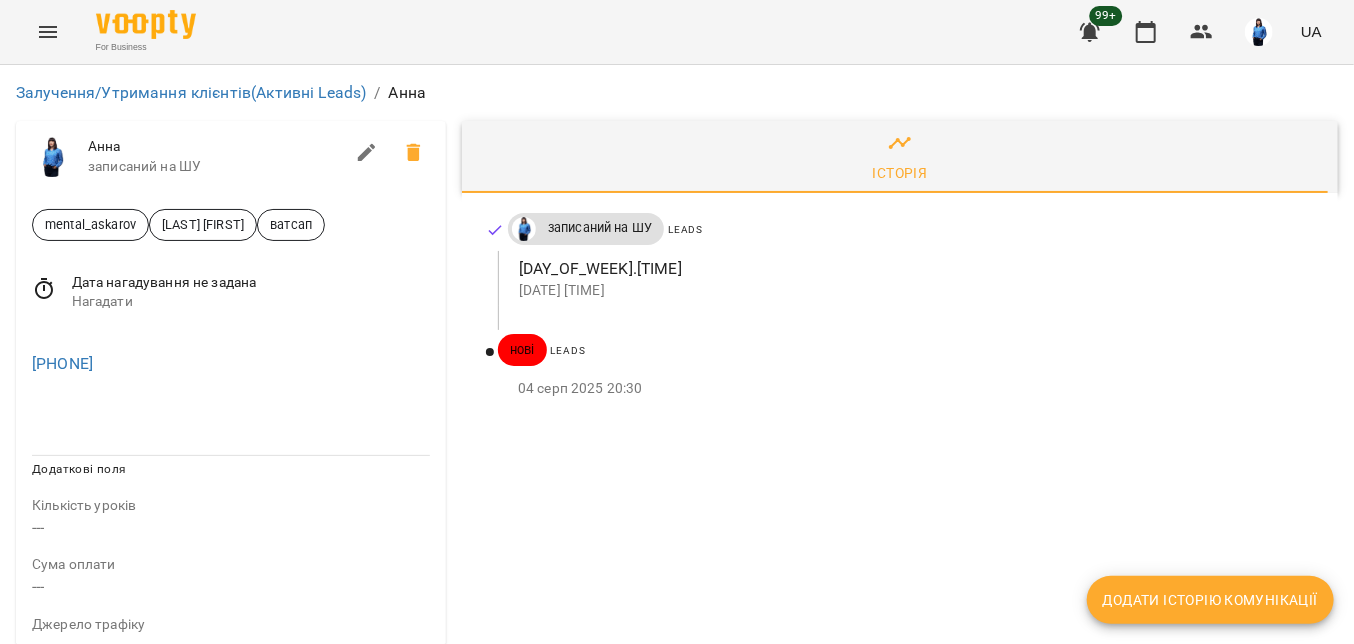 click at bounding box center (367, 153) 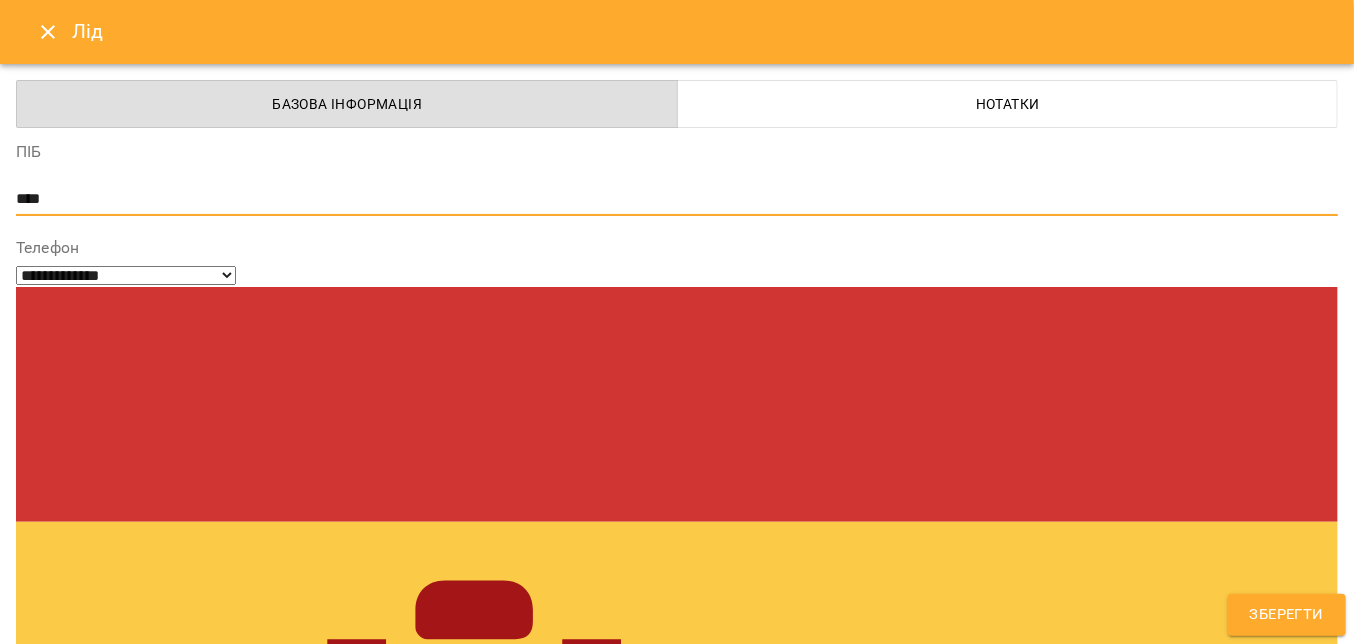 click on "****" at bounding box center [669, 199] 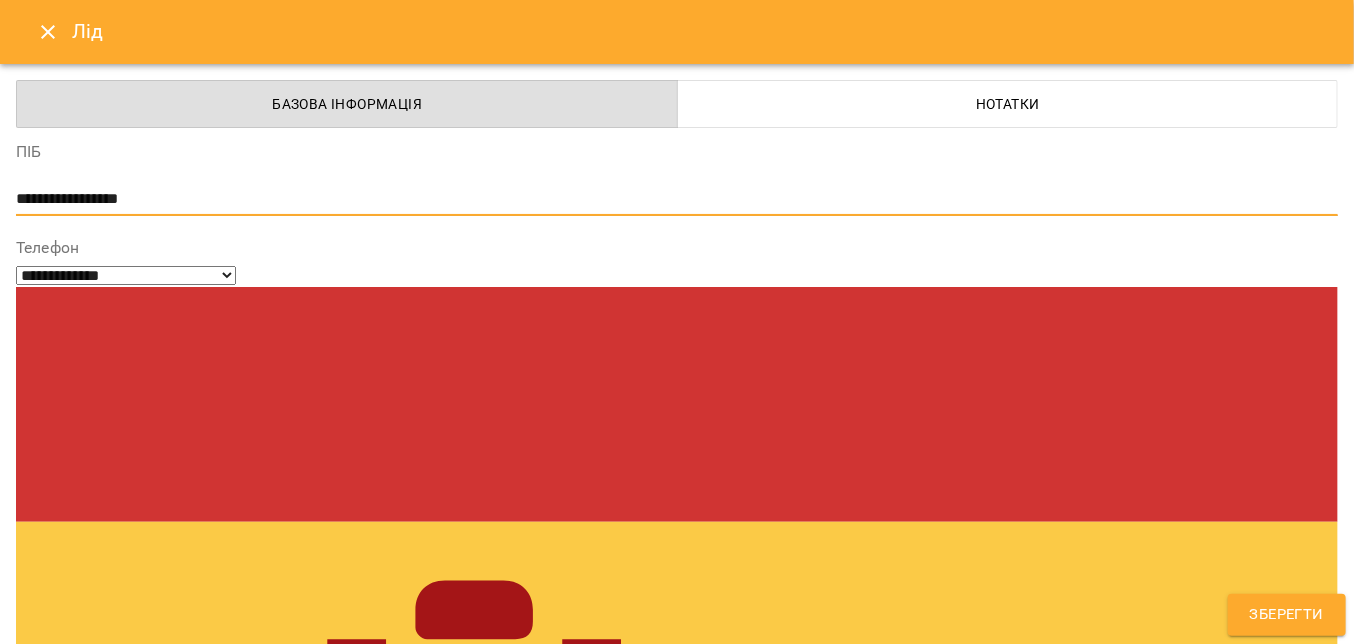 type on "**********" 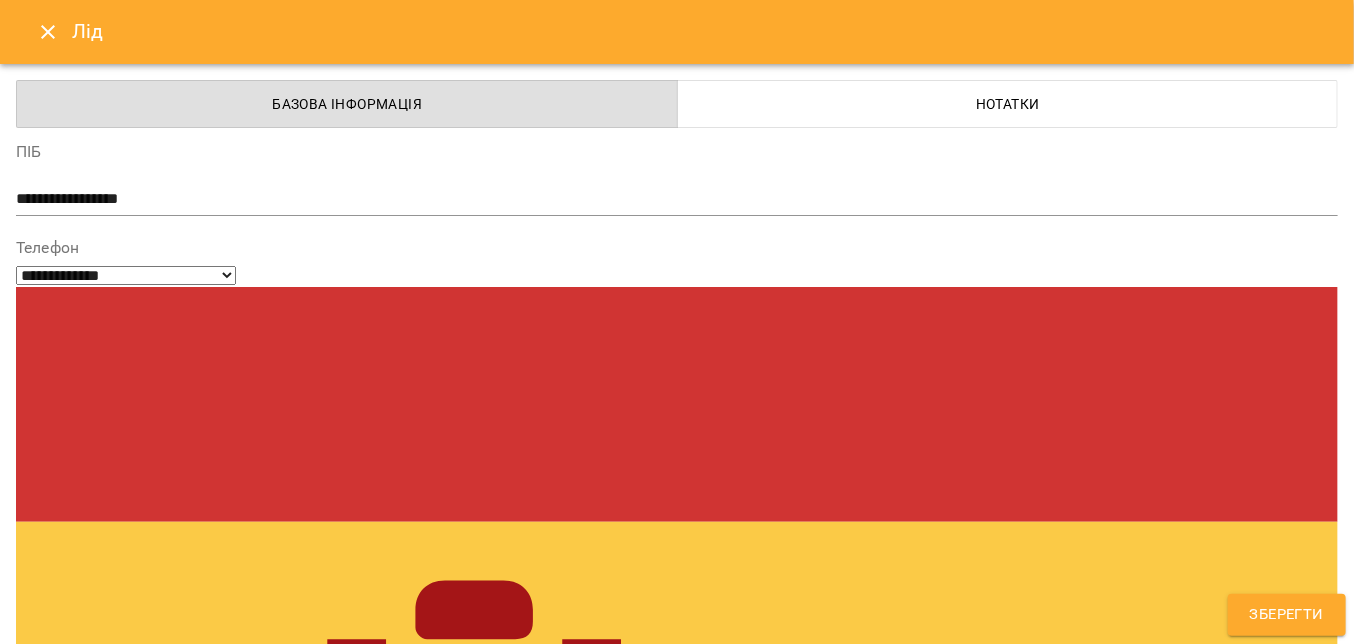 type on "*******" 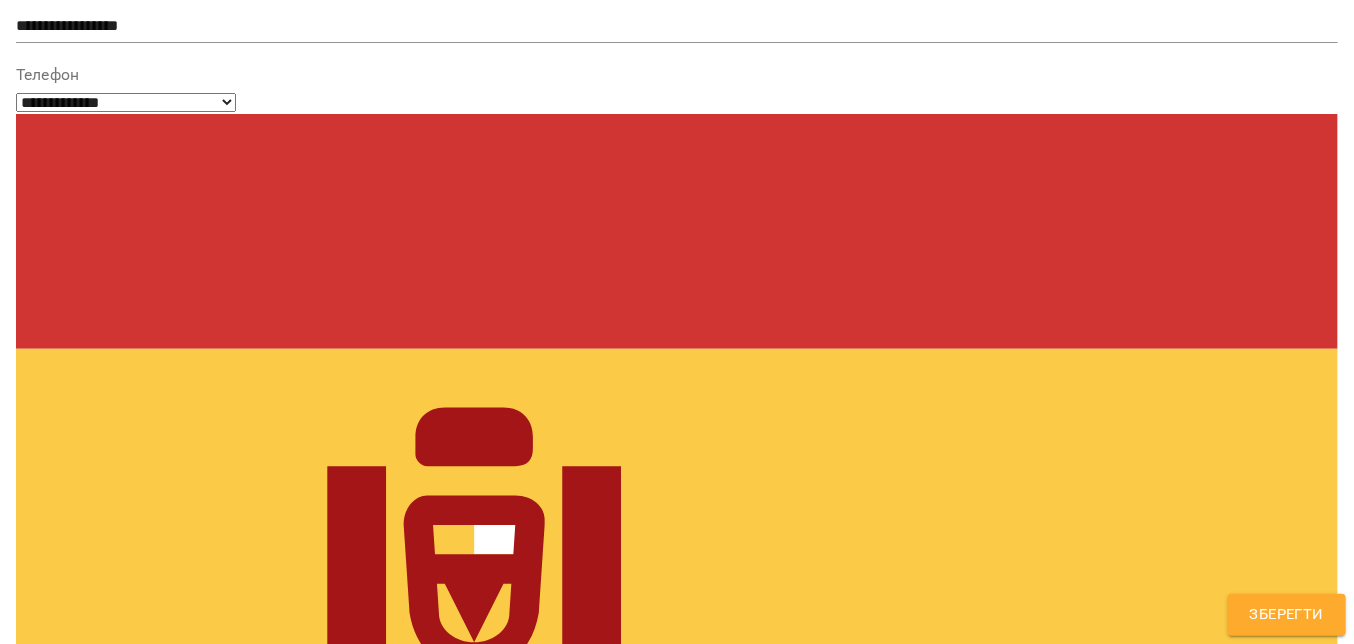 scroll, scrollTop: 400, scrollLeft: 0, axis: vertical 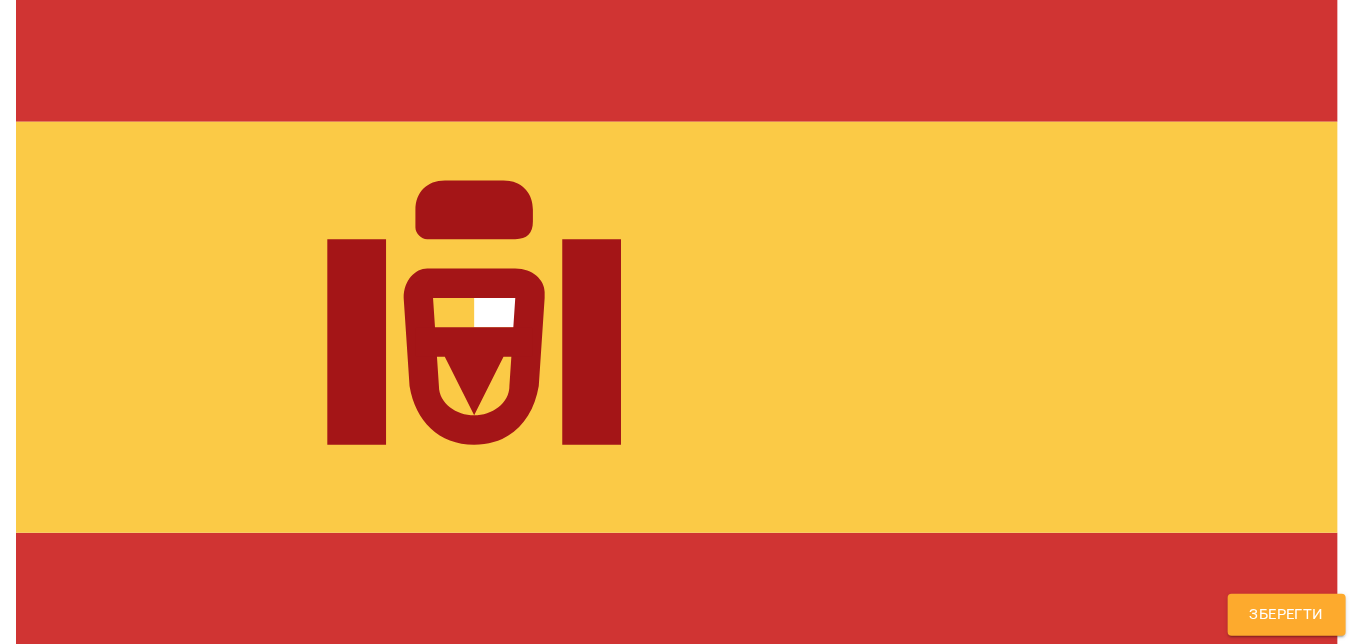 click at bounding box center (677, 1301) 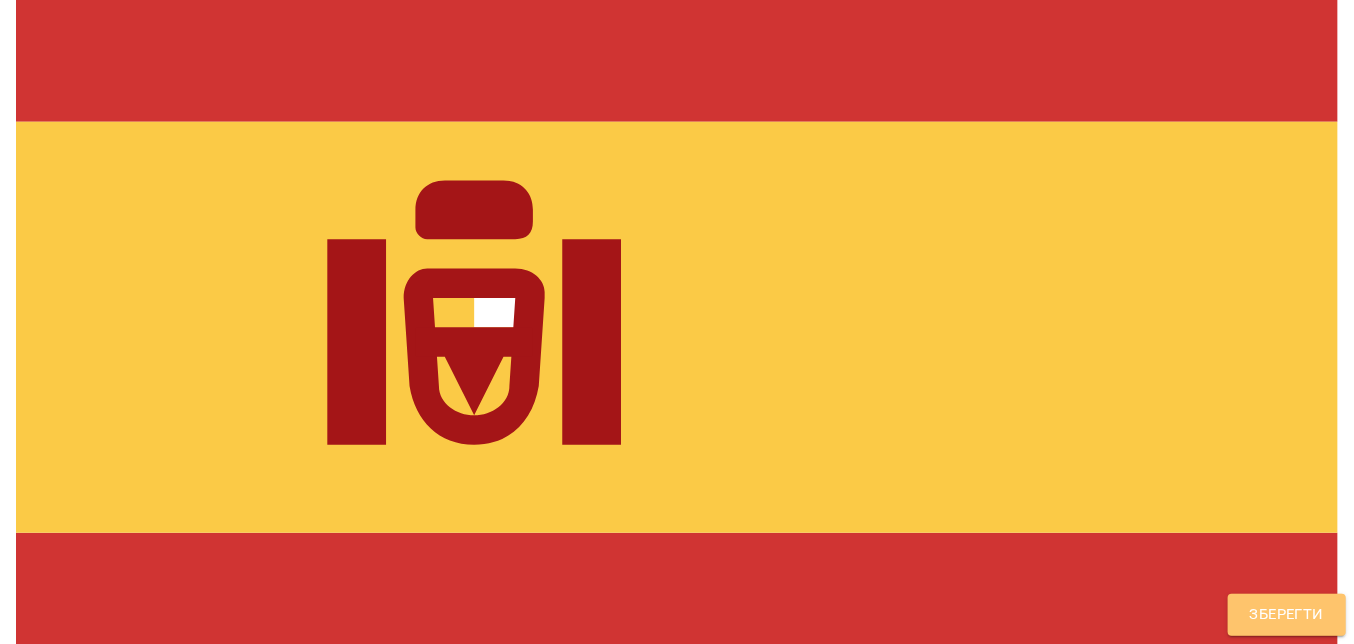 click on "Зберегти" at bounding box center [1287, 615] 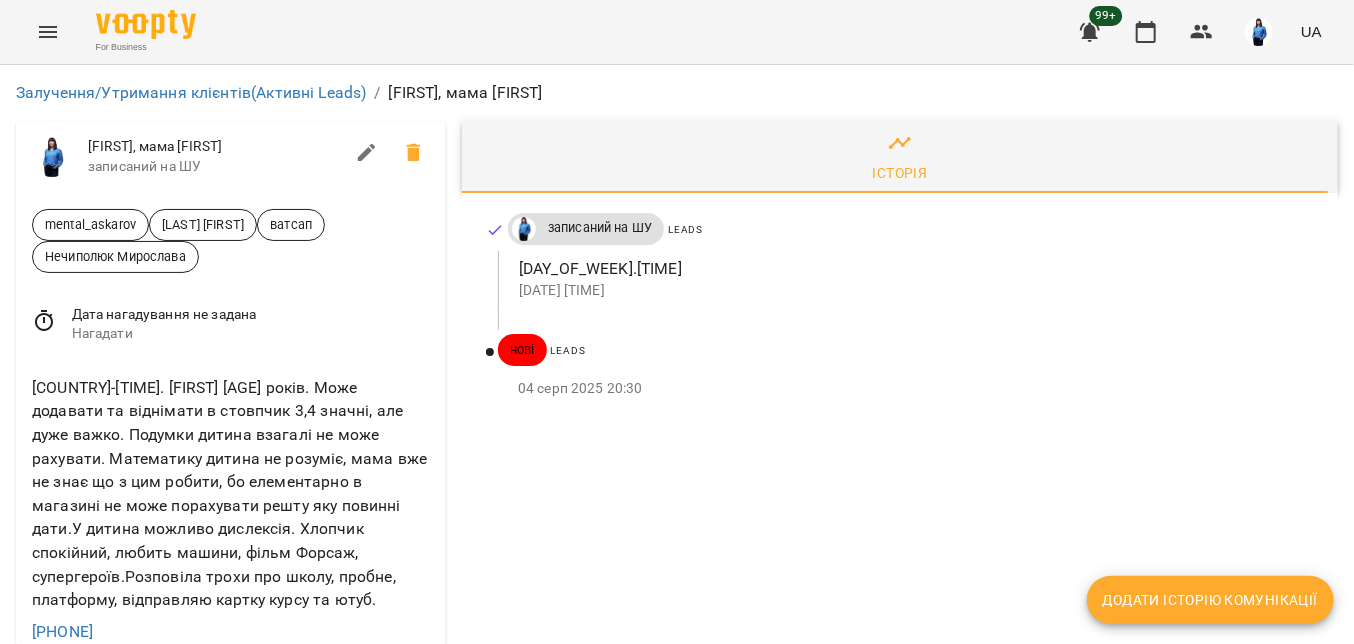 click 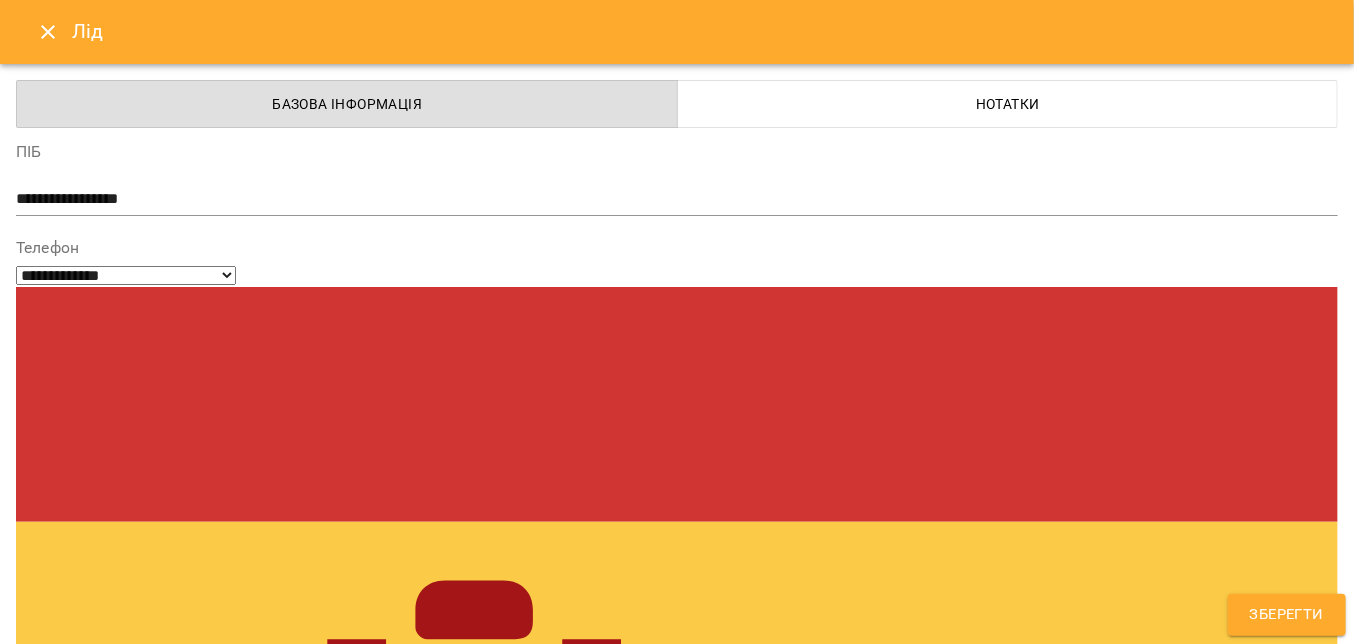 click on "mental_askarov Дащенко Анна ватсап Нечиполюк Мирослава" at bounding box center (640, 1406) 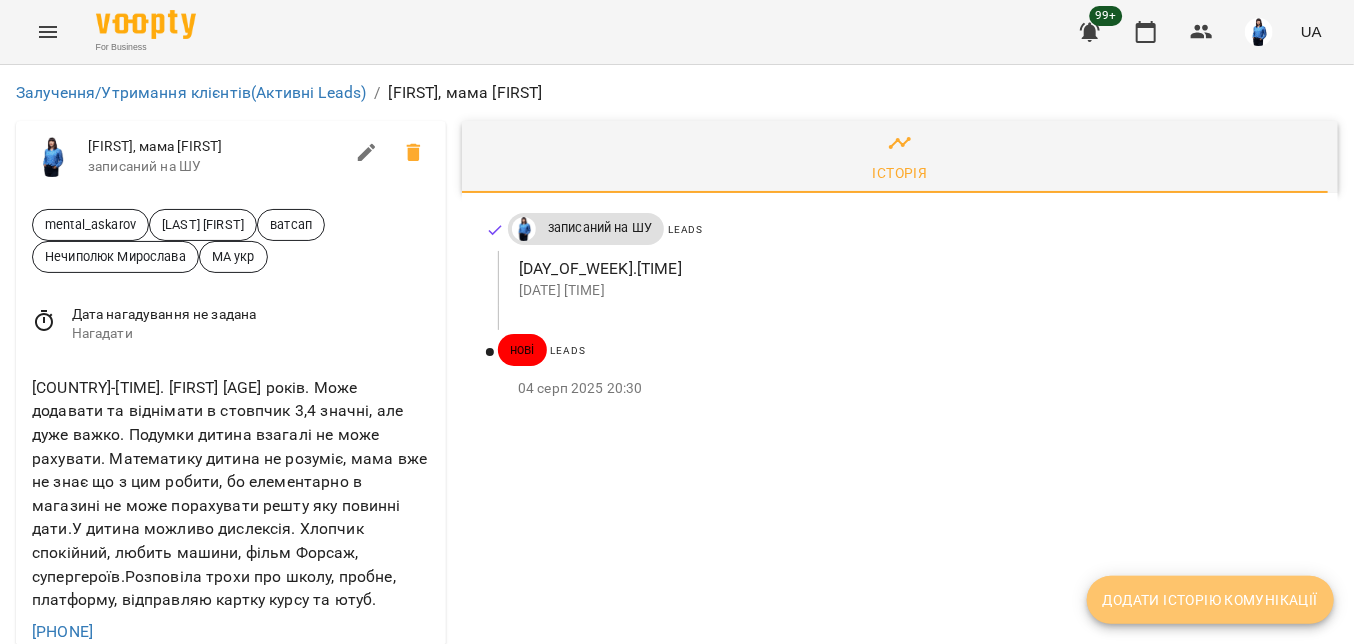 click on "Додати історію комунікації" at bounding box center (1210, 600) 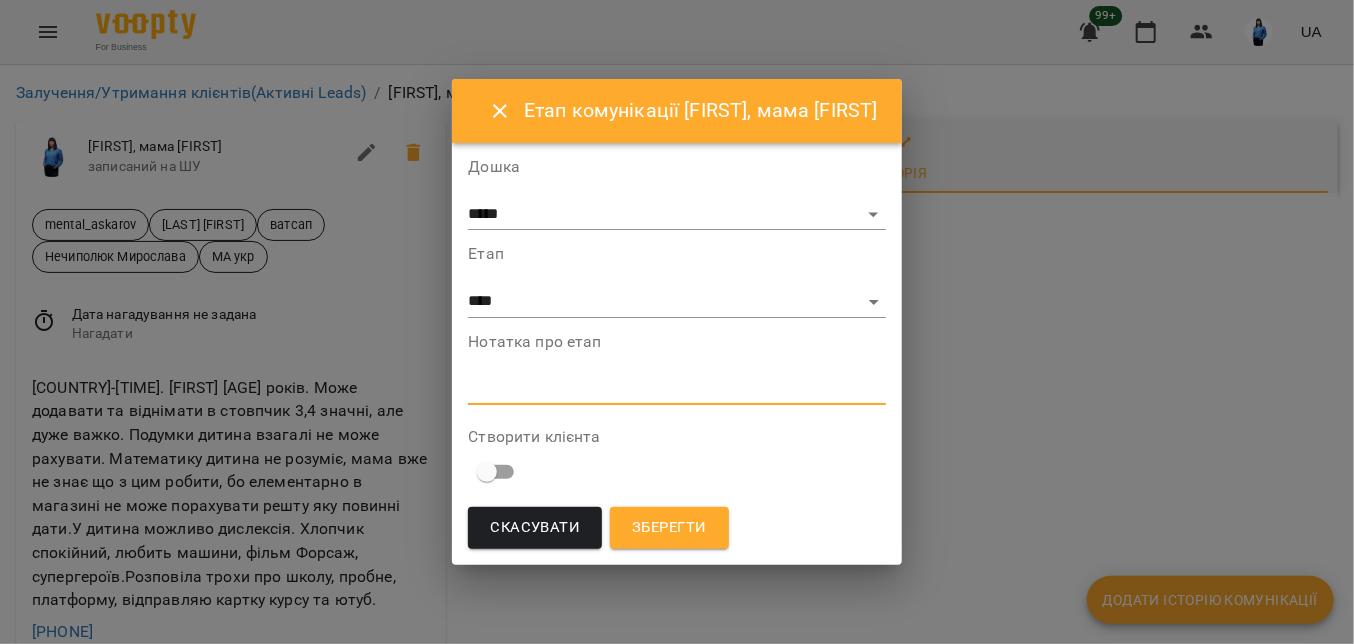 click at bounding box center (676, 388) 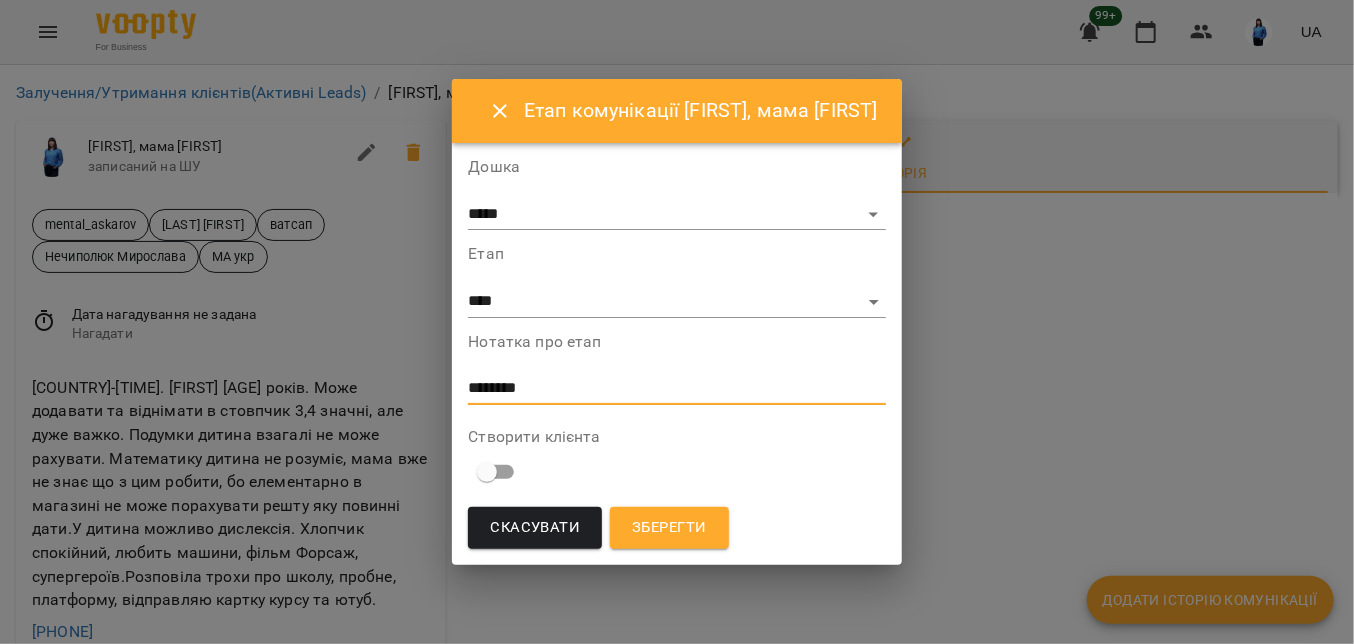type on "********" 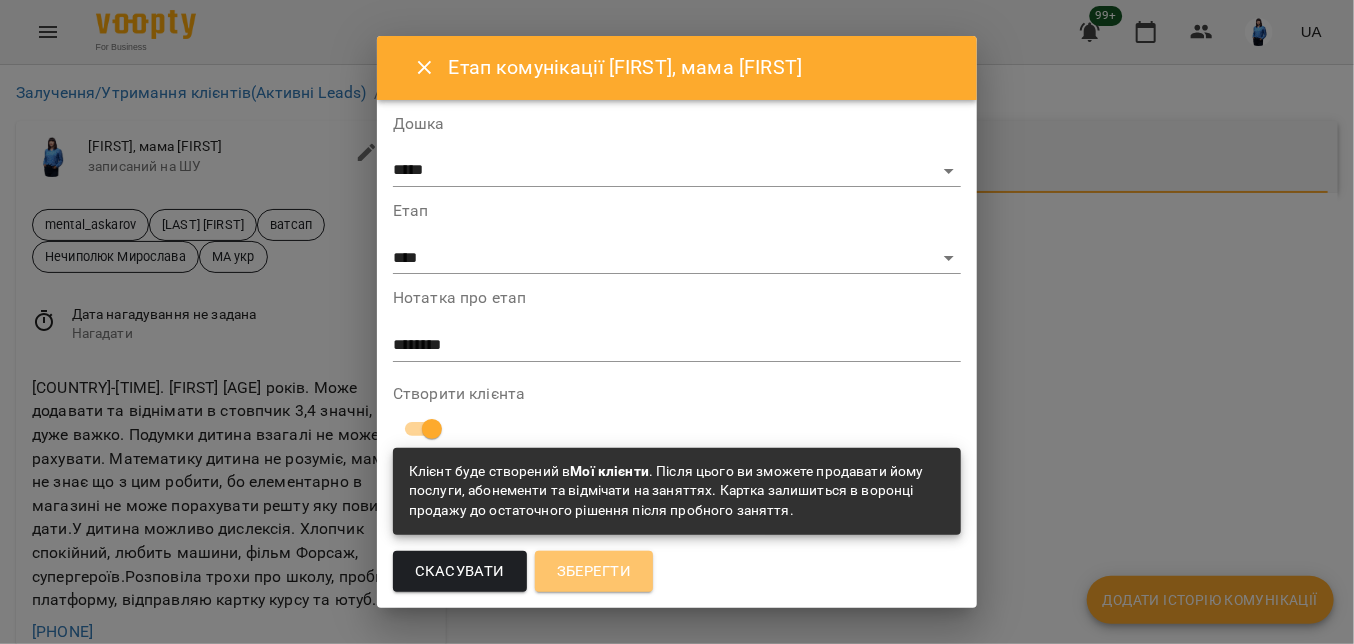 click on "Зберегти" at bounding box center (594, 572) 